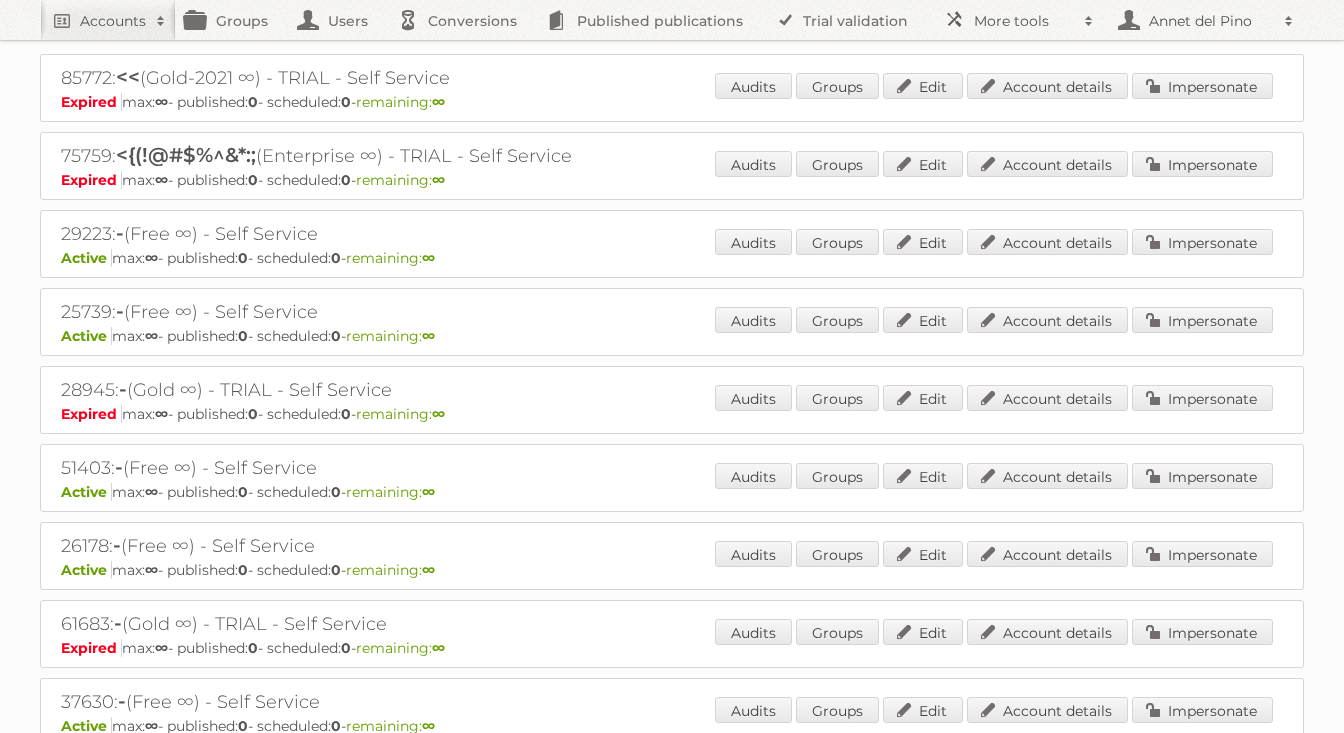 scroll, scrollTop: 0, scrollLeft: 0, axis: both 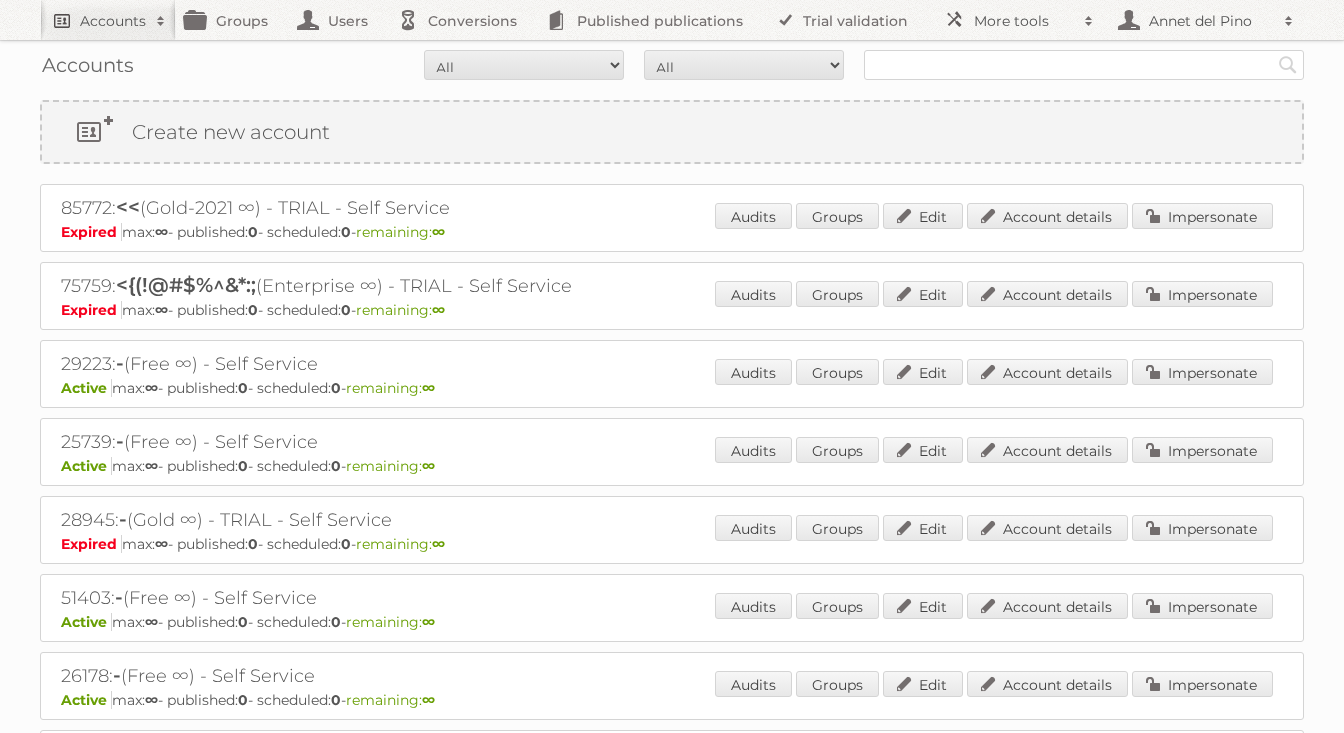click on "Accounts" at bounding box center (113, 21) 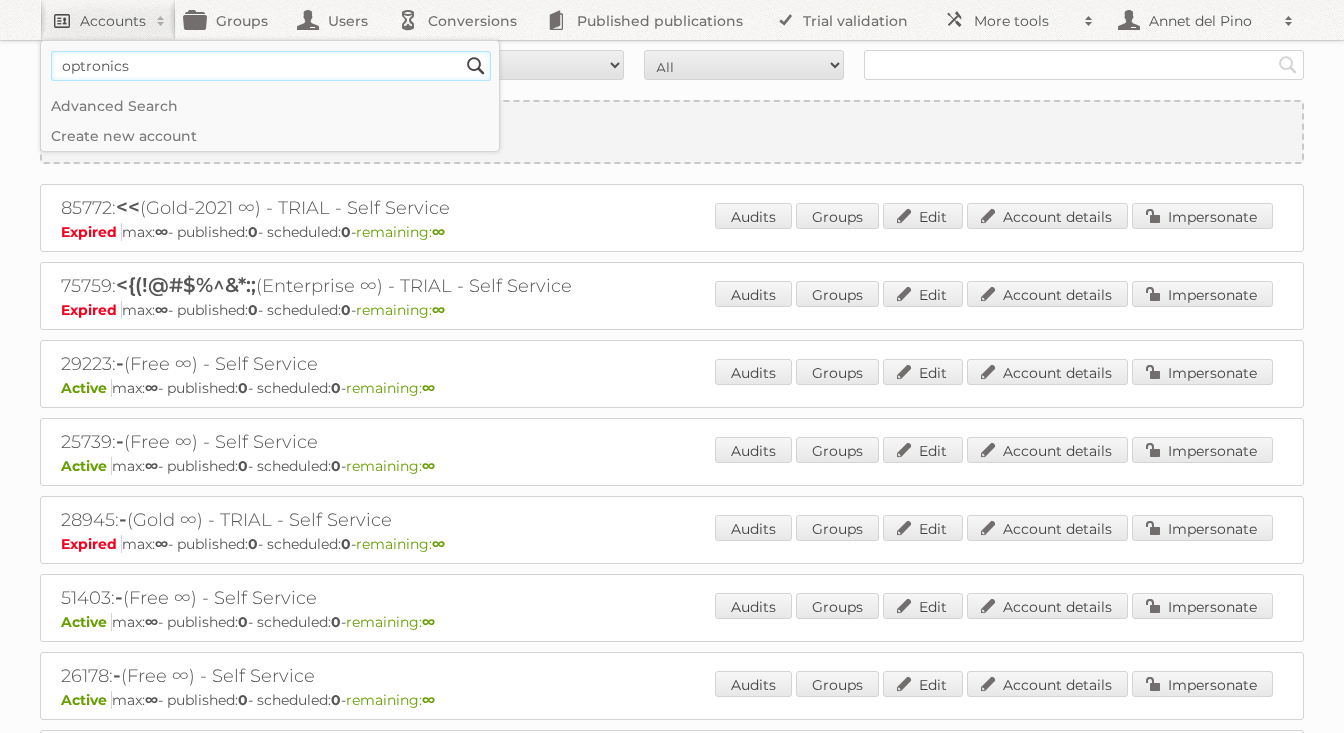 type on "optronics" 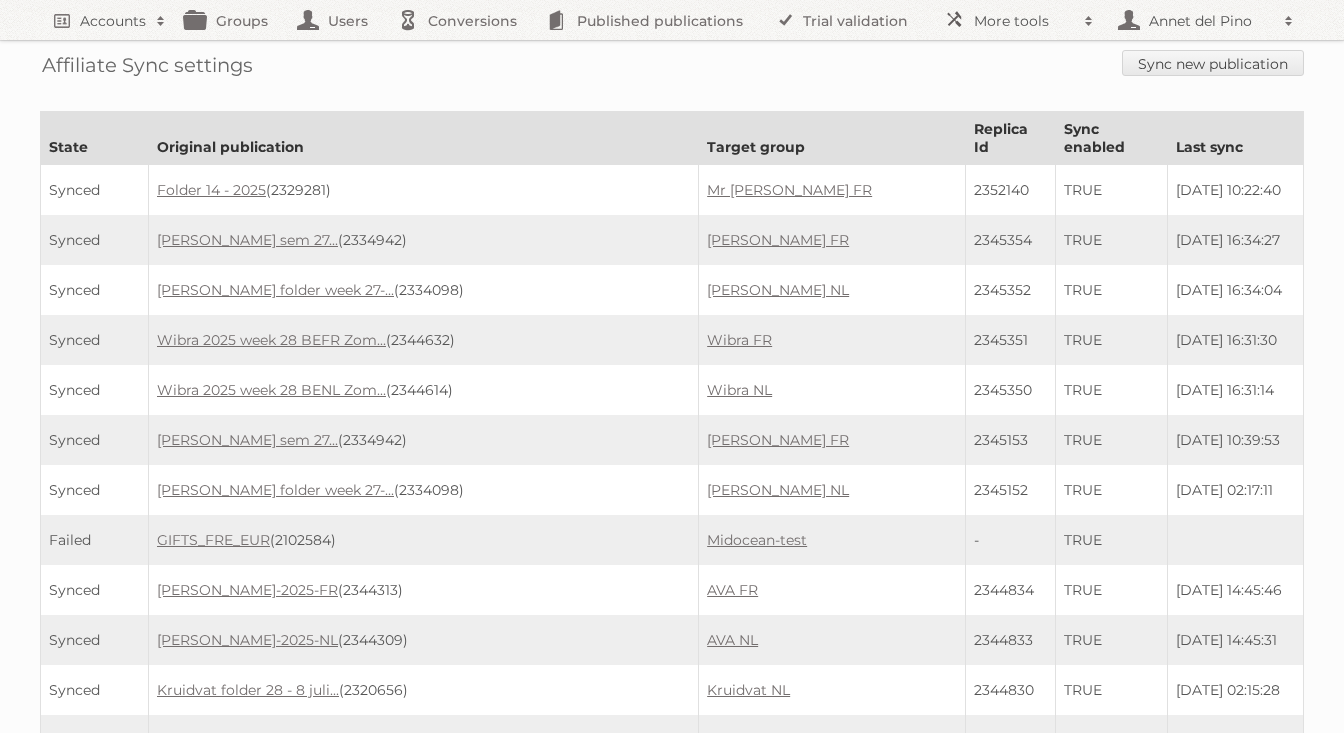 scroll, scrollTop: 0, scrollLeft: 0, axis: both 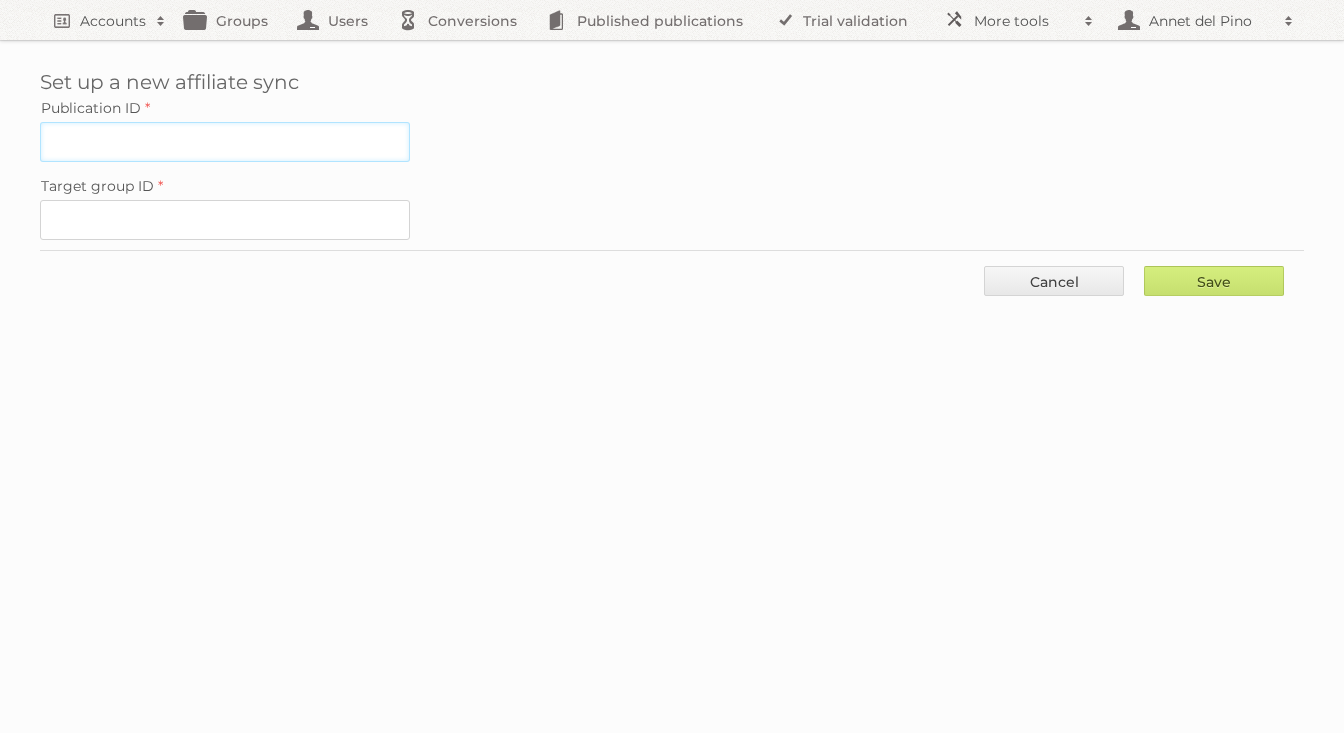 click on "Publication ID" at bounding box center [225, 142] 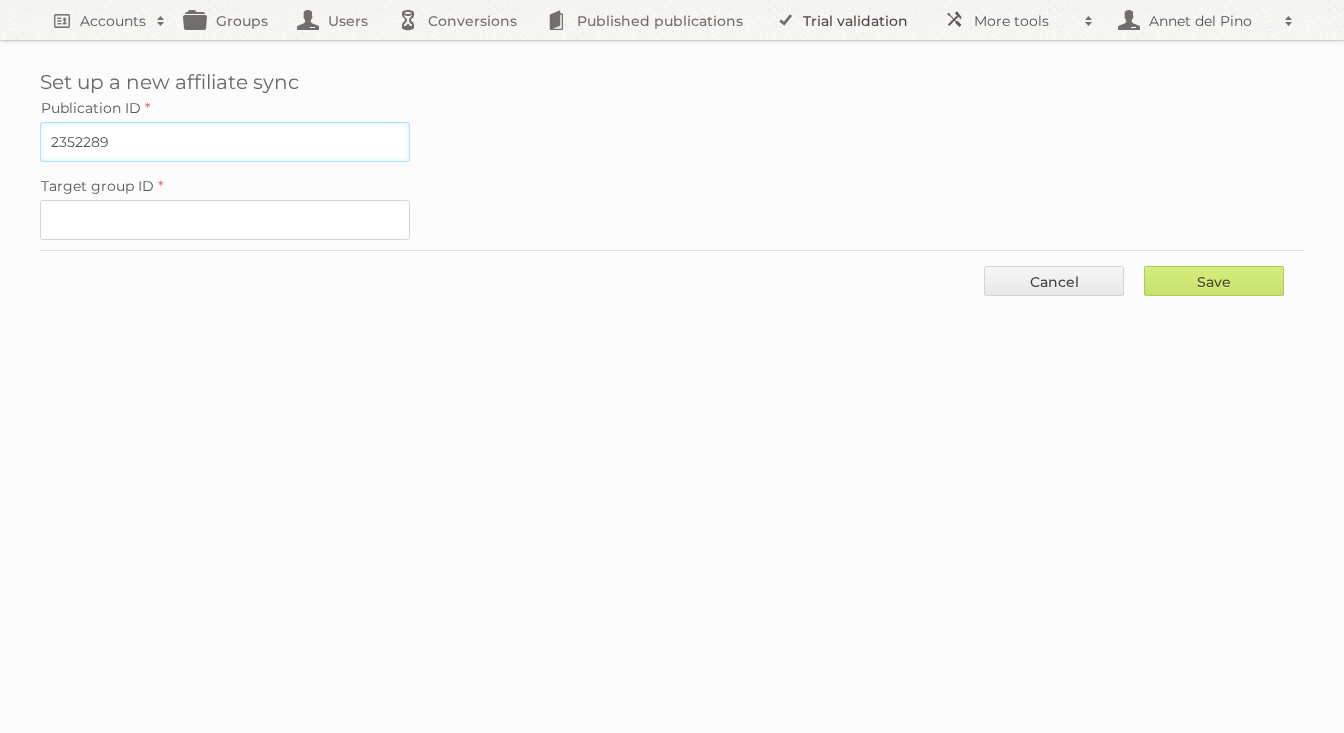 type on "2352289" 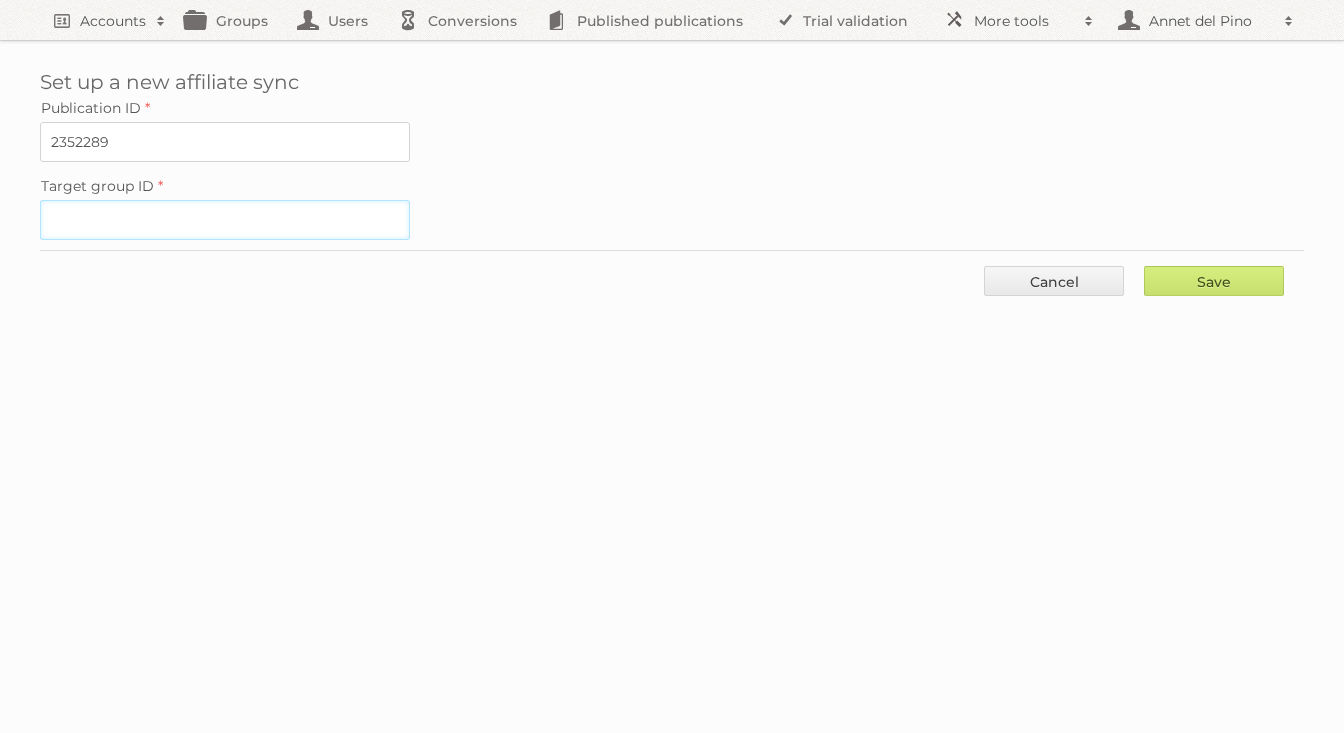 click on "Target group ID" at bounding box center [225, 220] 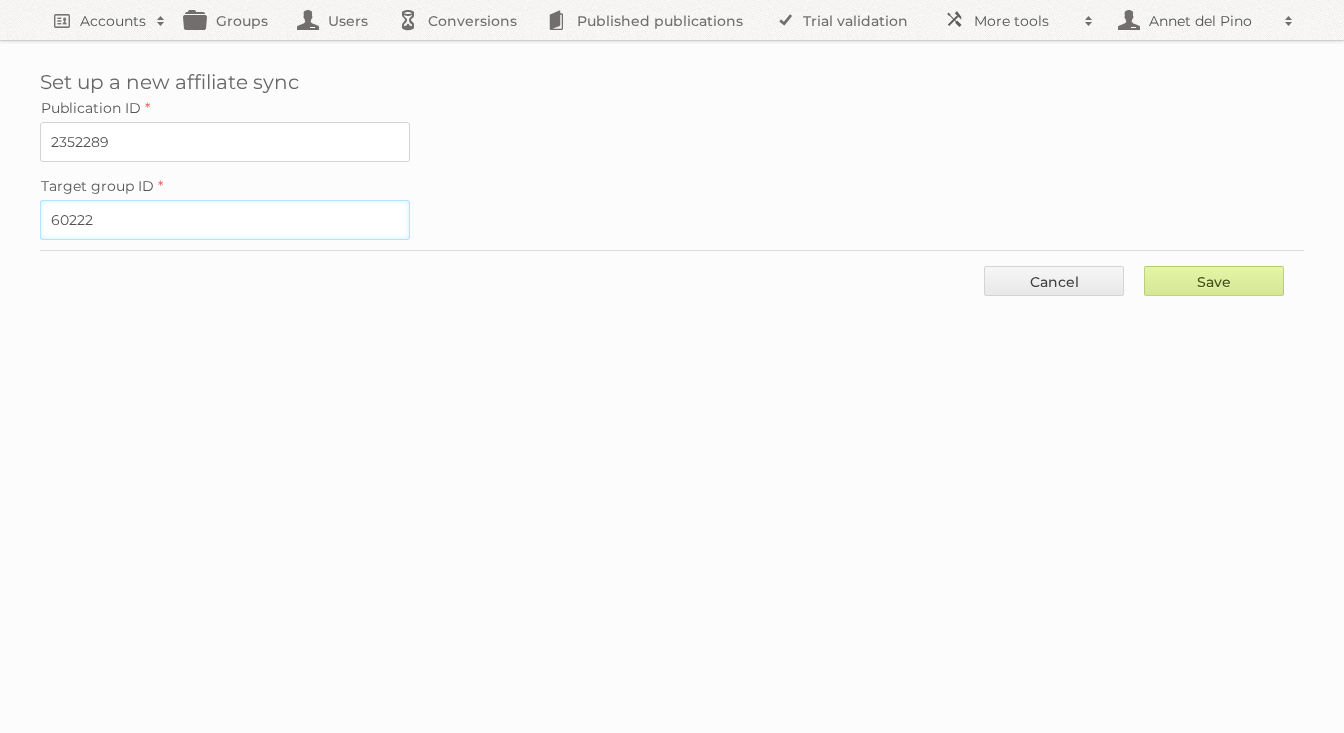 type on "60222" 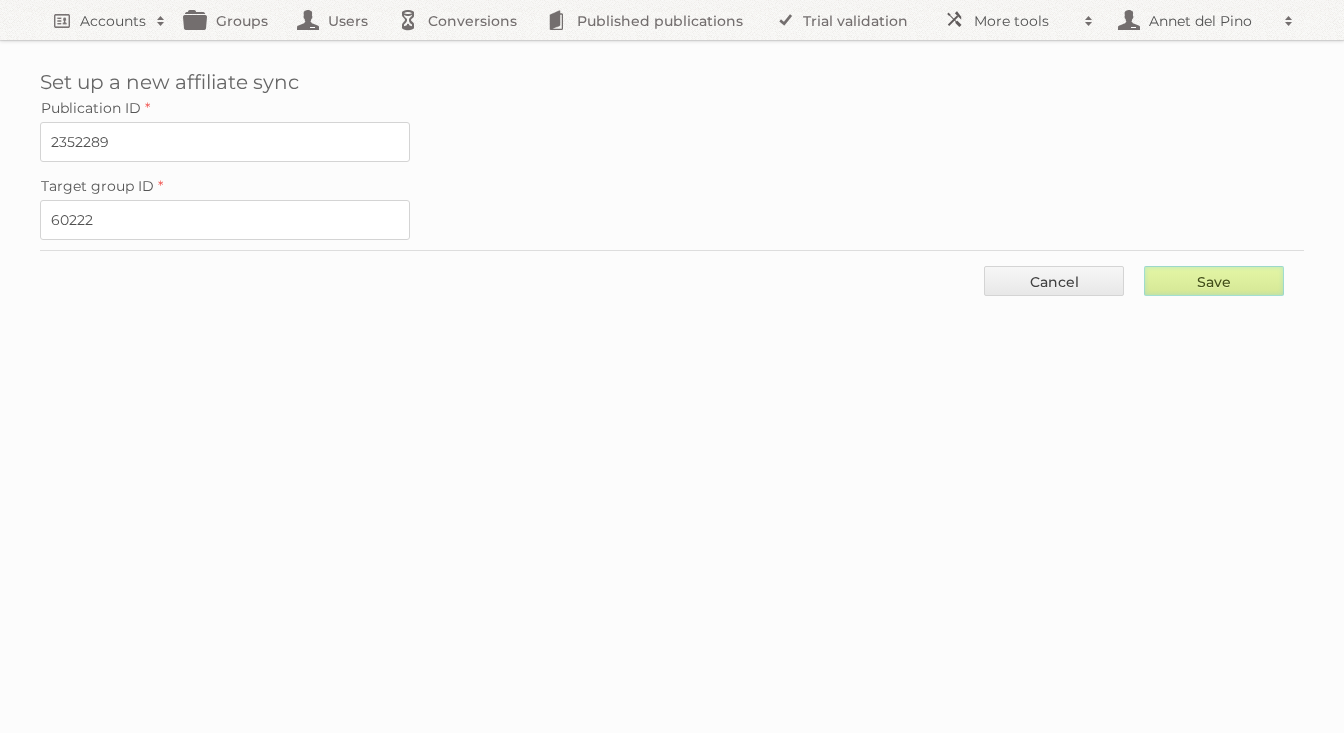click on "Save" at bounding box center [1214, 281] 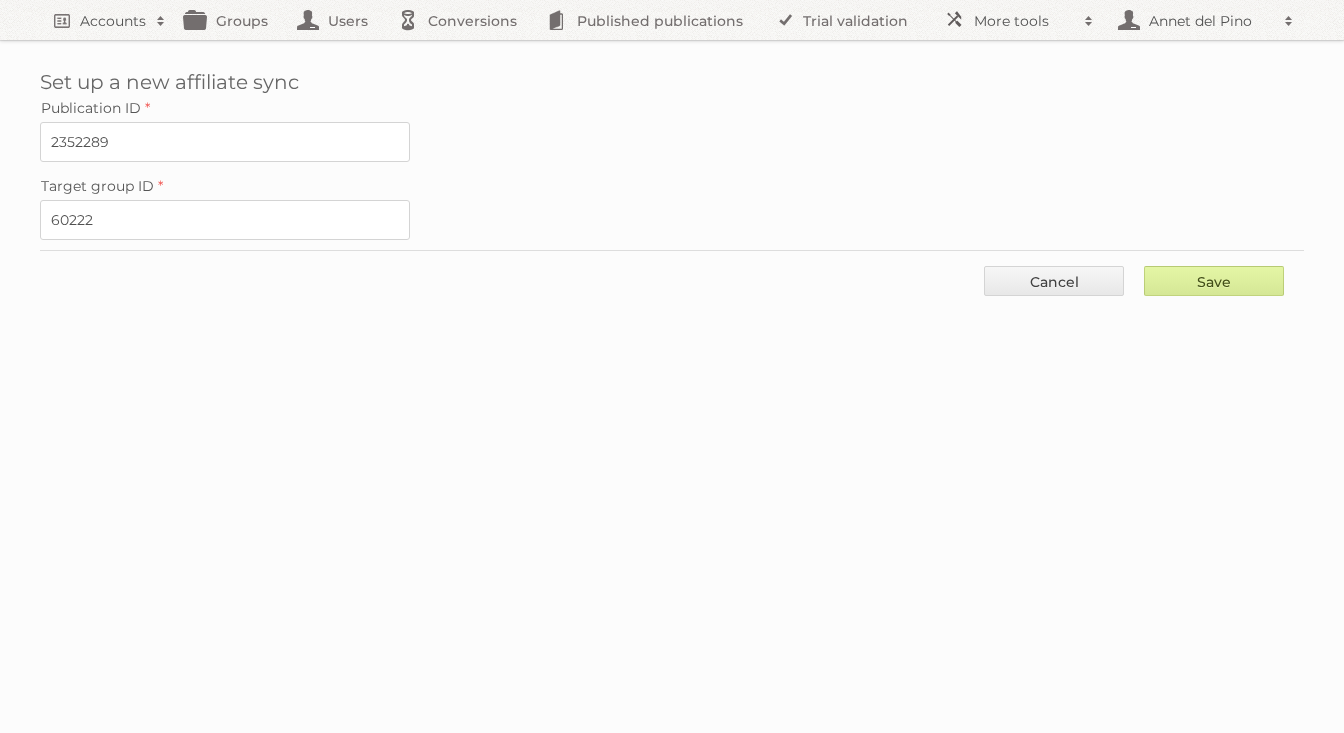 type on "..." 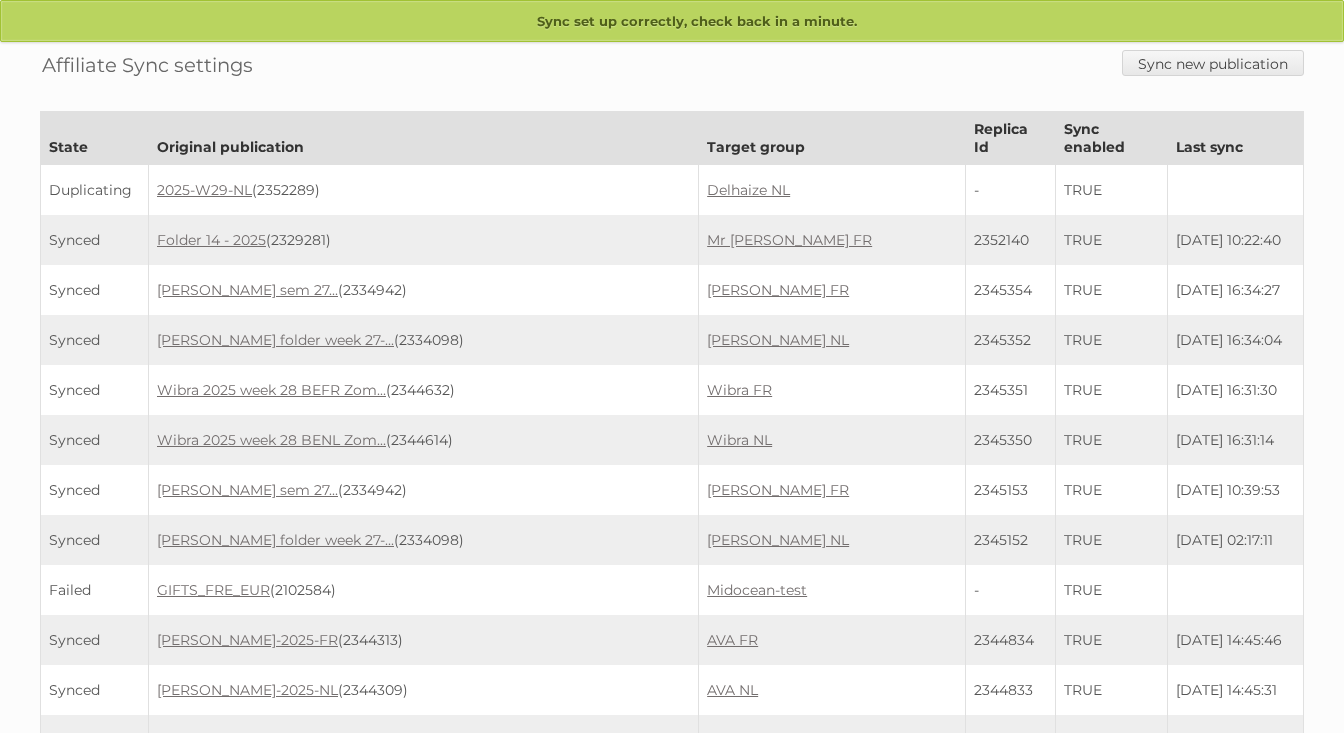 scroll, scrollTop: 0, scrollLeft: 0, axis: both 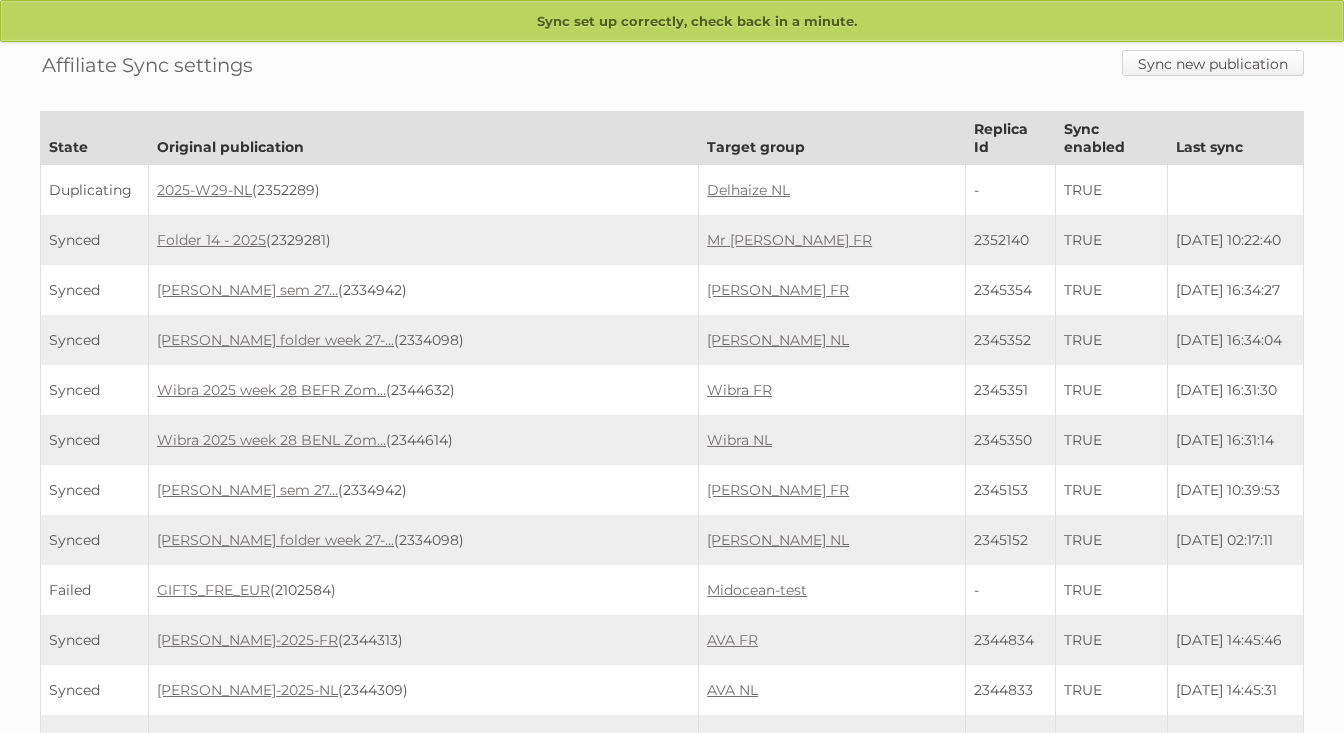 click on "Sync new publication" at bounding box center [1213, 63] 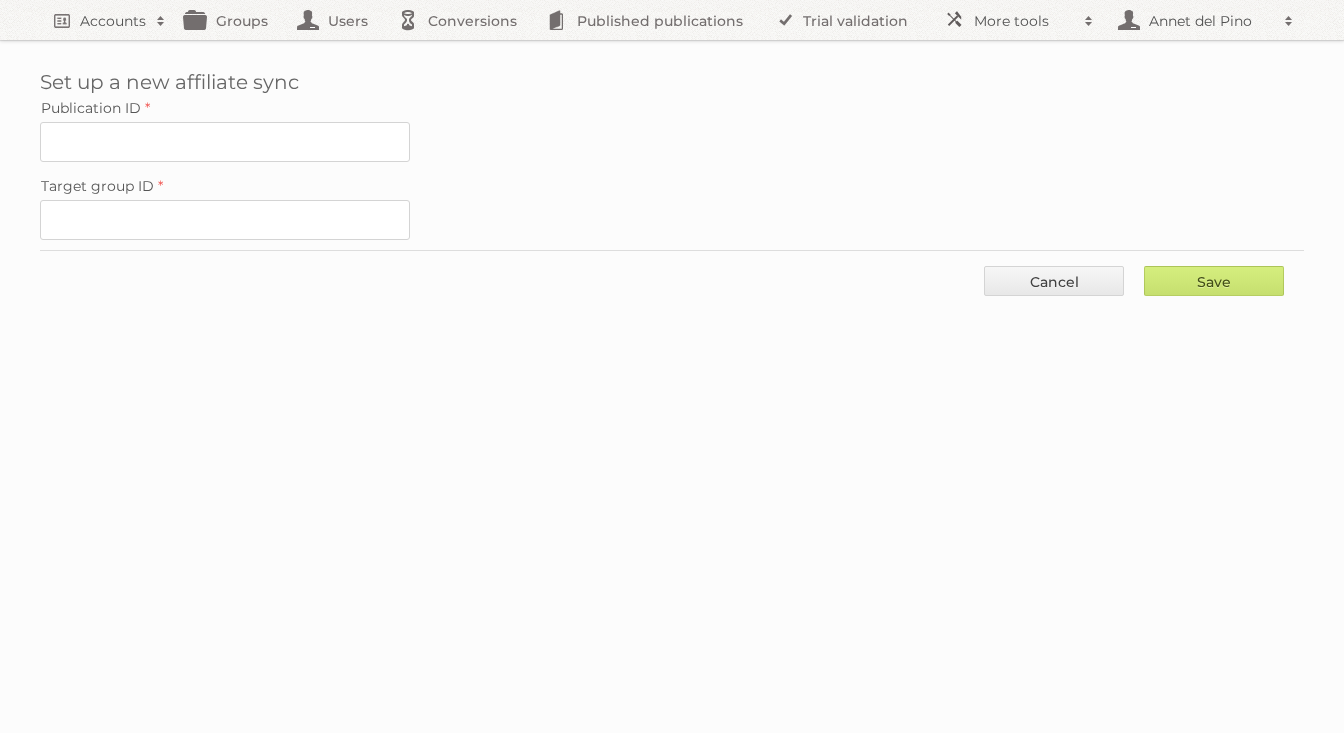 scroll, scrollTop: 0, scrollLeft: 0, axis: both 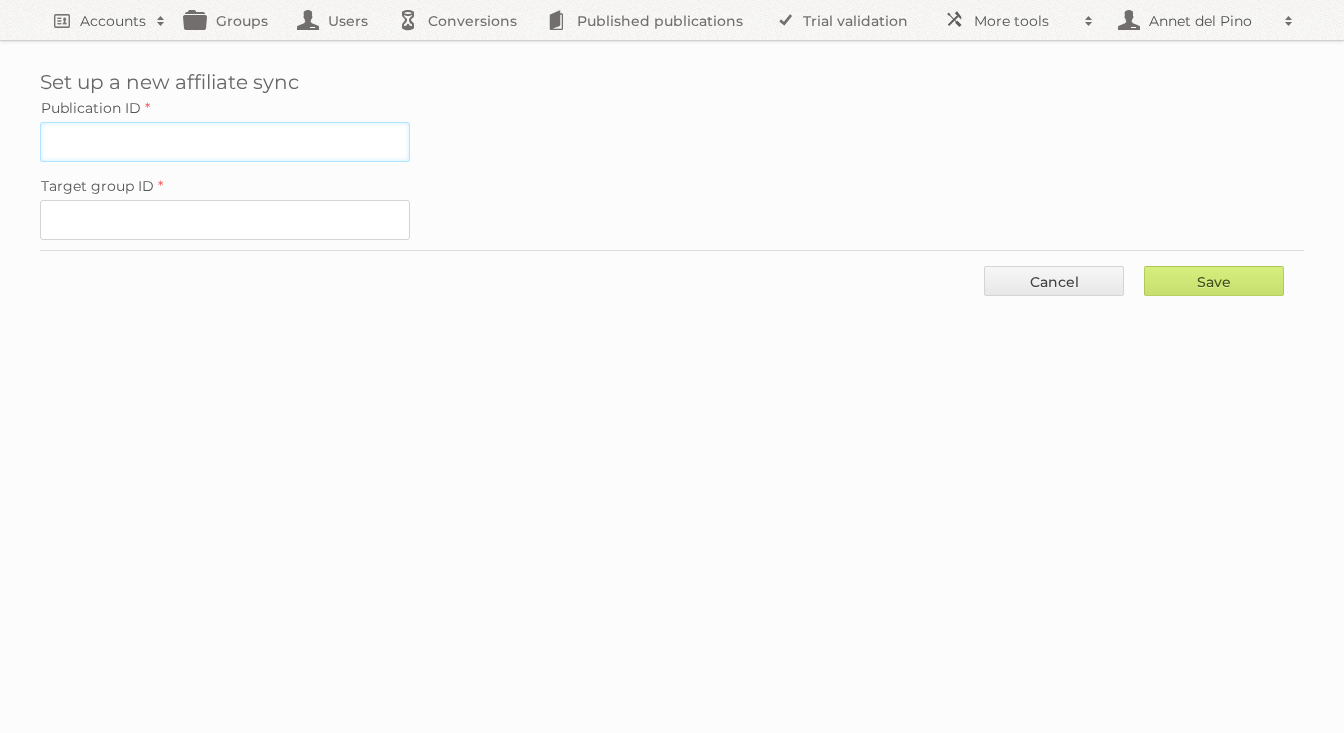 click on "Publication ID" at bounding box center (225, 142) 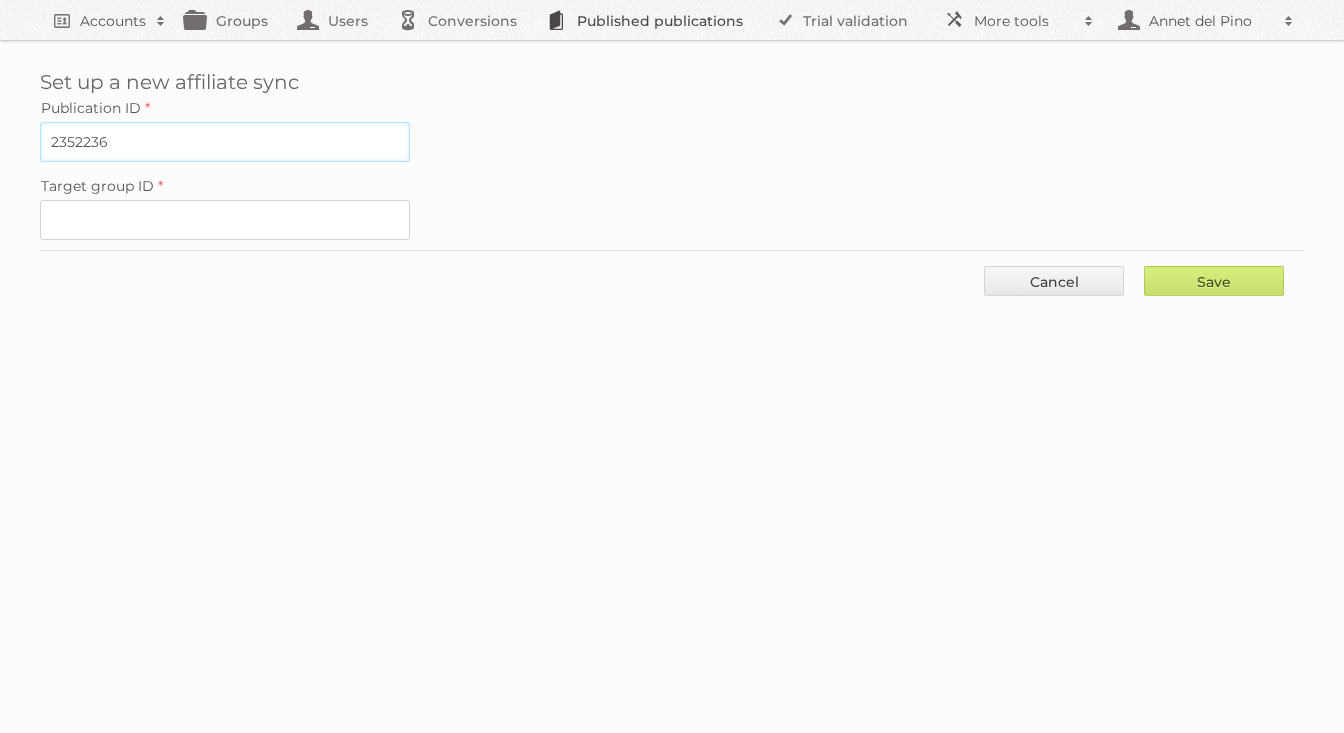 type on "2352236" 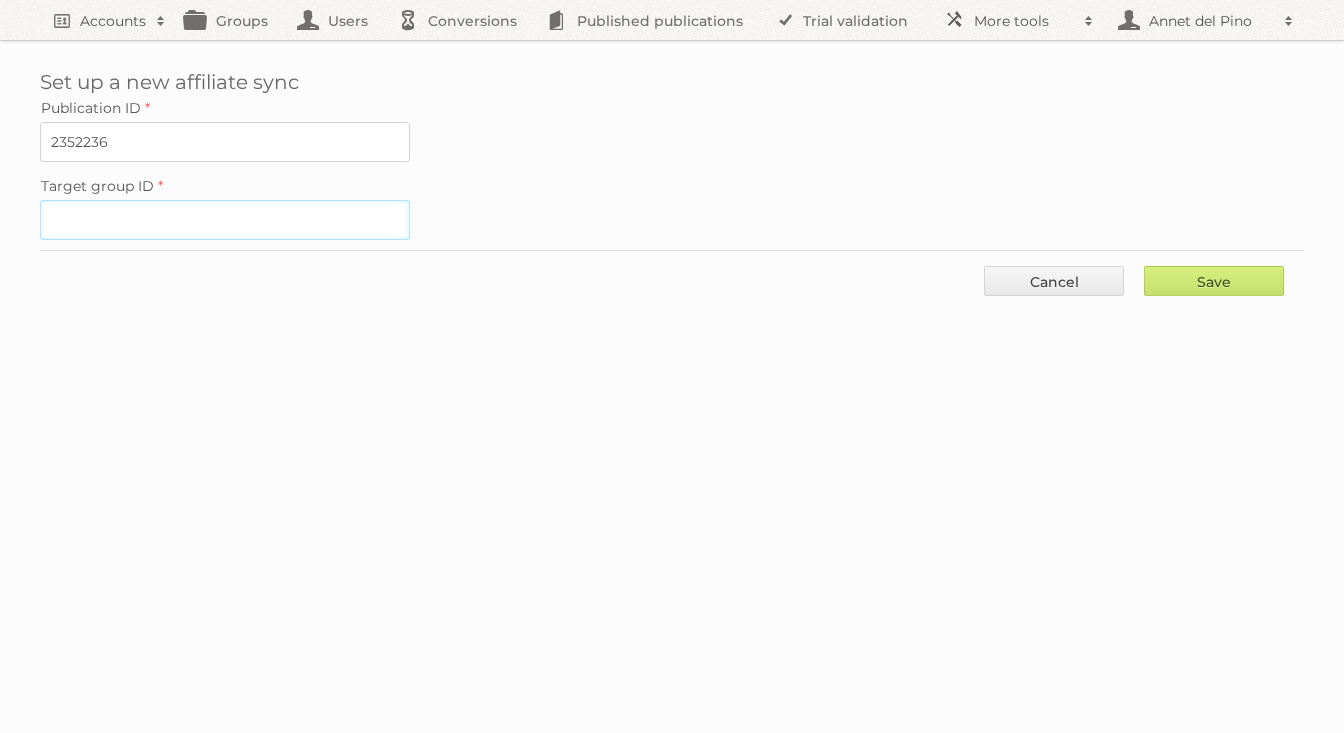 click on "Target group ID" at bounding box center [225, 220] 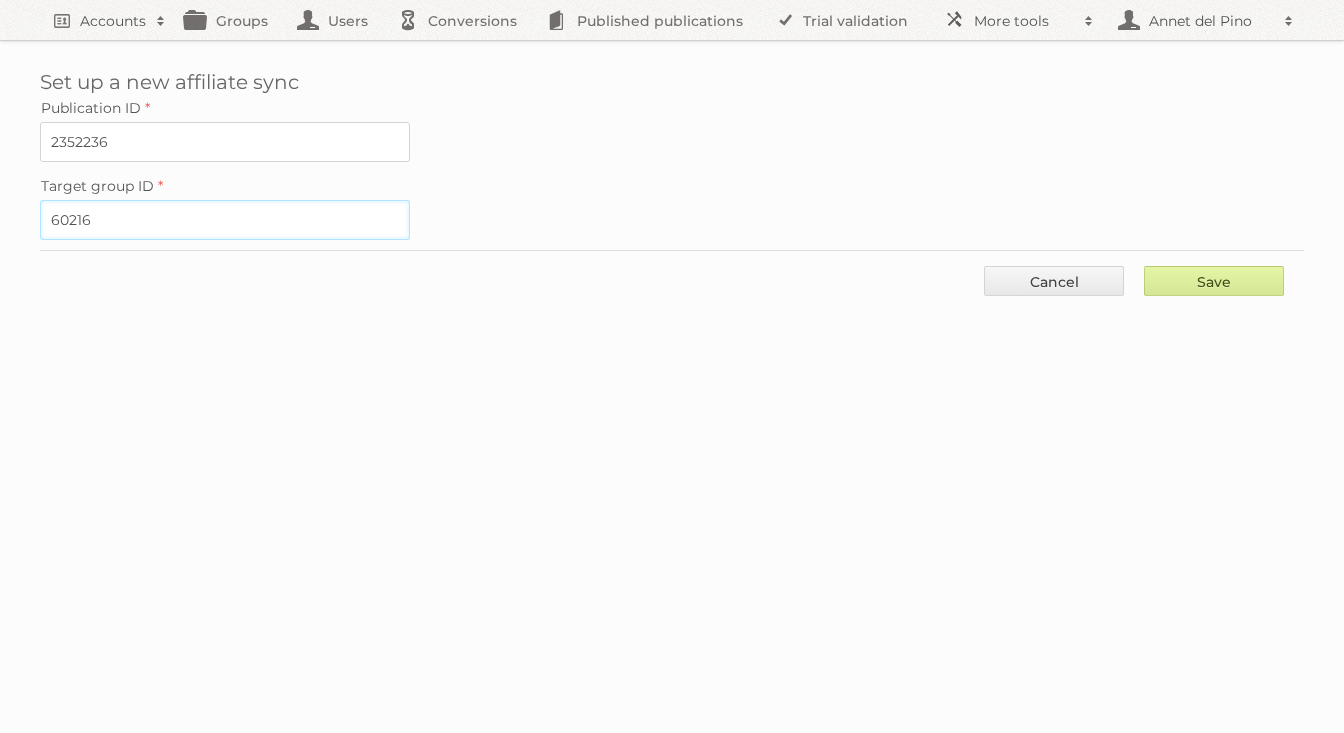 type on "60216" 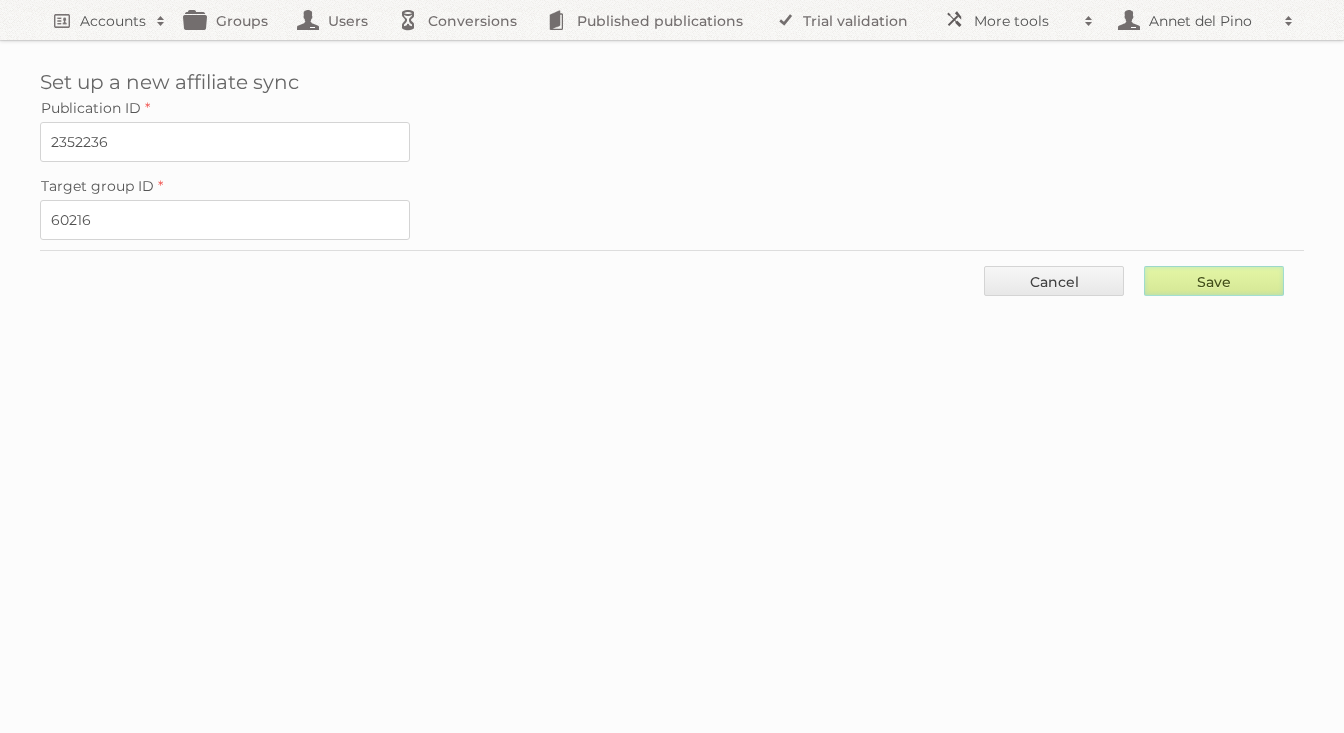 click on "Save" at bounding box center (1214, 281) 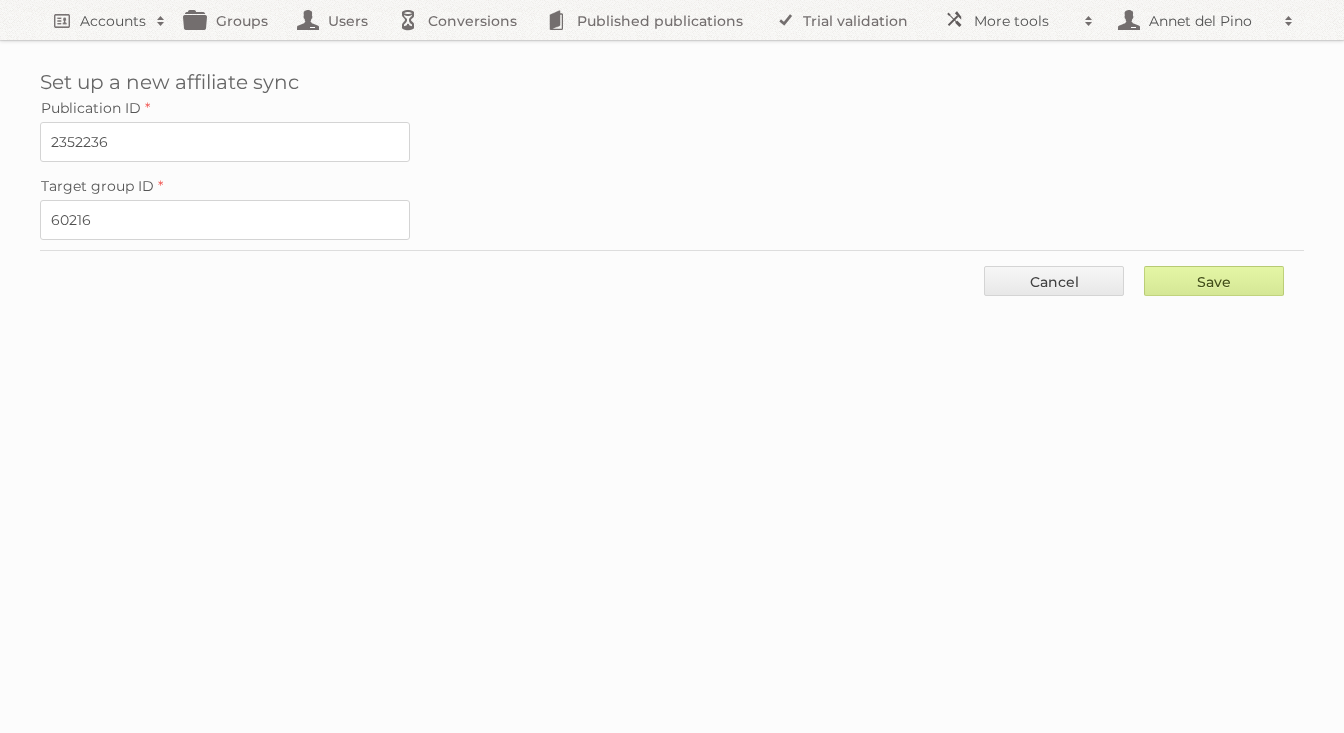 type on "..." 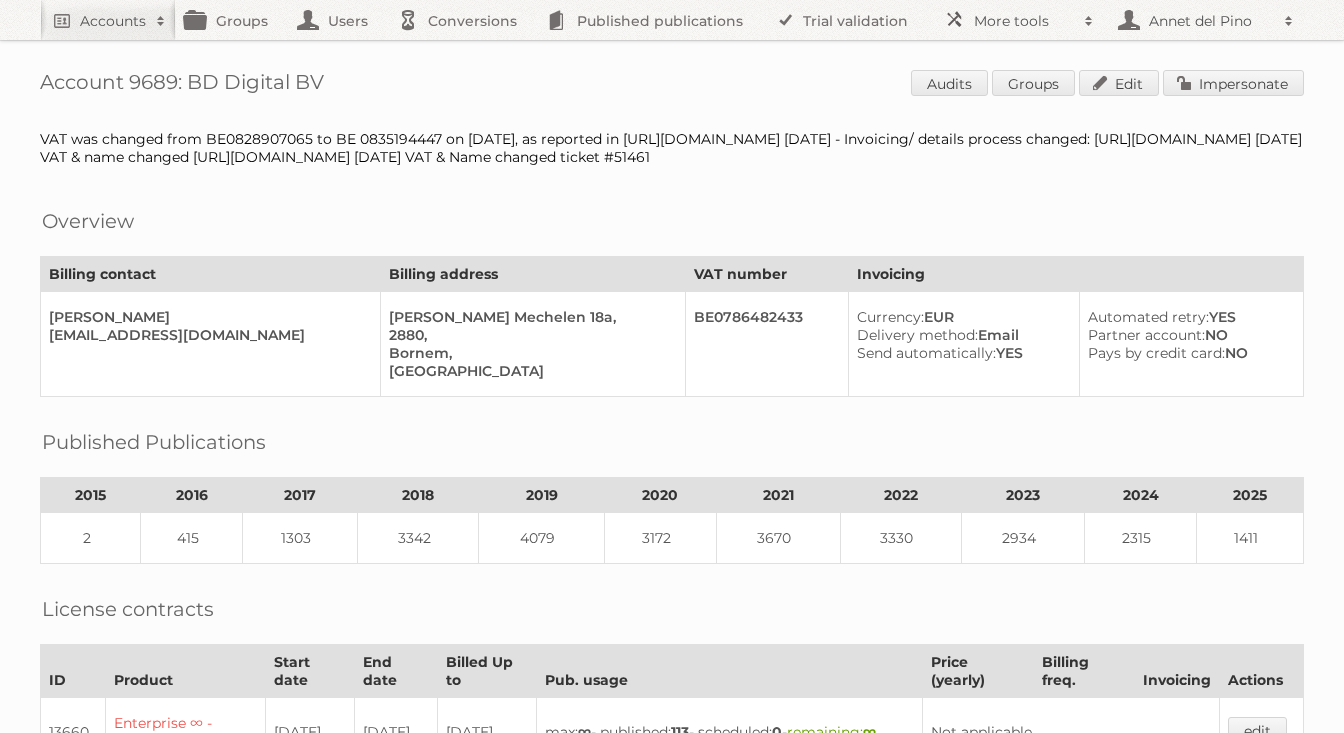 scroll, scrollTop: 0, scrollLeft: 0, axis: both 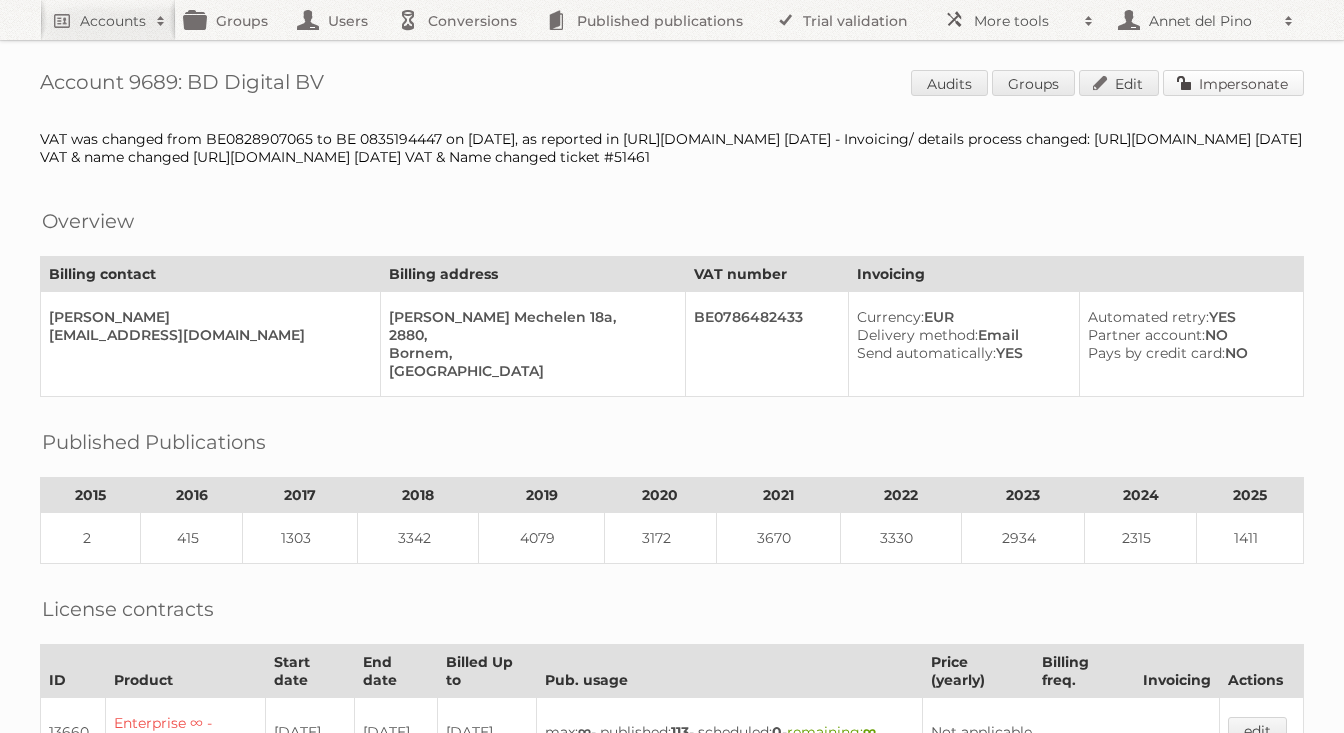 click on "Impersonate" at bounding box center (1233, 83) 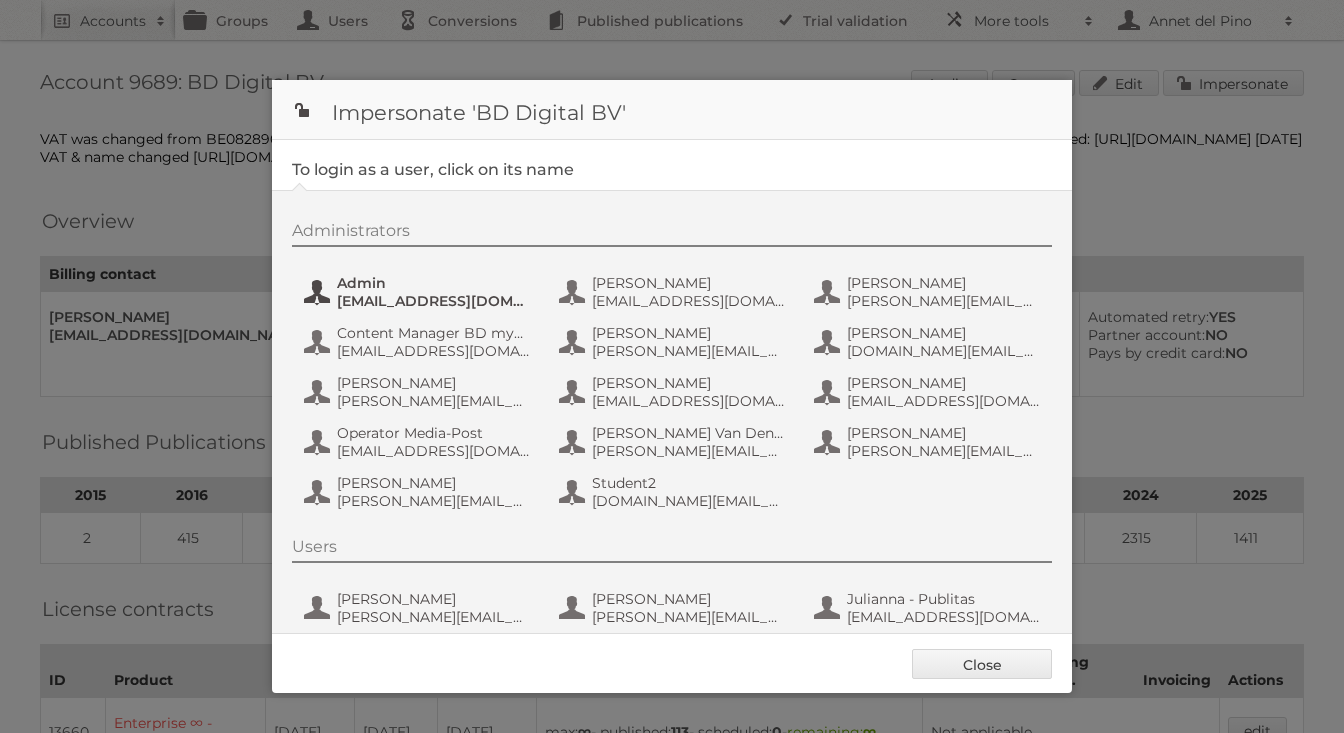 click on "Admin" at bounding box center [434, 283] 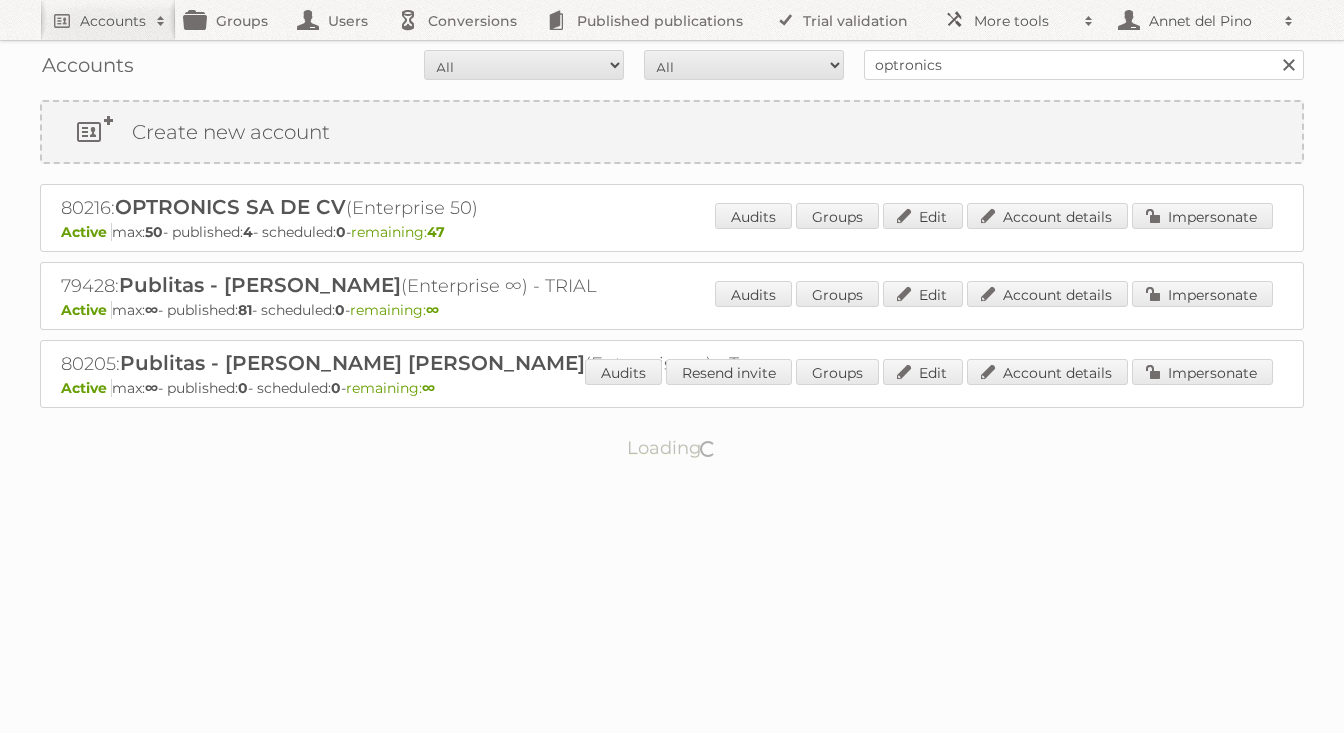 scroll, scrollTop: 0, scrollLeft: 0, axis: both 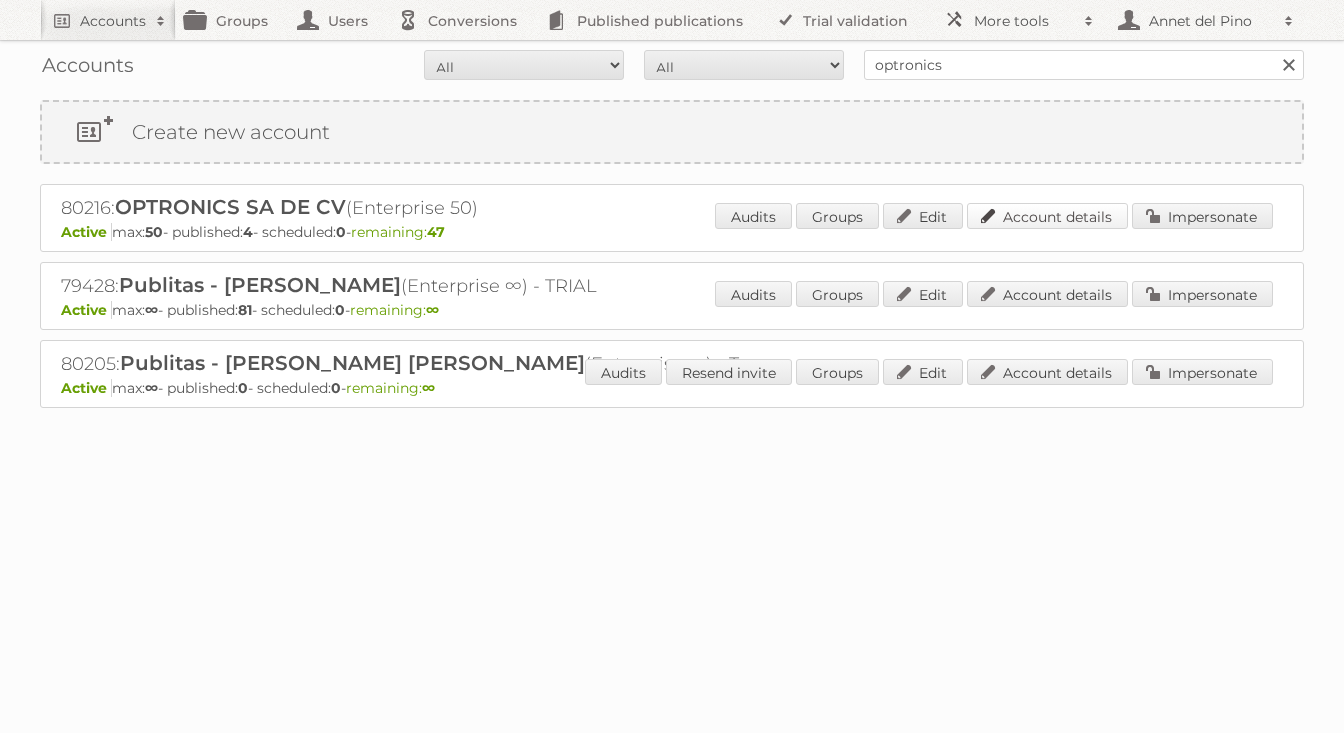 click on "Account details" at bounding box center (1047, 216) 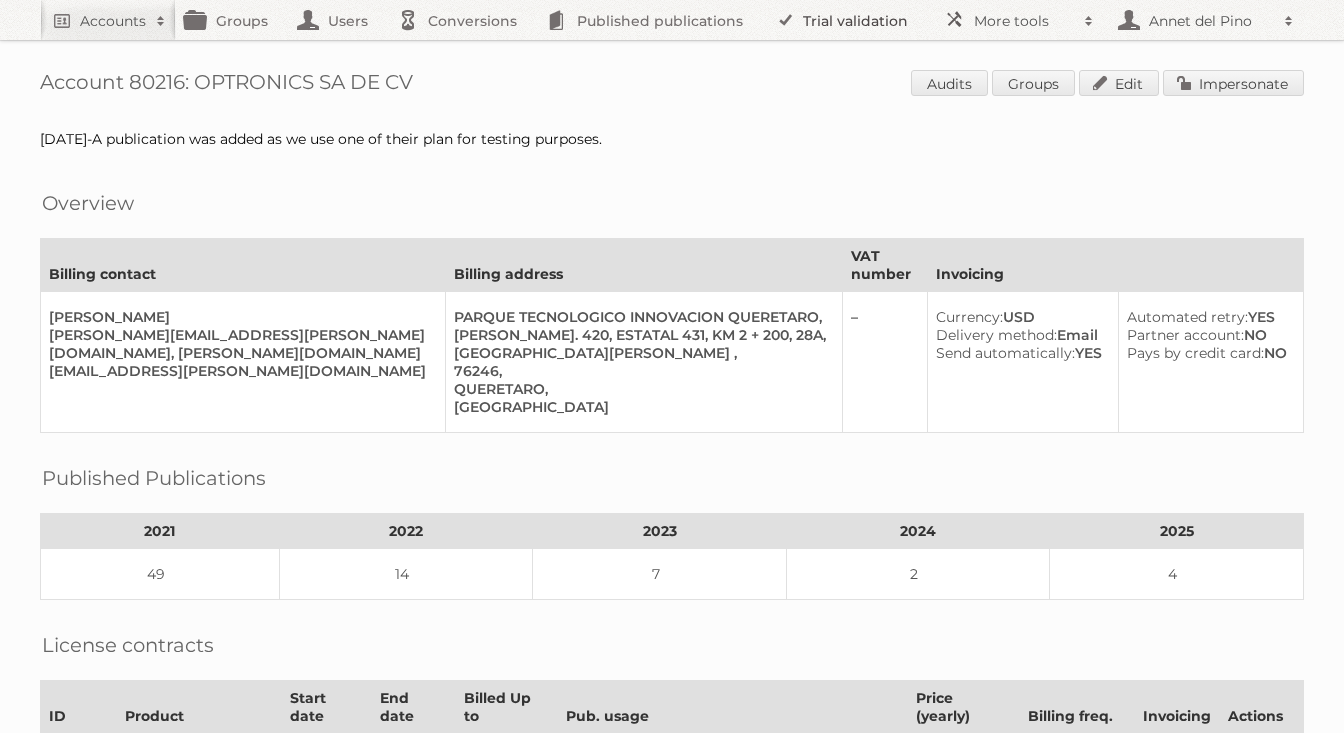 scroll, scrollTop: 0, scrollLeft: 0, axis: both 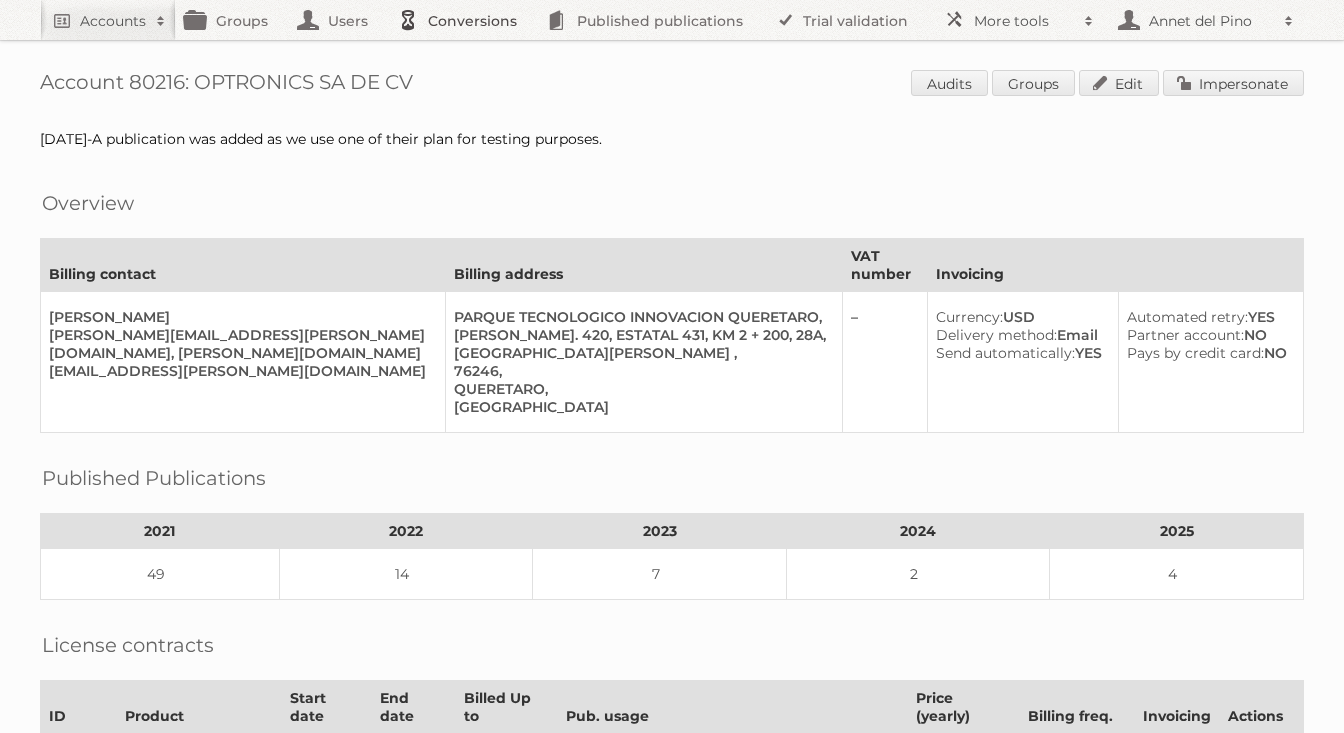 click on "Conversions" at bounding box center (462, 20) 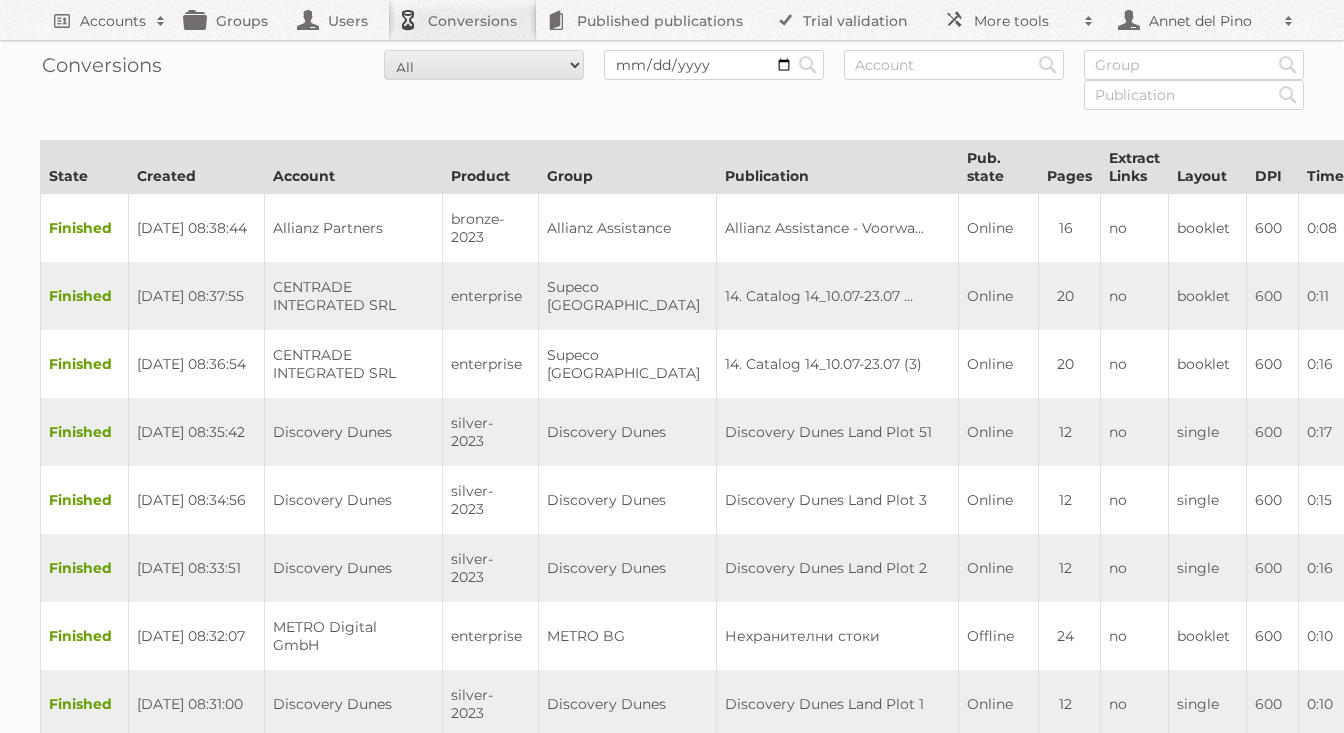 scroll, scrollTop: 0, scrollLeft: 0, axis: both 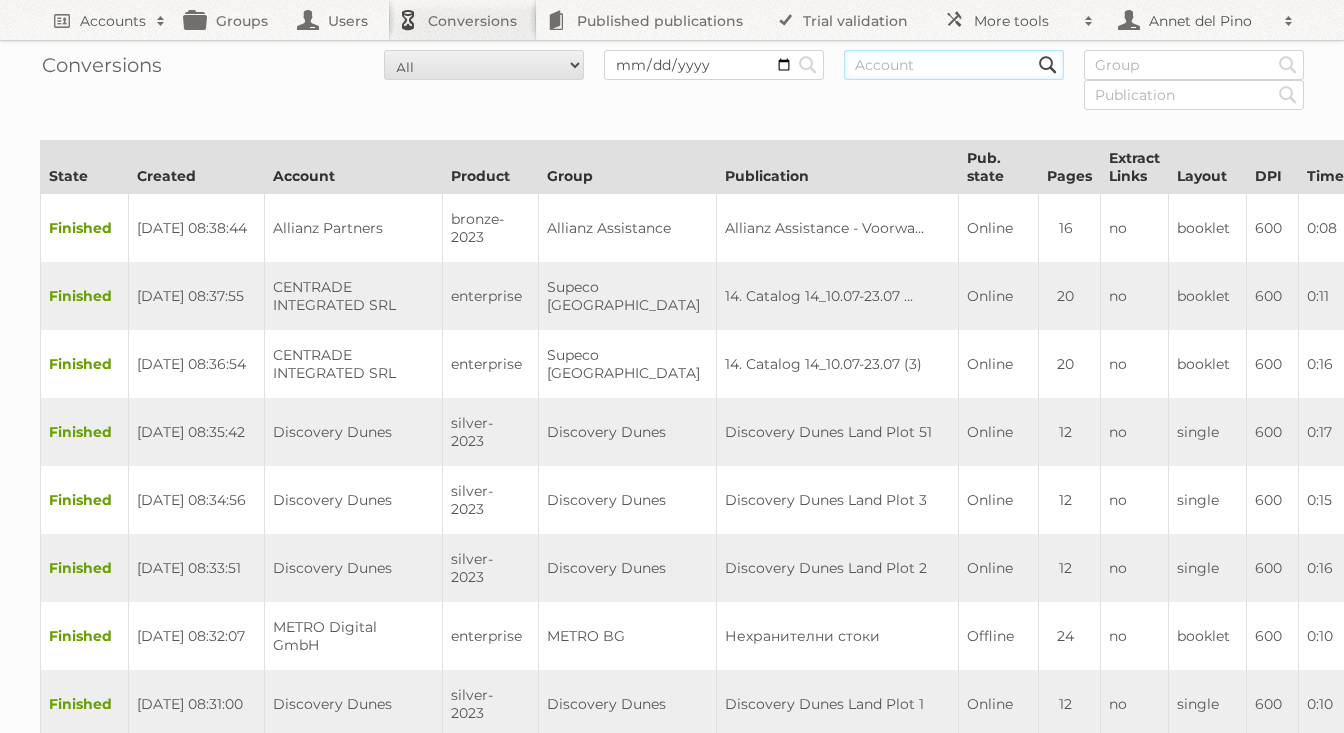 click at bounding box center (954, 65) 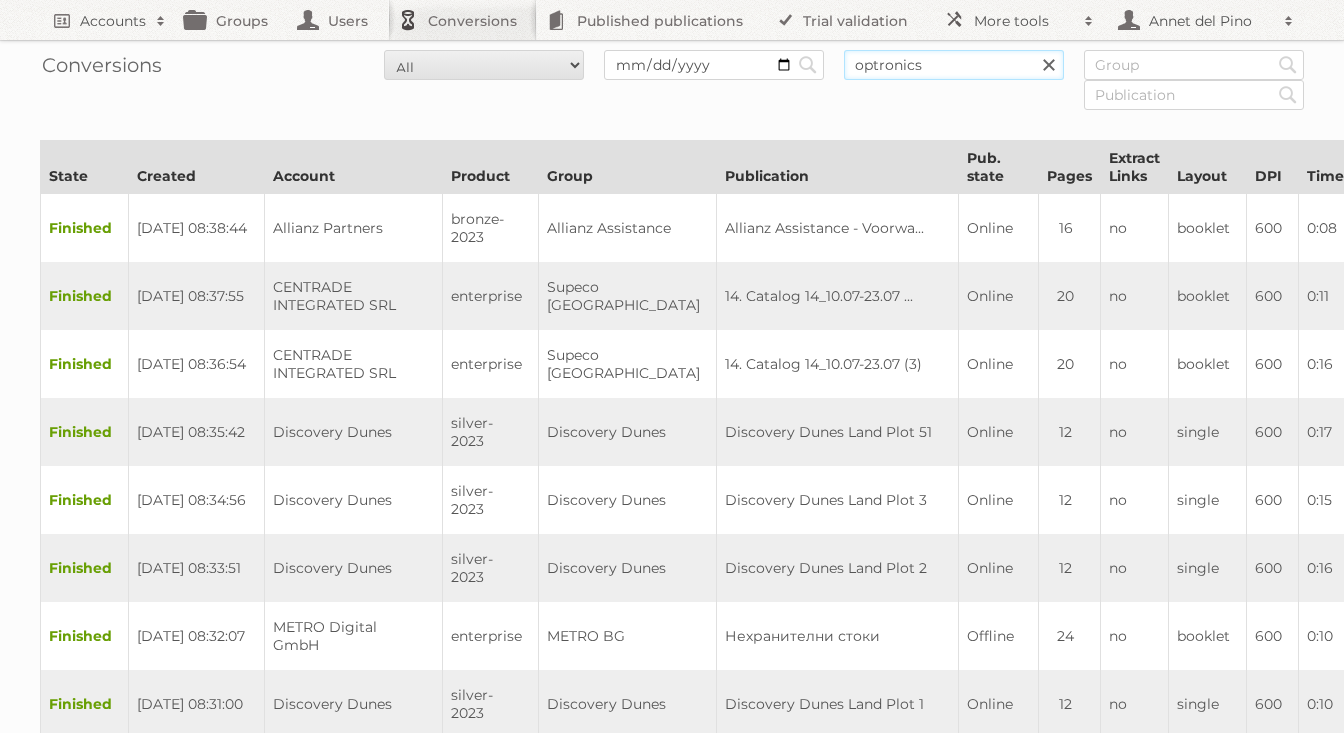 type on "optronics" 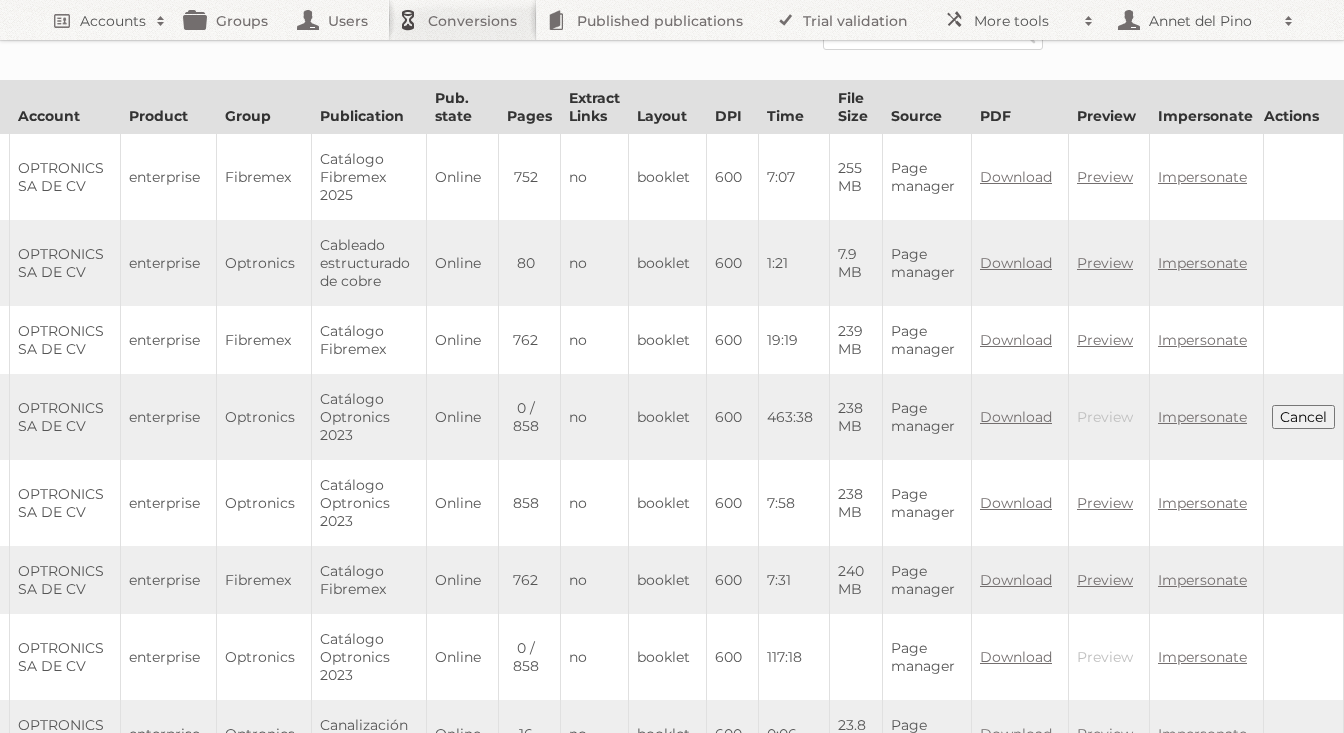 scroll, scrollTop: 60, scrollLeft: 0, axis: vertical 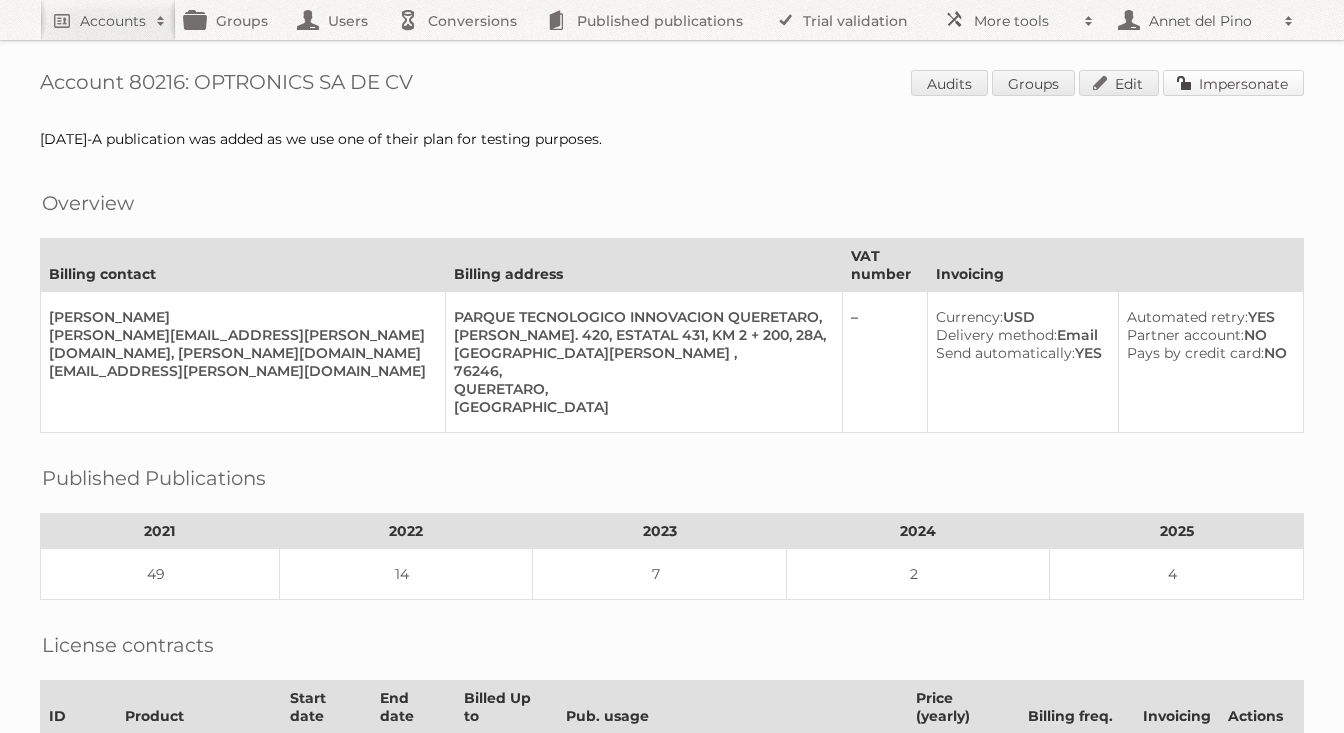 click on "Impersonate" at bounding box center [1233, 83] 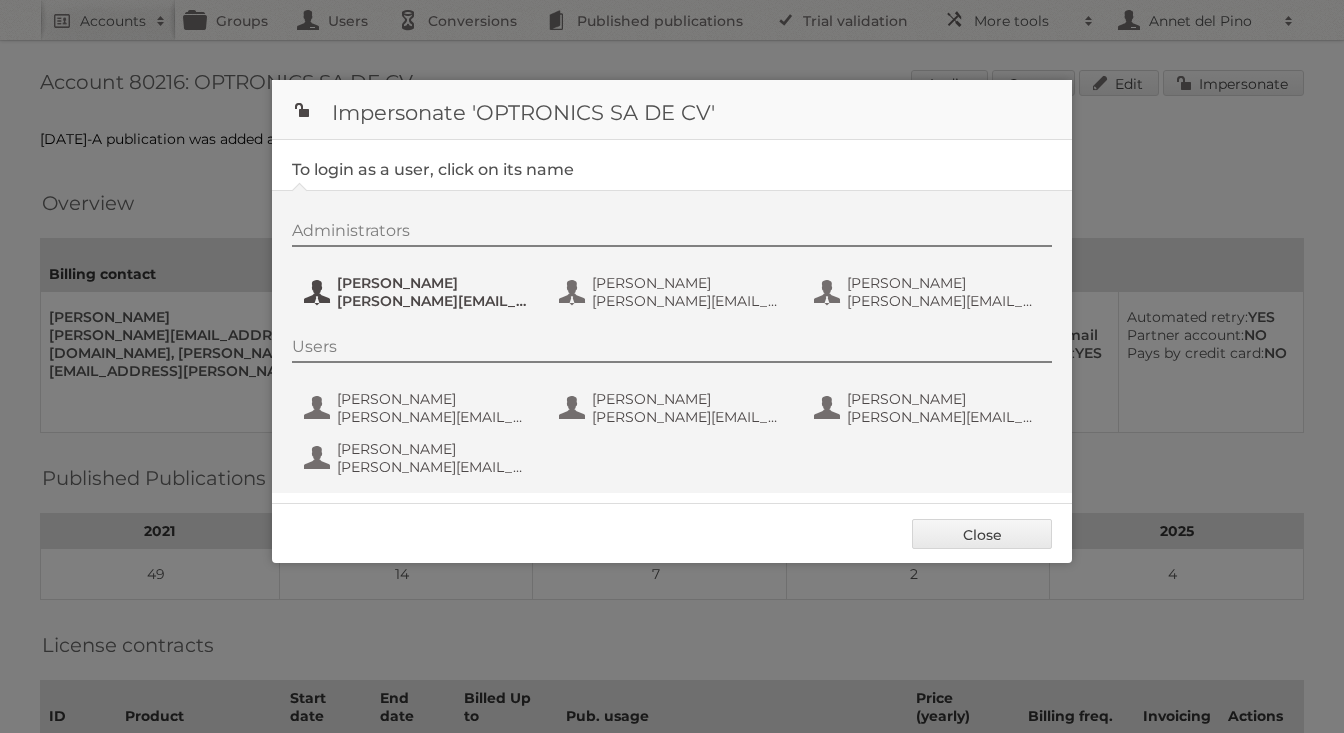 click on "[PERSON_NAME]" at bounding box center [434, 283] 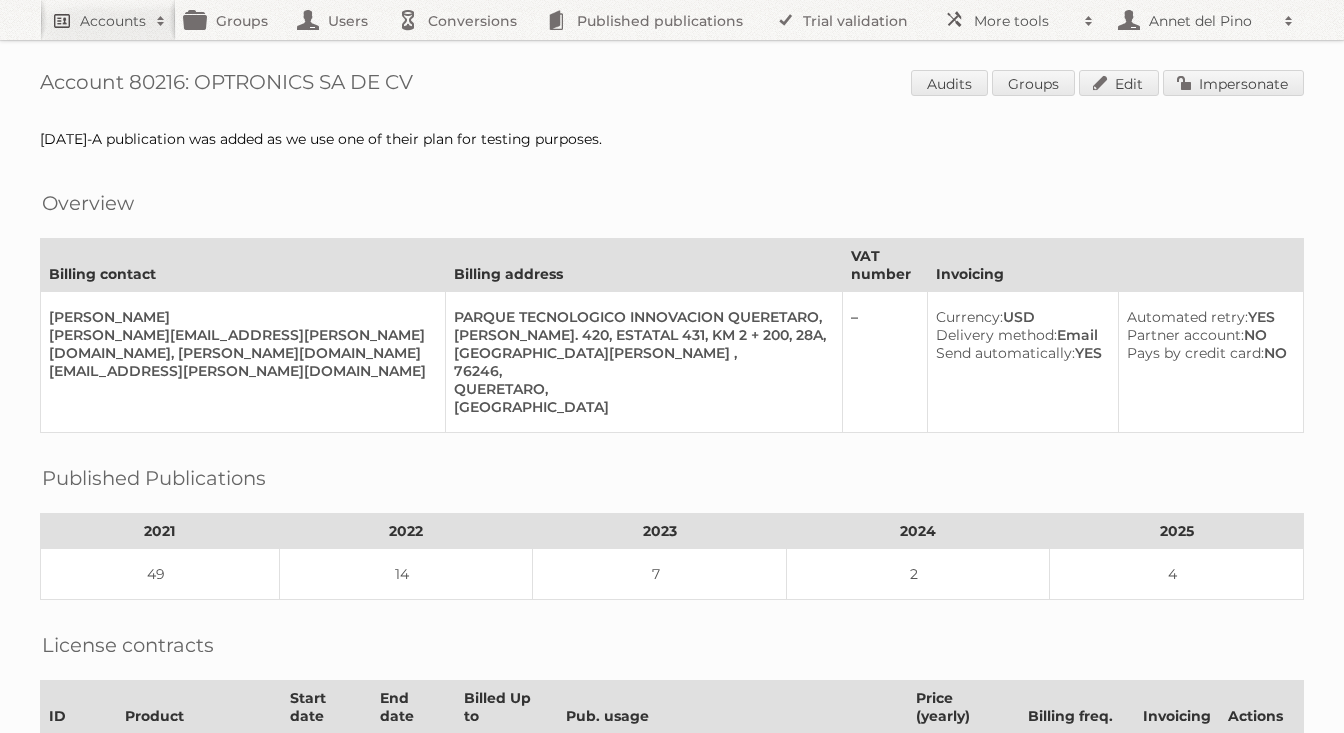 click on "Accounts" at bounding box center (113, 21) 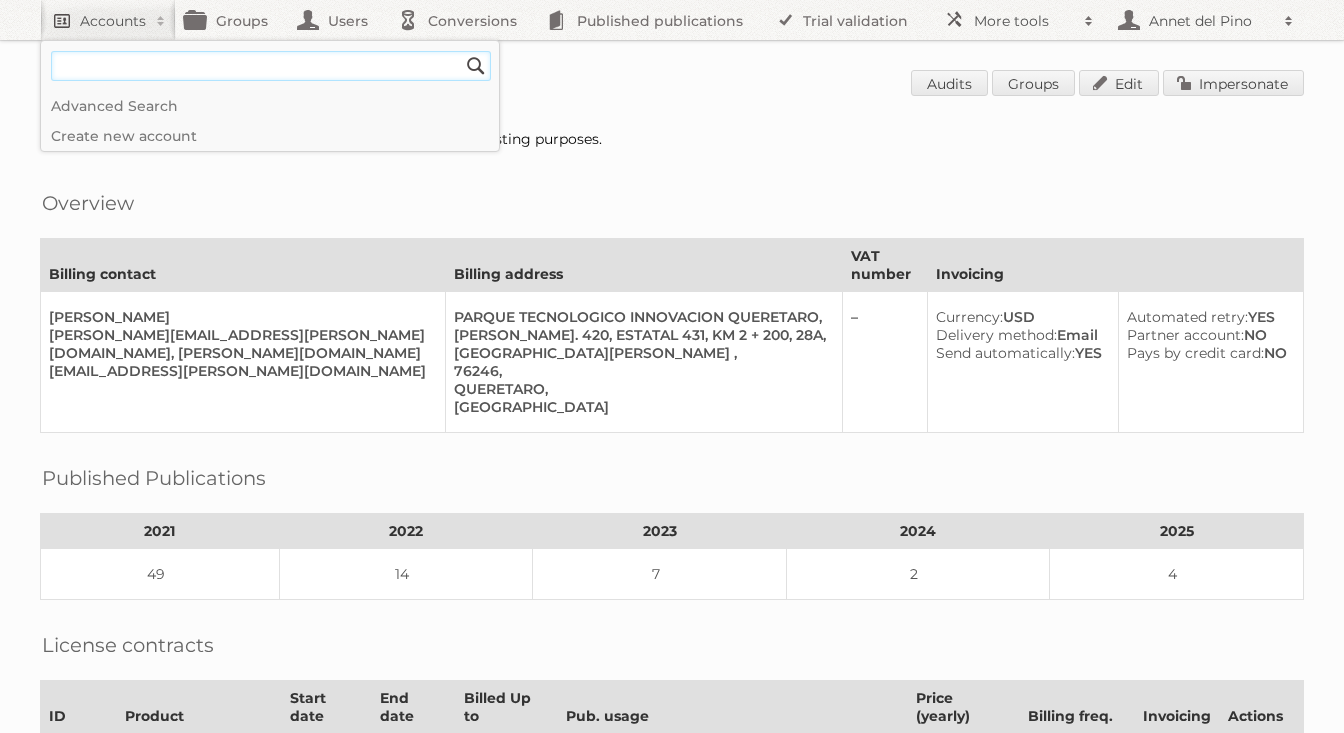 paste on "[PERSON_NAME][EMAIL_ADDRESS][DOMAIN_NAME]" 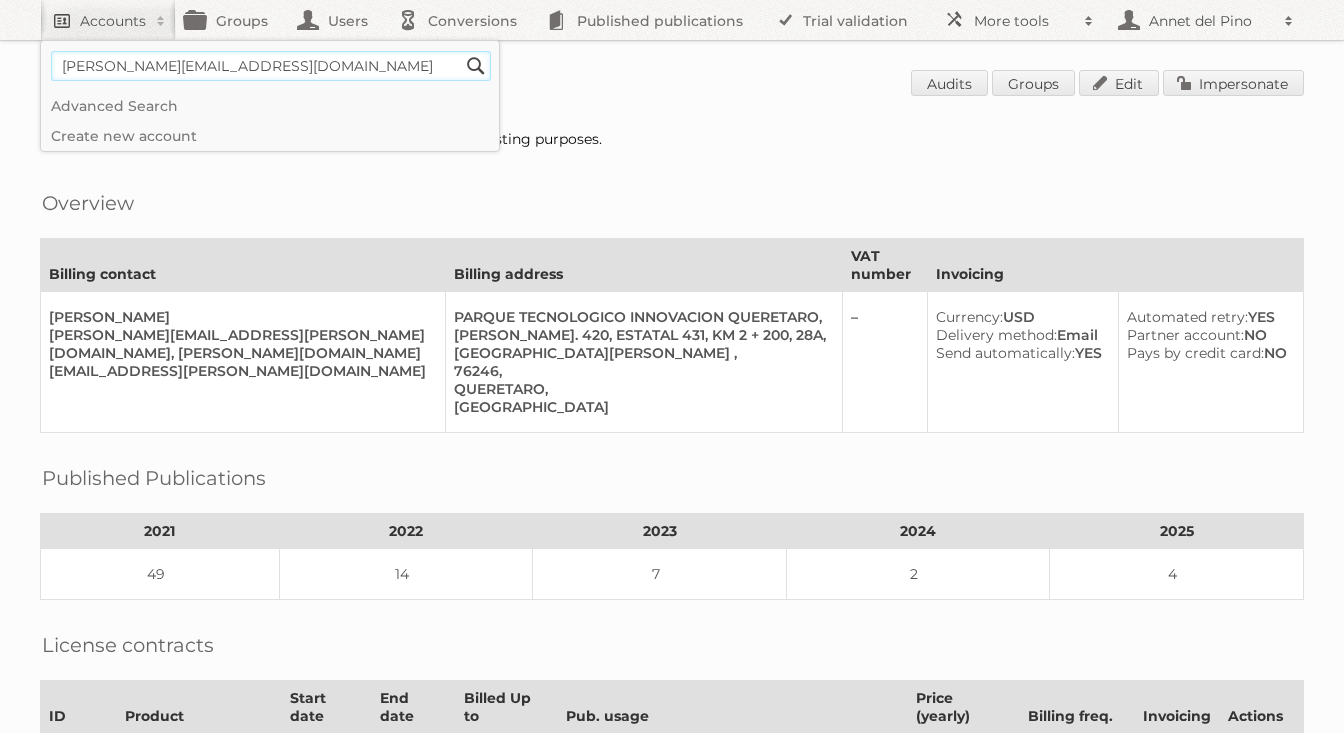type on "[PERSON_NAME][EMAIL_ADDRESS][DOMAIN_NAME]" 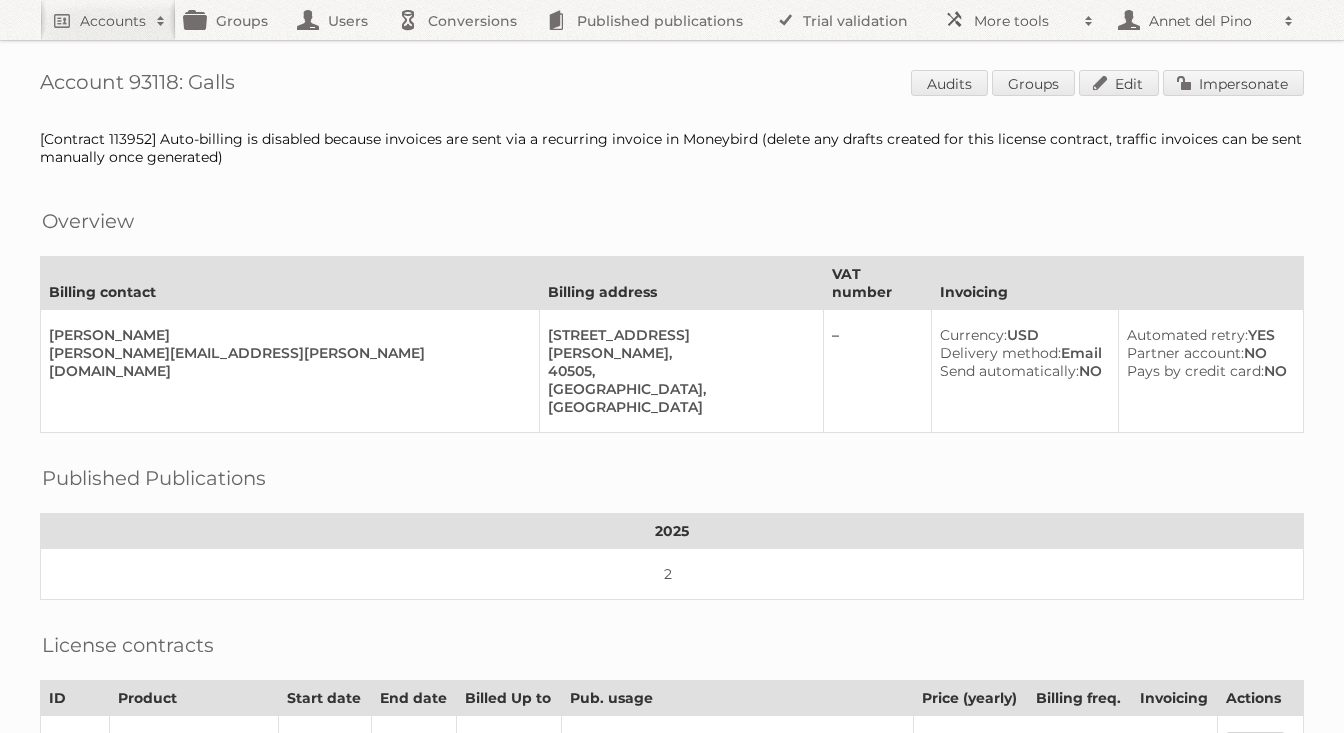 scroll, scrollTop: 0, scrollLeft: 0, axis: both 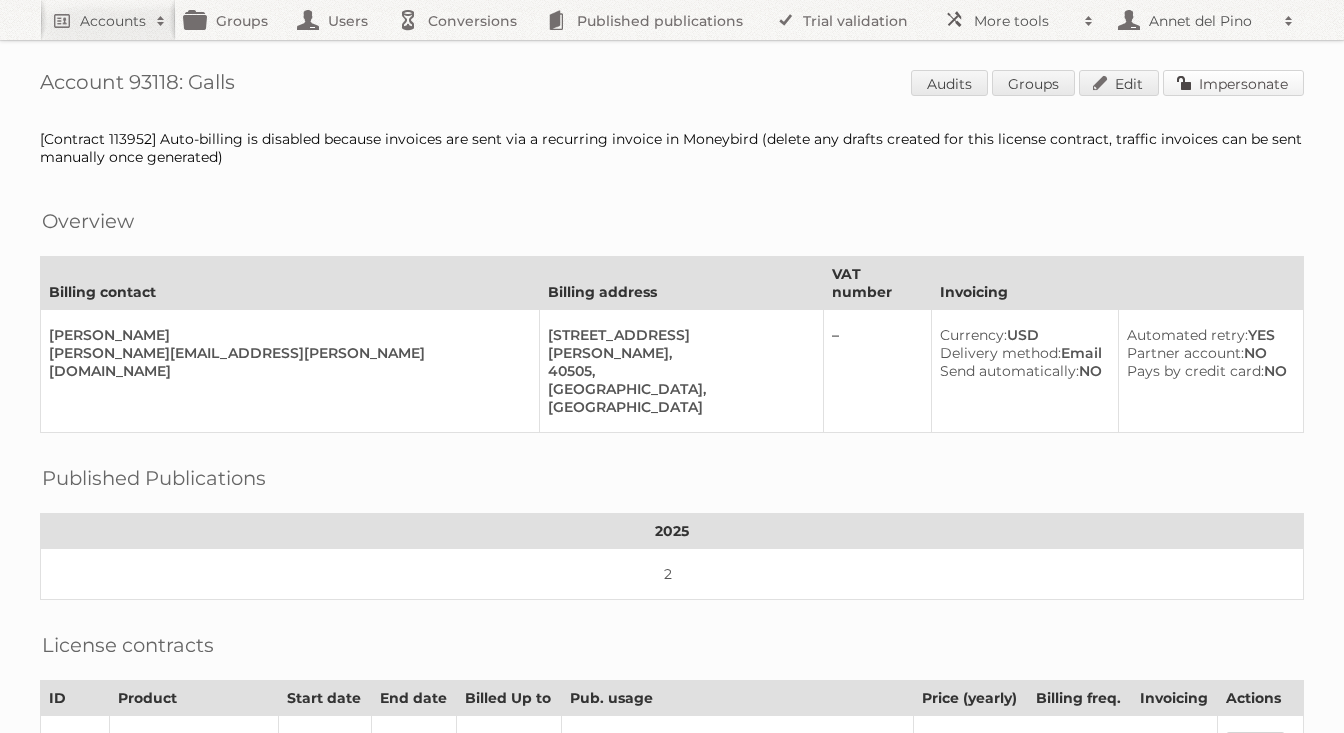 click on "Impersonate" at bounding box center (1233, 83) 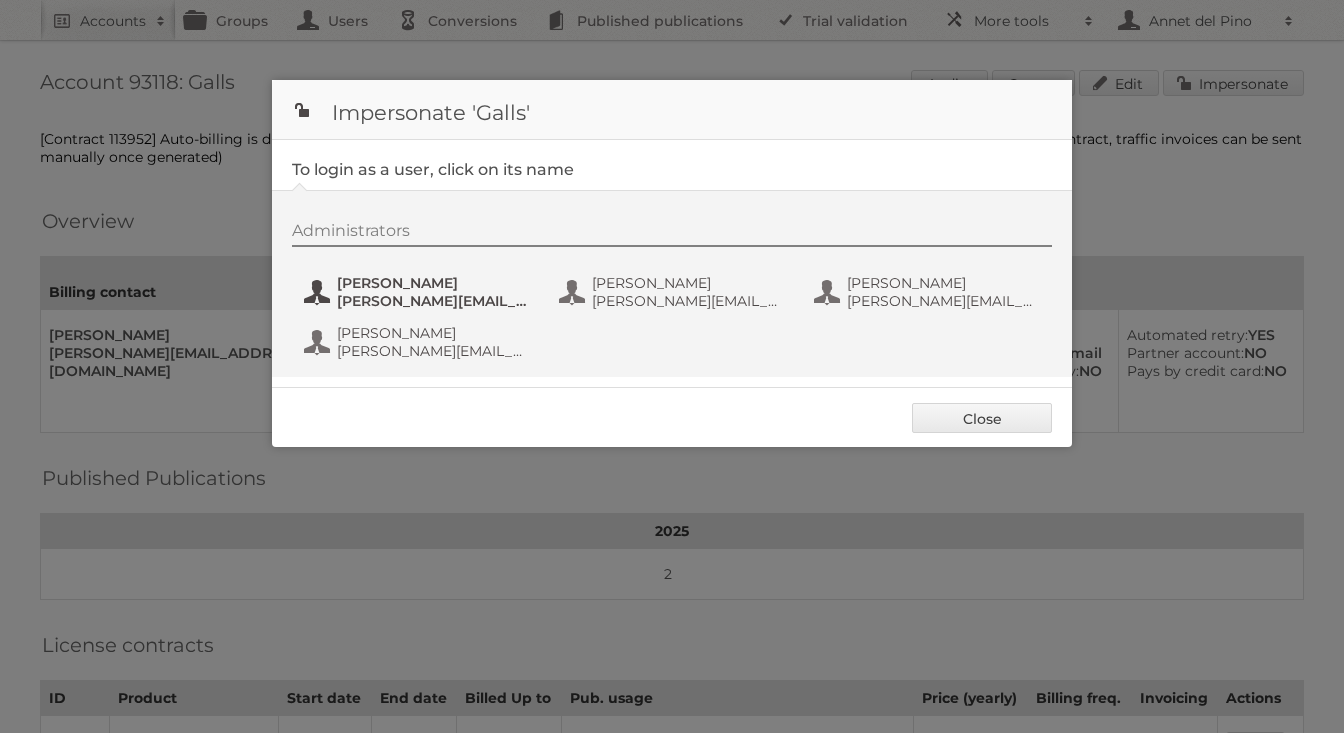 click on "Aakash Haryani" at bounding box center [434, 283] 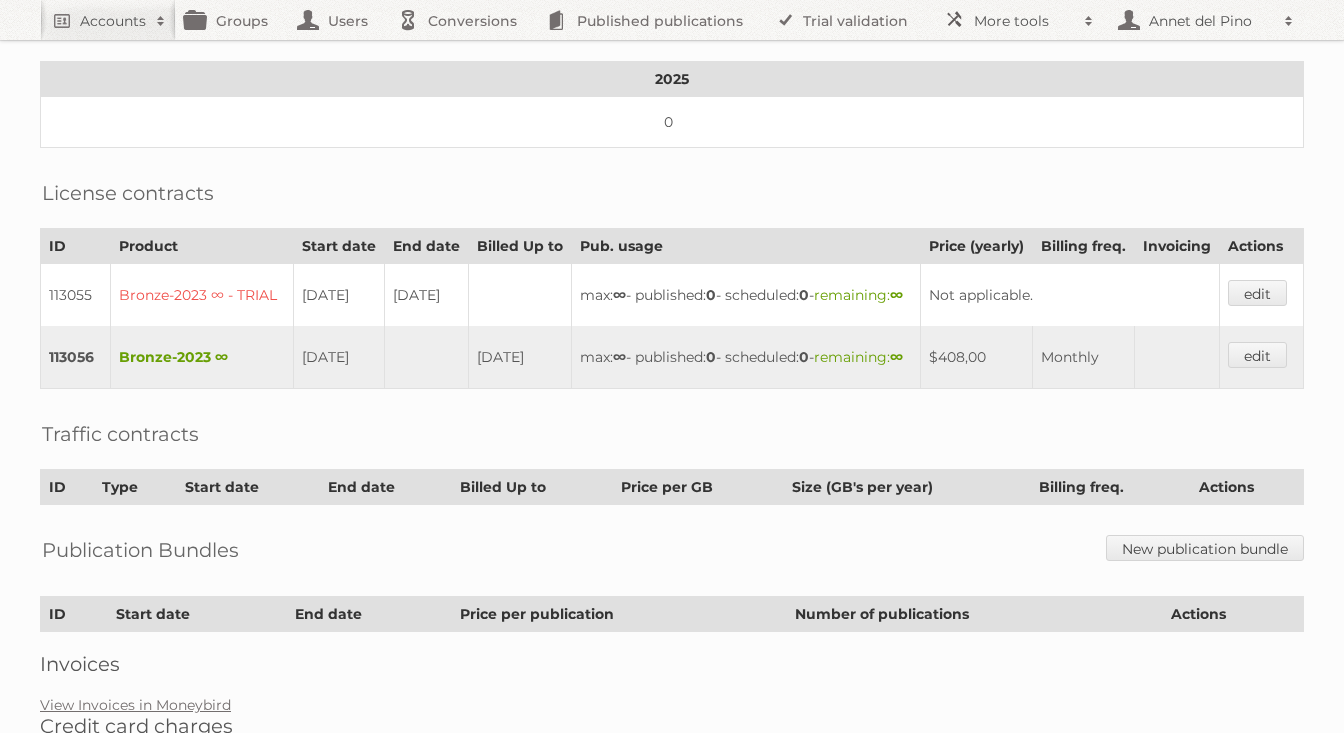 scroll, scrollTop: 0, scrollLeft: 0, axis: both 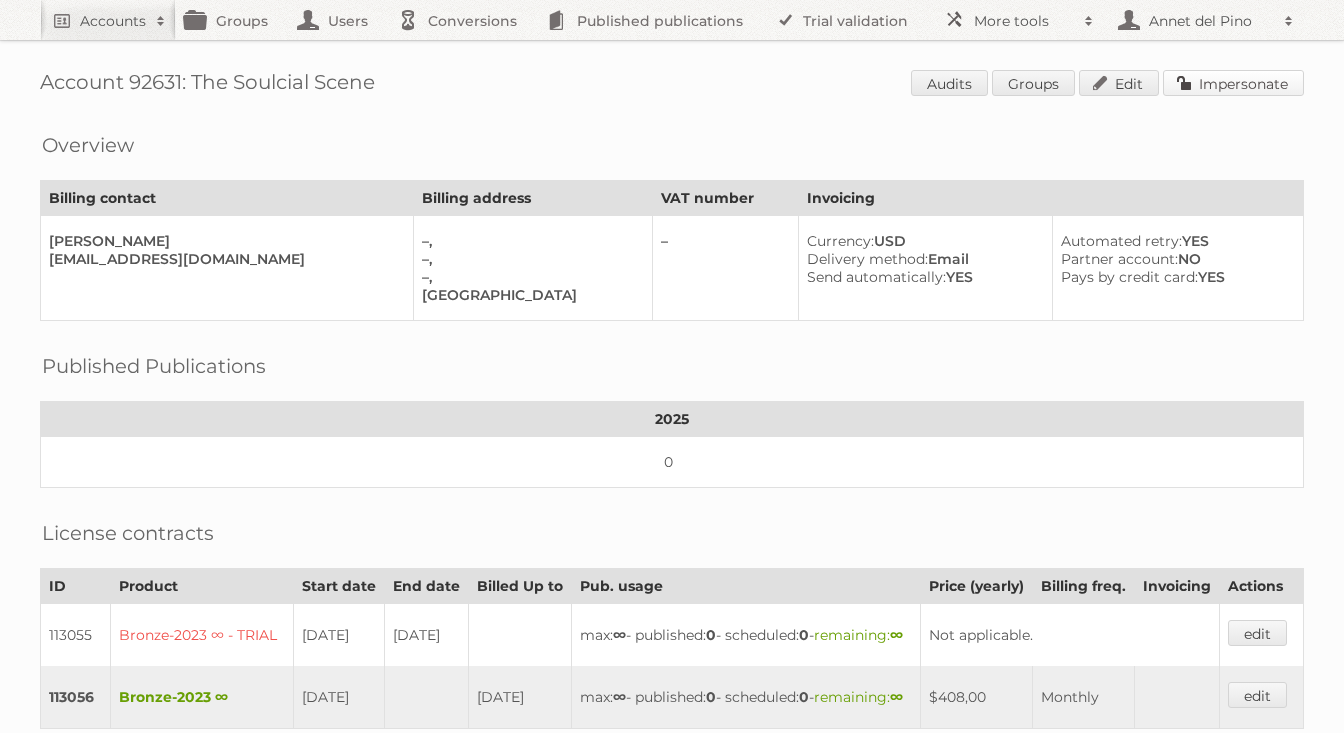 click on "Impersonate" at bounding box center (1233, 83) 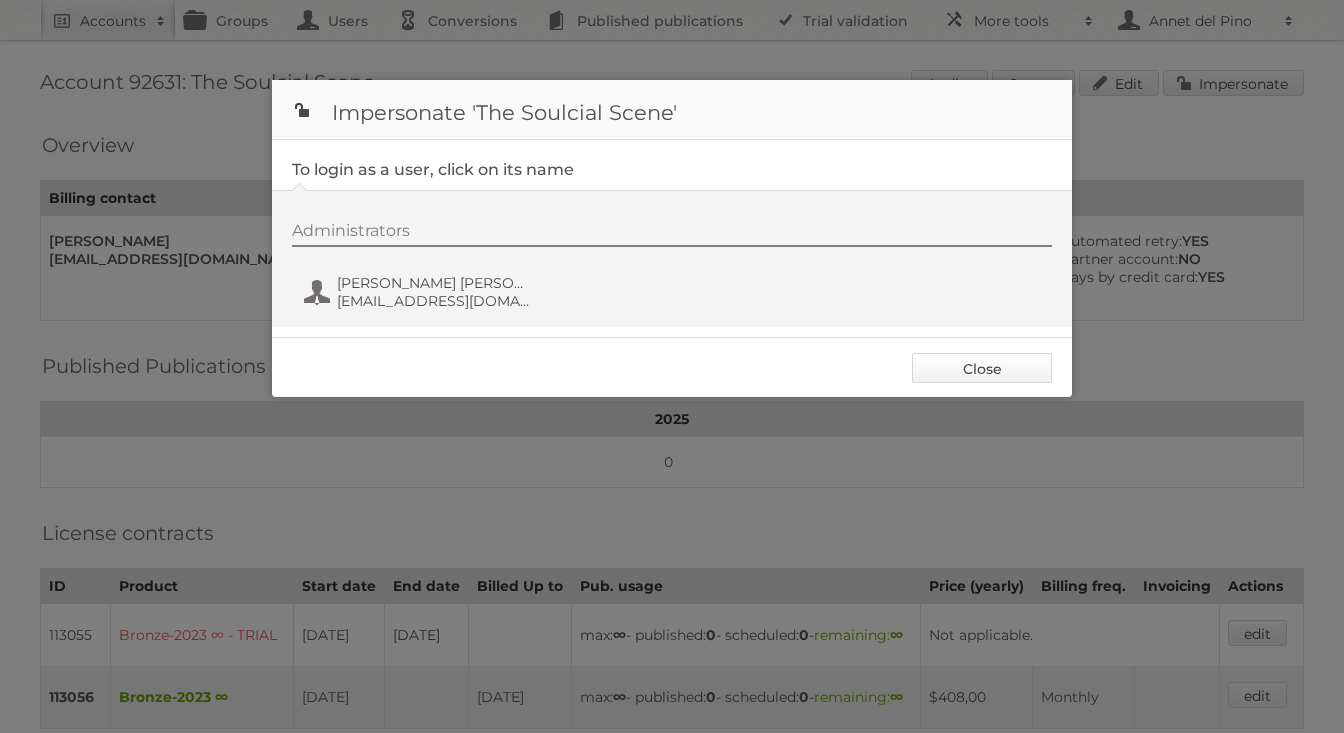 click on "Close" at bounding box center [982, 368] 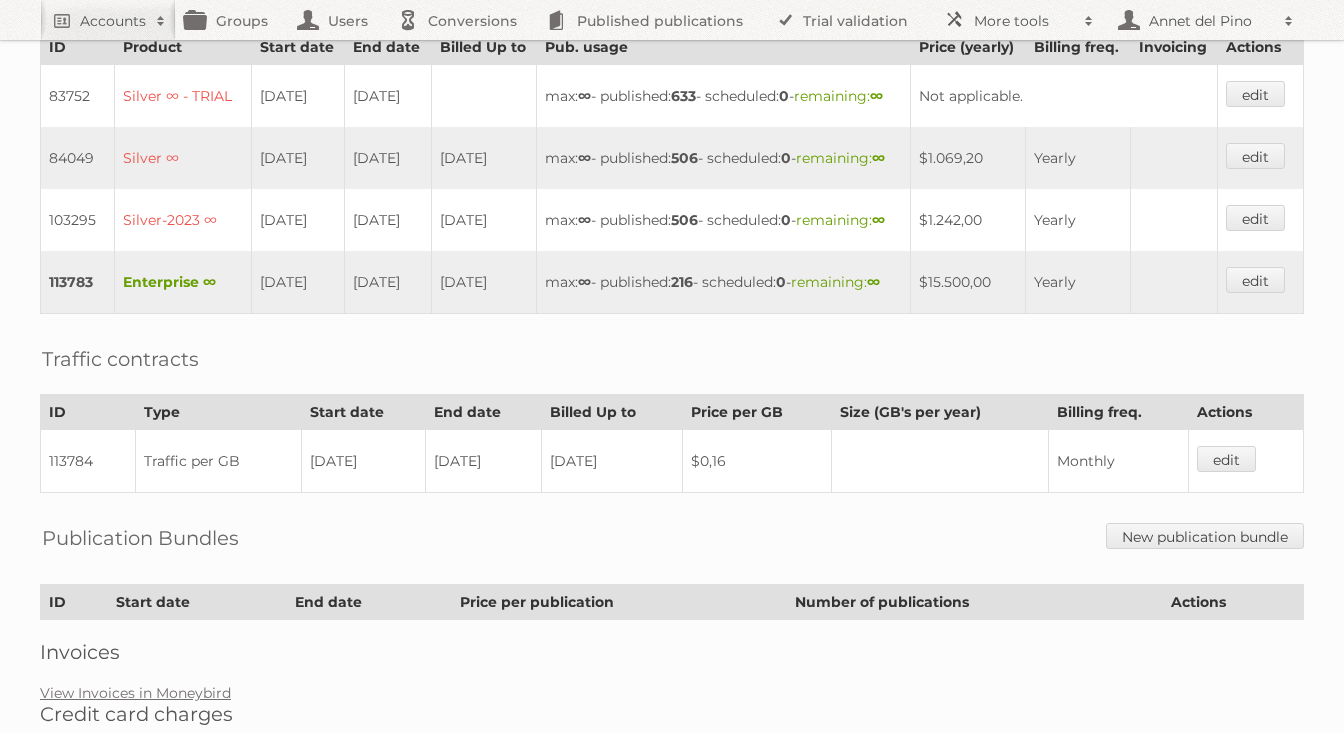 scroll, scrollTop: 650, scrollLeft: 0, axis: vertical 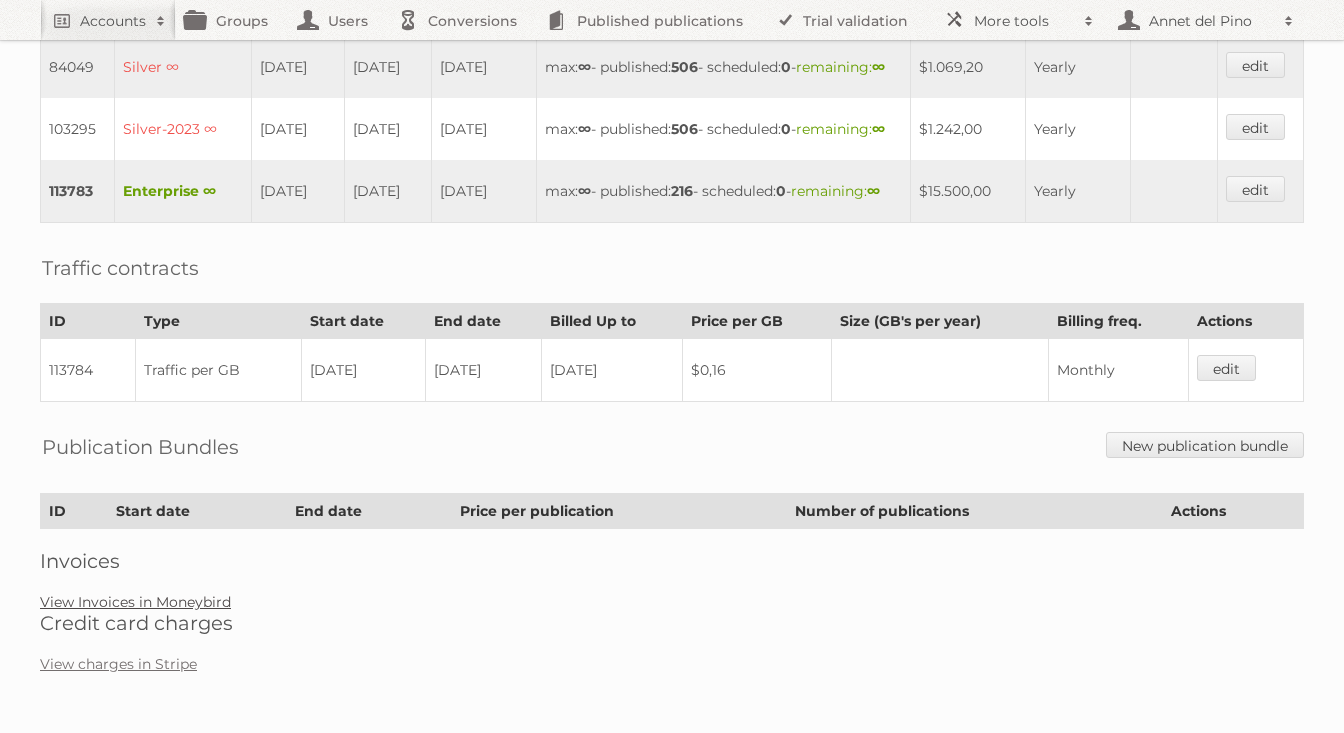 click on "View Invoices in Moneybird" at bounding box center (135, 602) 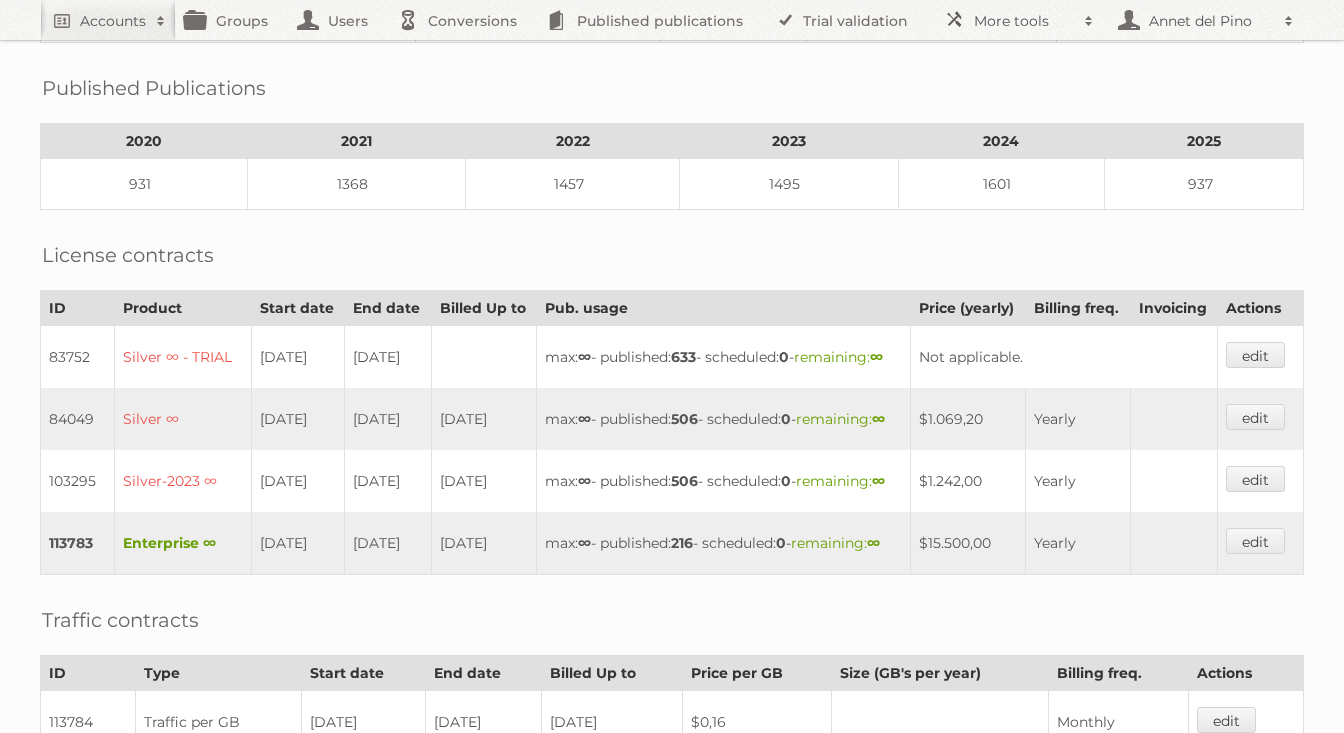 scroll, scrollTop: 0, scrollLeft: 0, axis: both 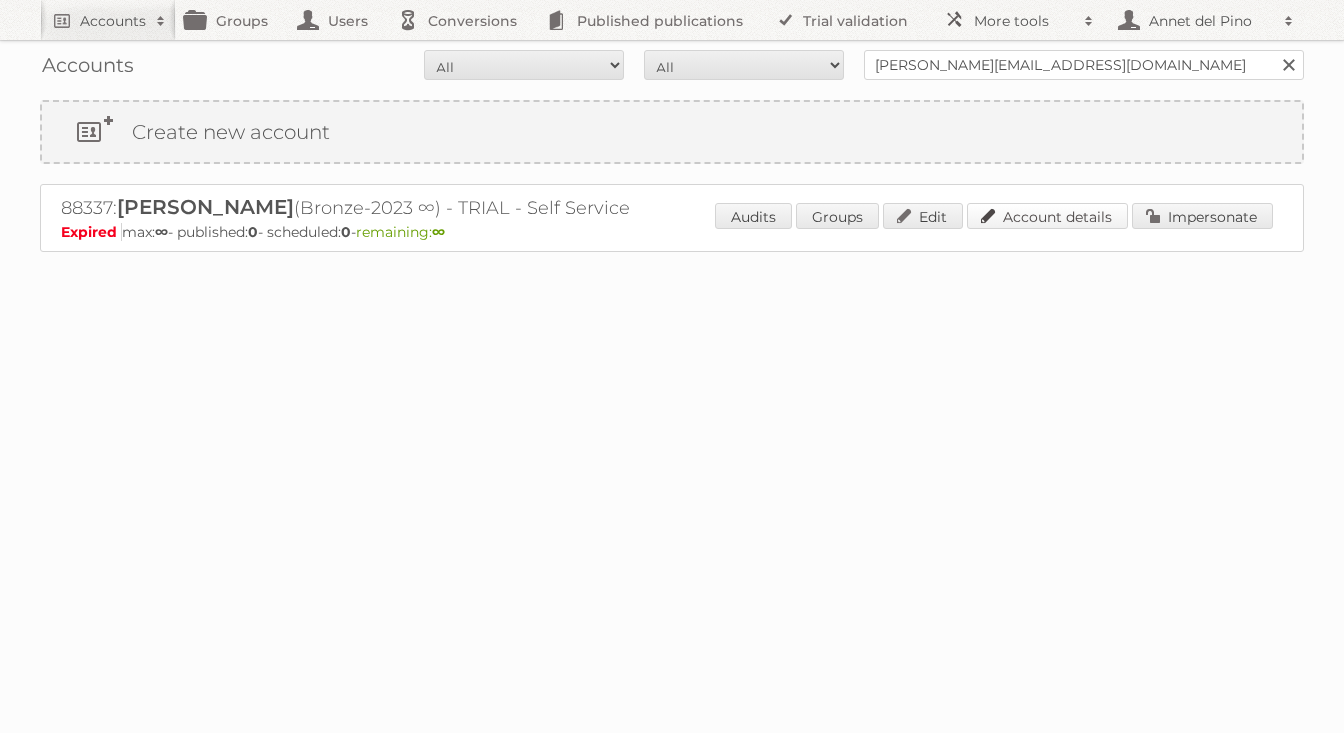 click on "Account details" at bounding box center [1047, 216] 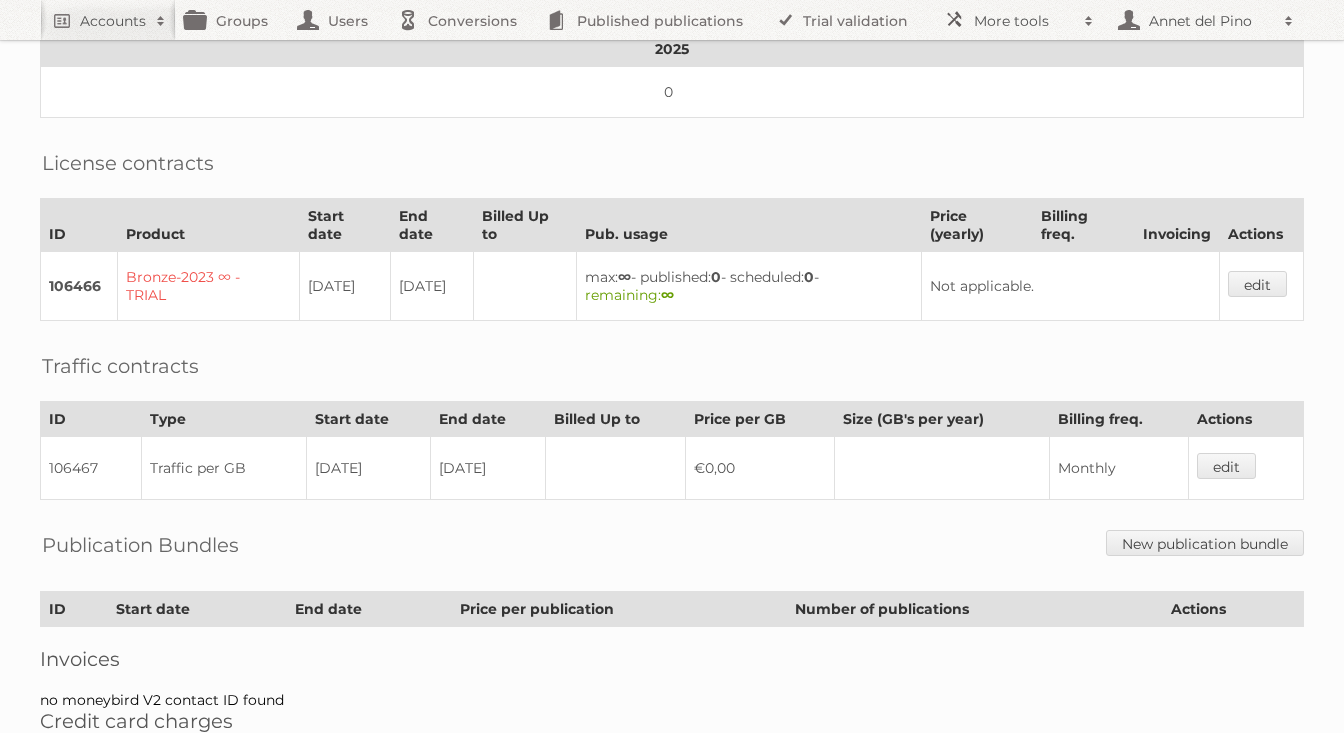 scroll, scrollTop: 0, scrollLeft: 0, axis: both 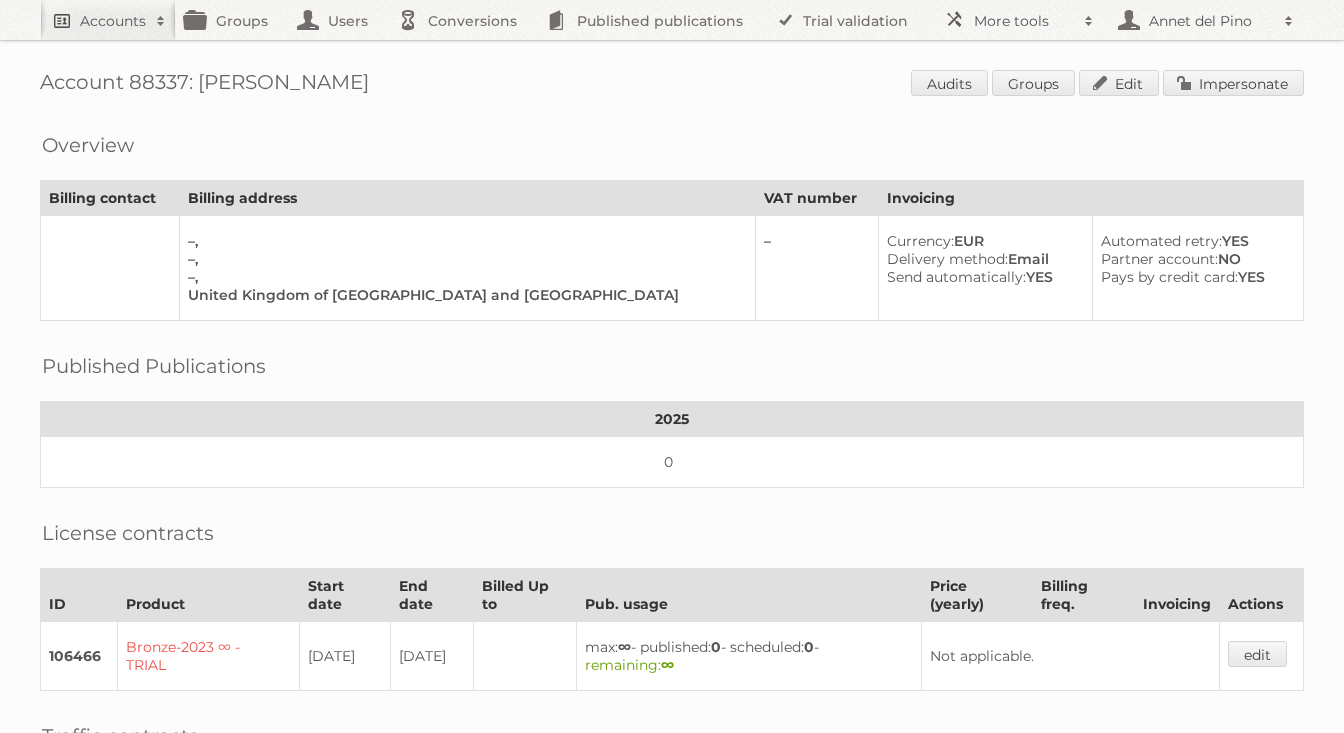 click on "Accounts" at bounding box center (108, 20) 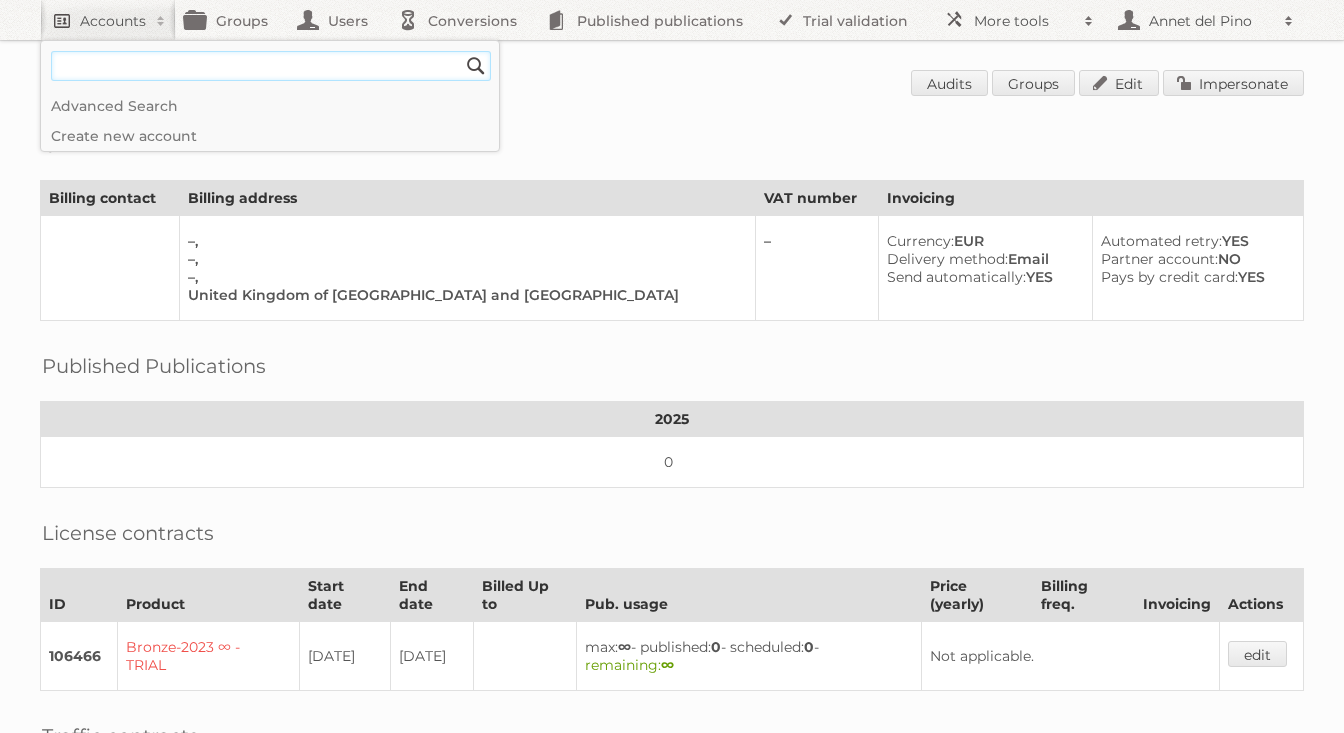 paste on "[EMAIL_ADDRESS][DOMAIN_NAME]" 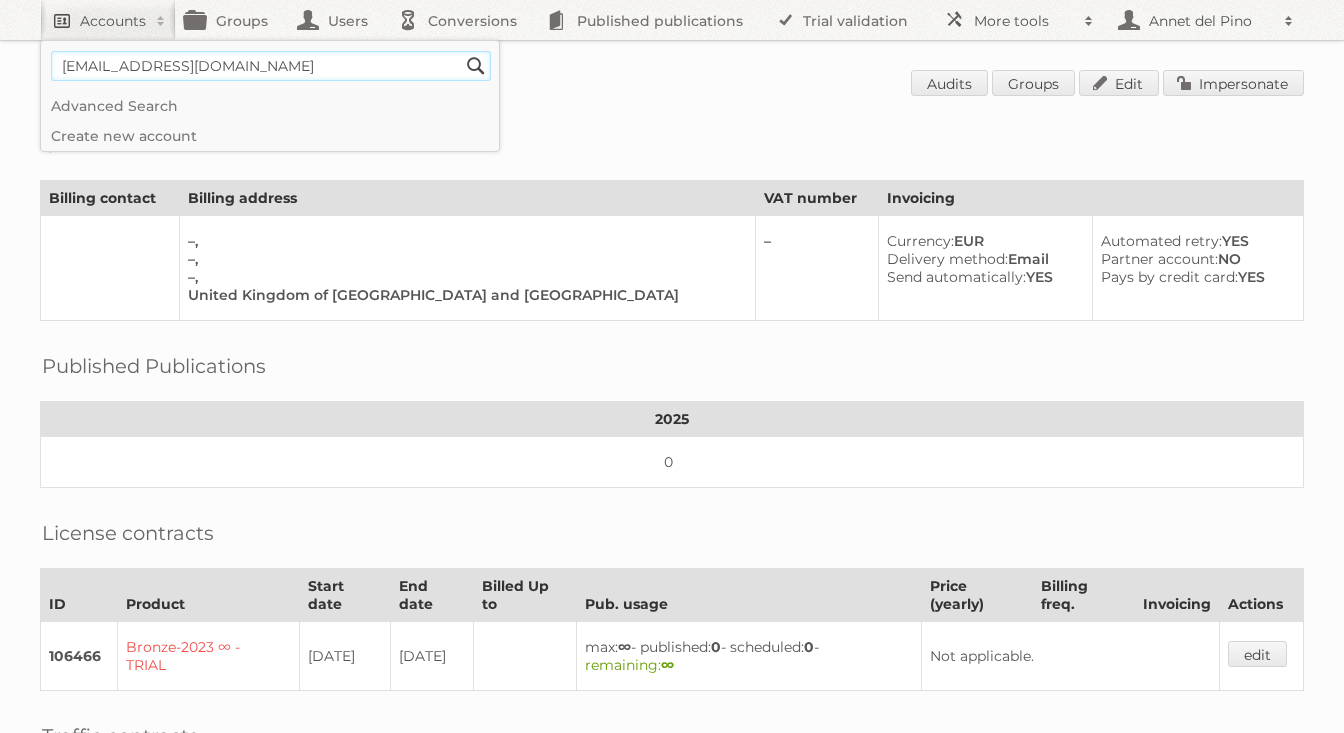 type on "[EMAIL_ADDRESS][DOMAIN_NAME]" 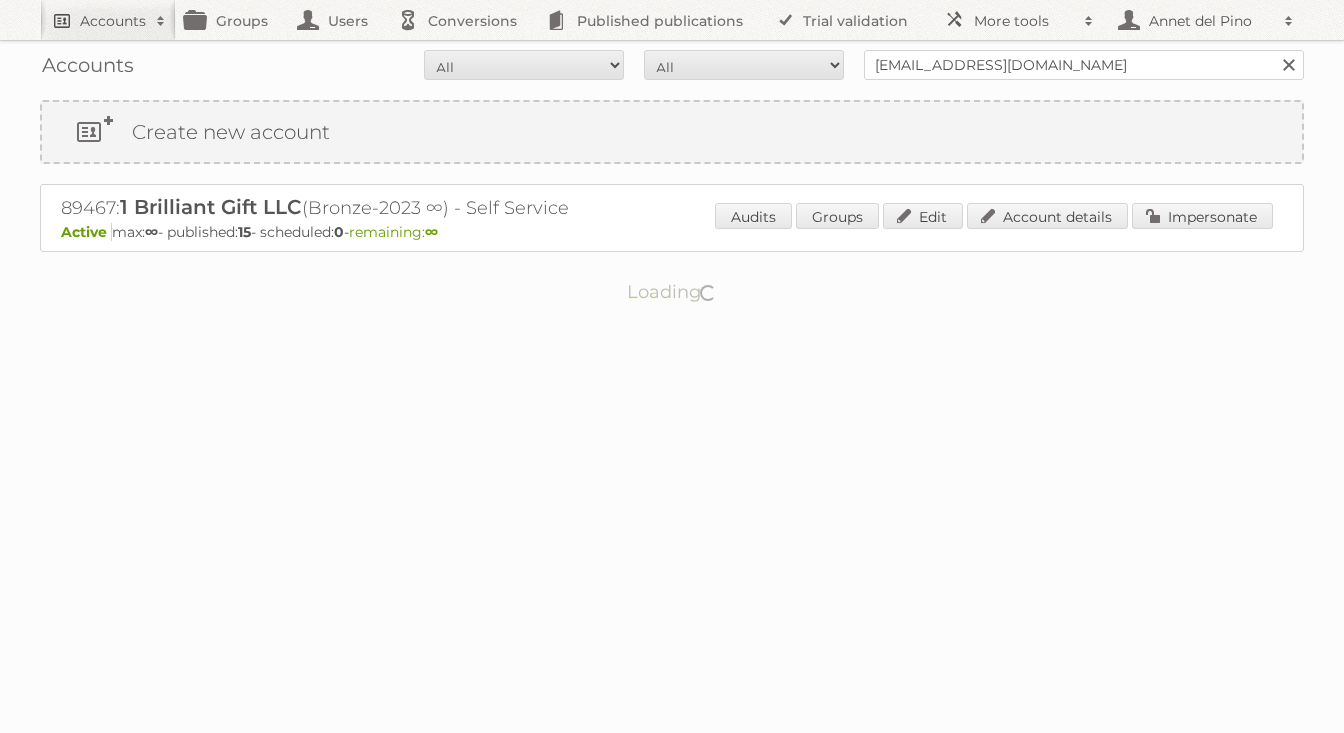 scroll, scrollTop: 0, scrollLeft: 0, axis: both 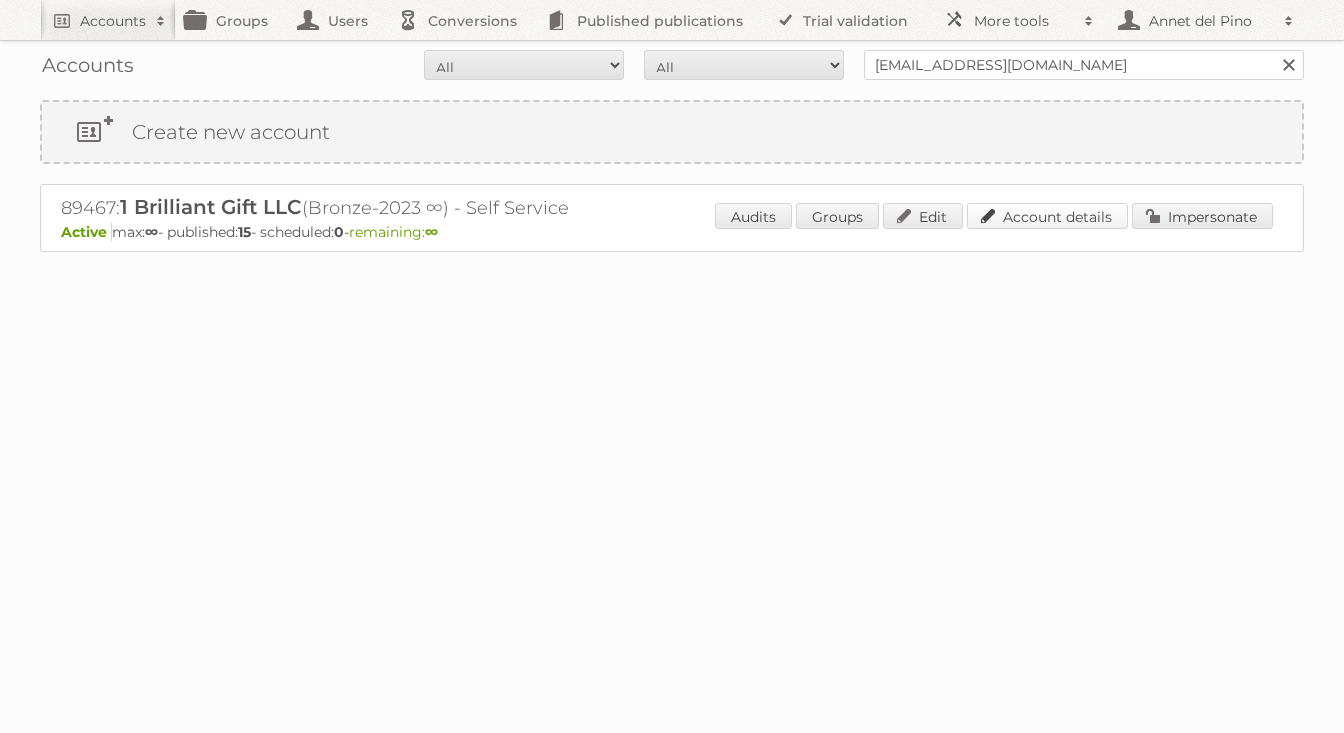 click on "Account details" at bounding box center (1047, 216) 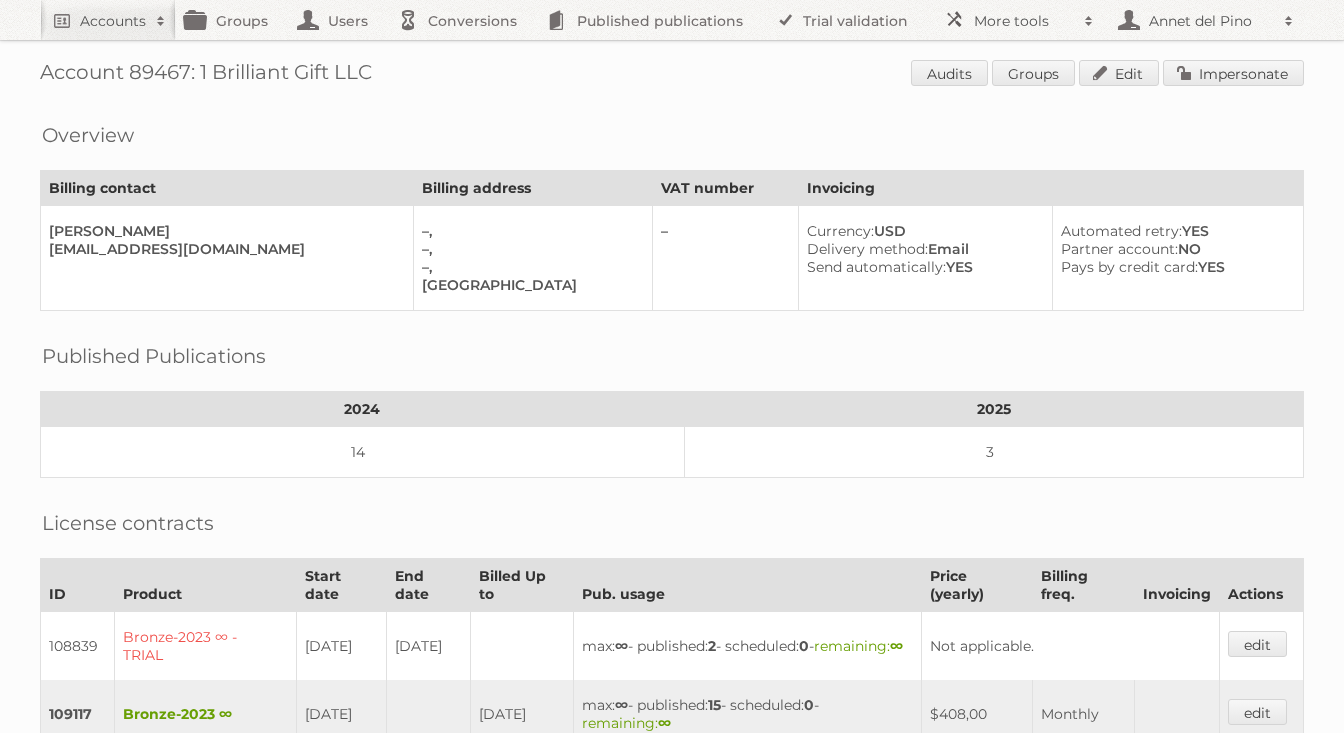 scroll, scrollTop: 0, scrollLeft: 0, axis: both 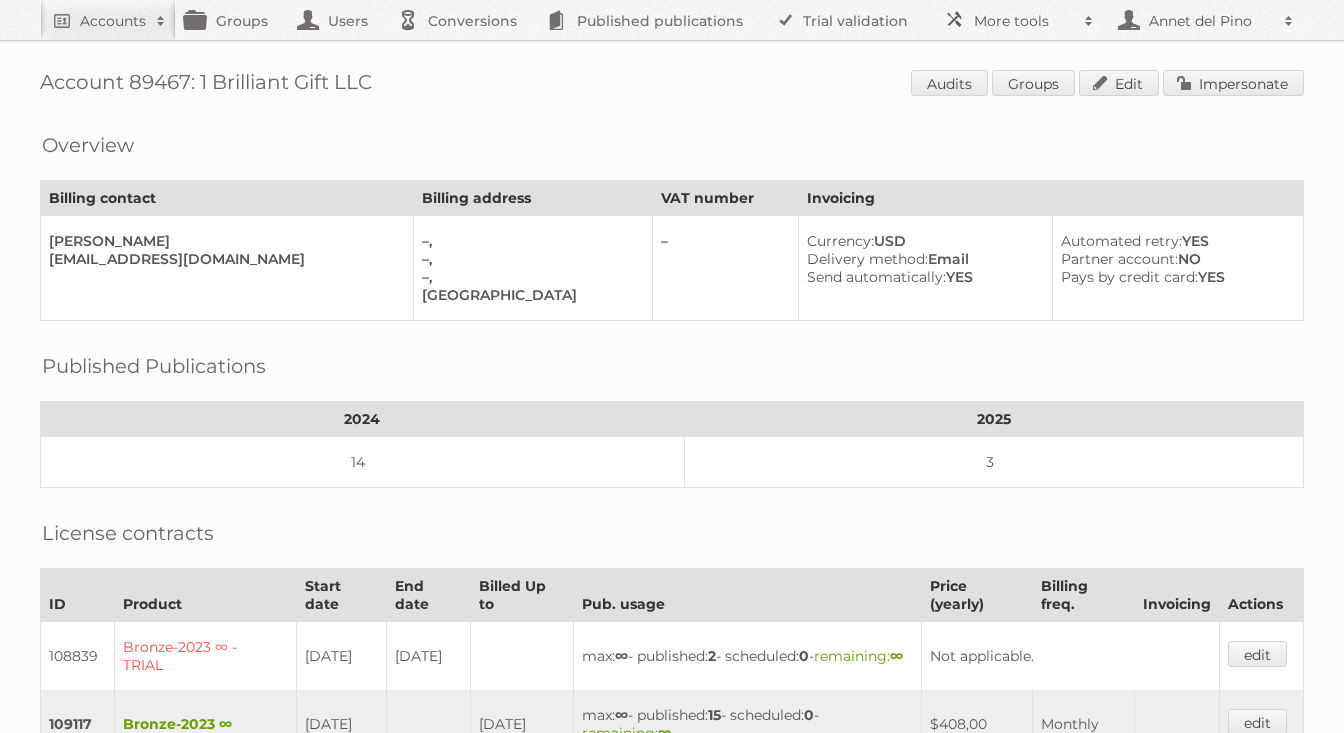 drag, startPoint x: 390, startPoint y: 85, endPoint x: 215, endPoint y: 88, distance: 175.02571 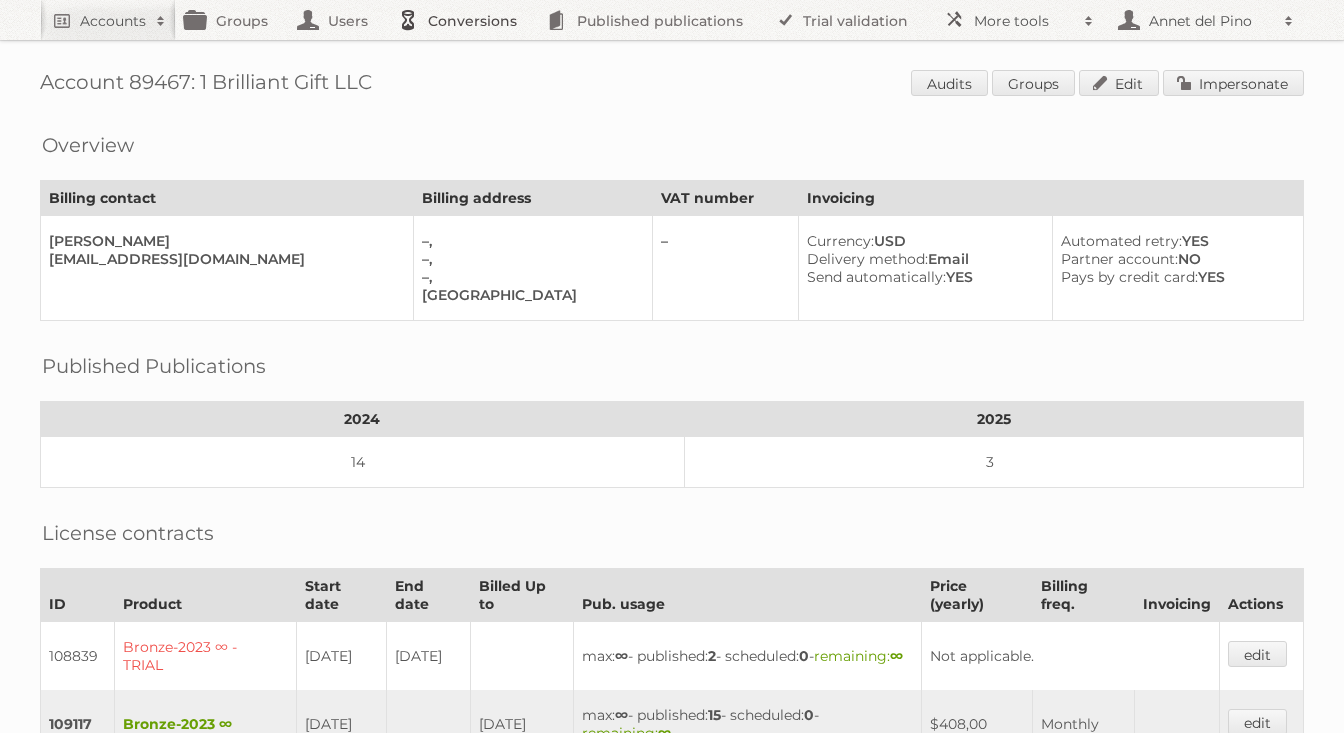 click on "Conversions" at bounding box center [462, 20] 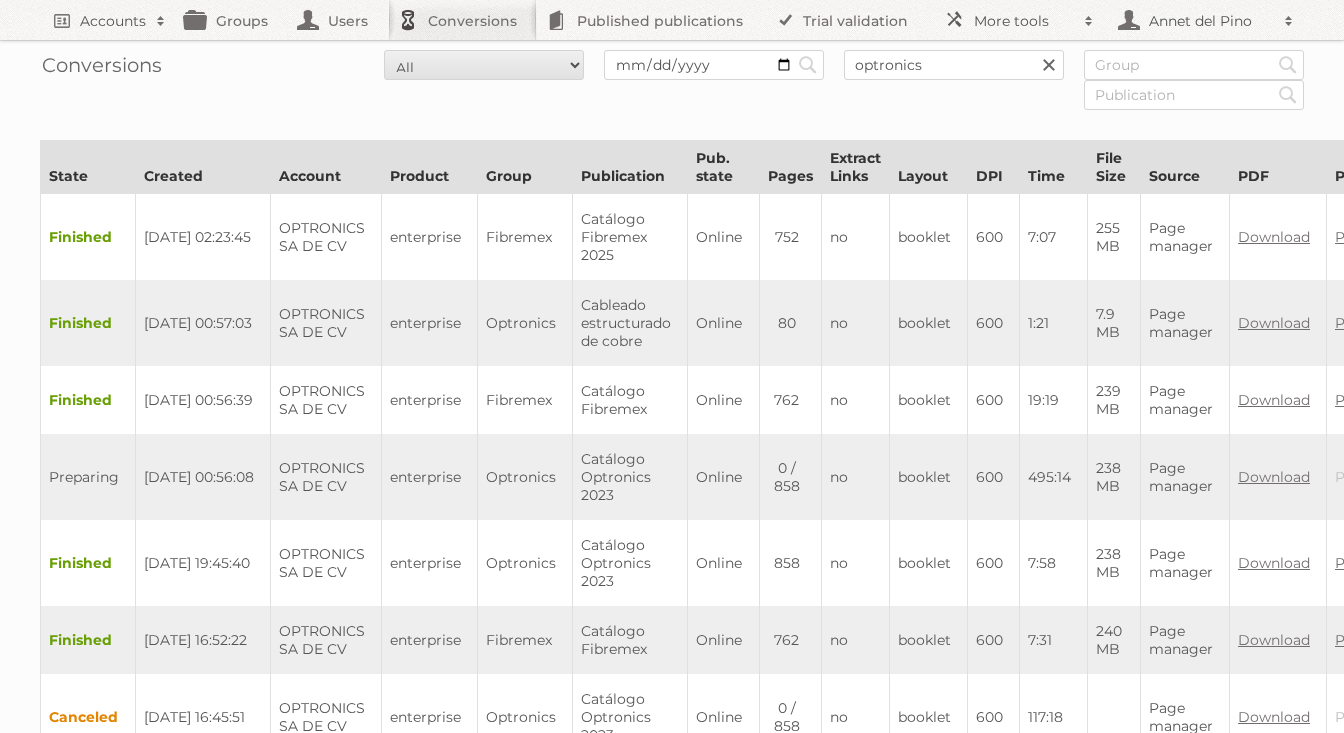 scroll, scrollTop: 0, scrollLeft: 0, axis: both 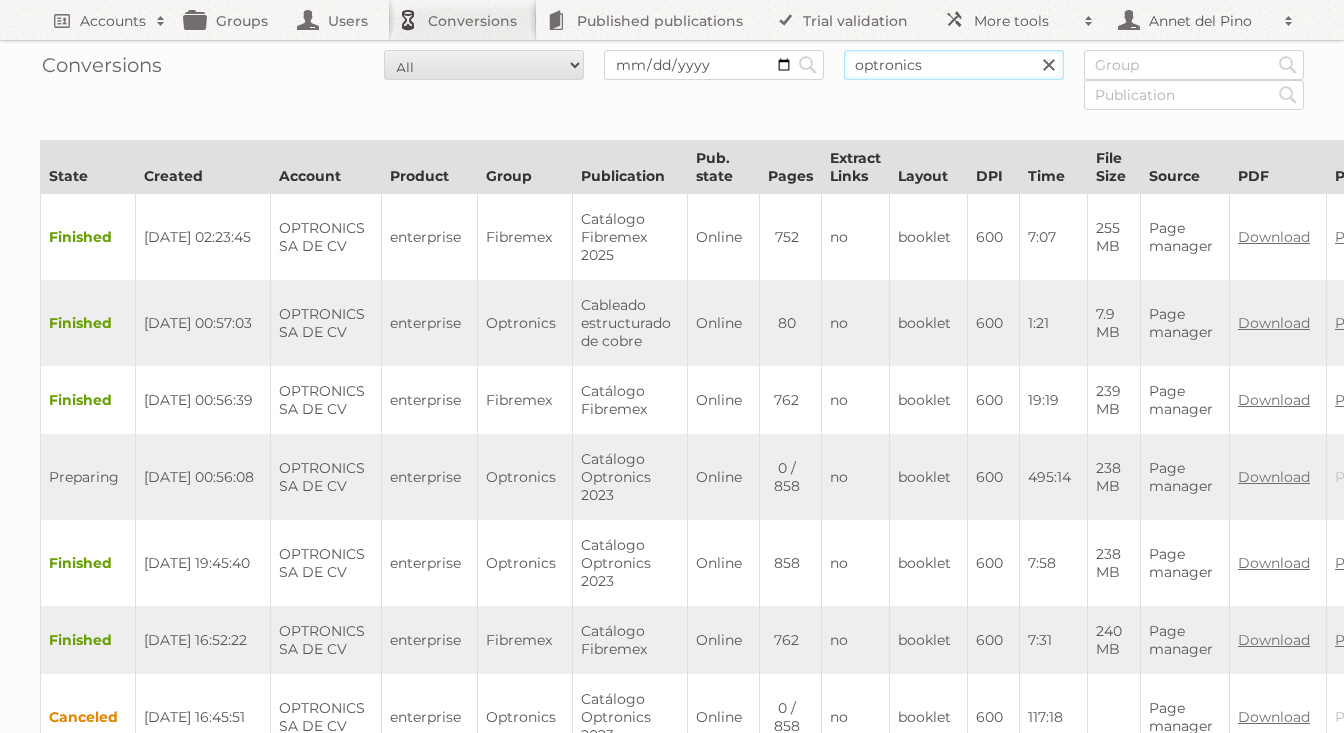 click on "optronics" at bounding box center [954, 65] 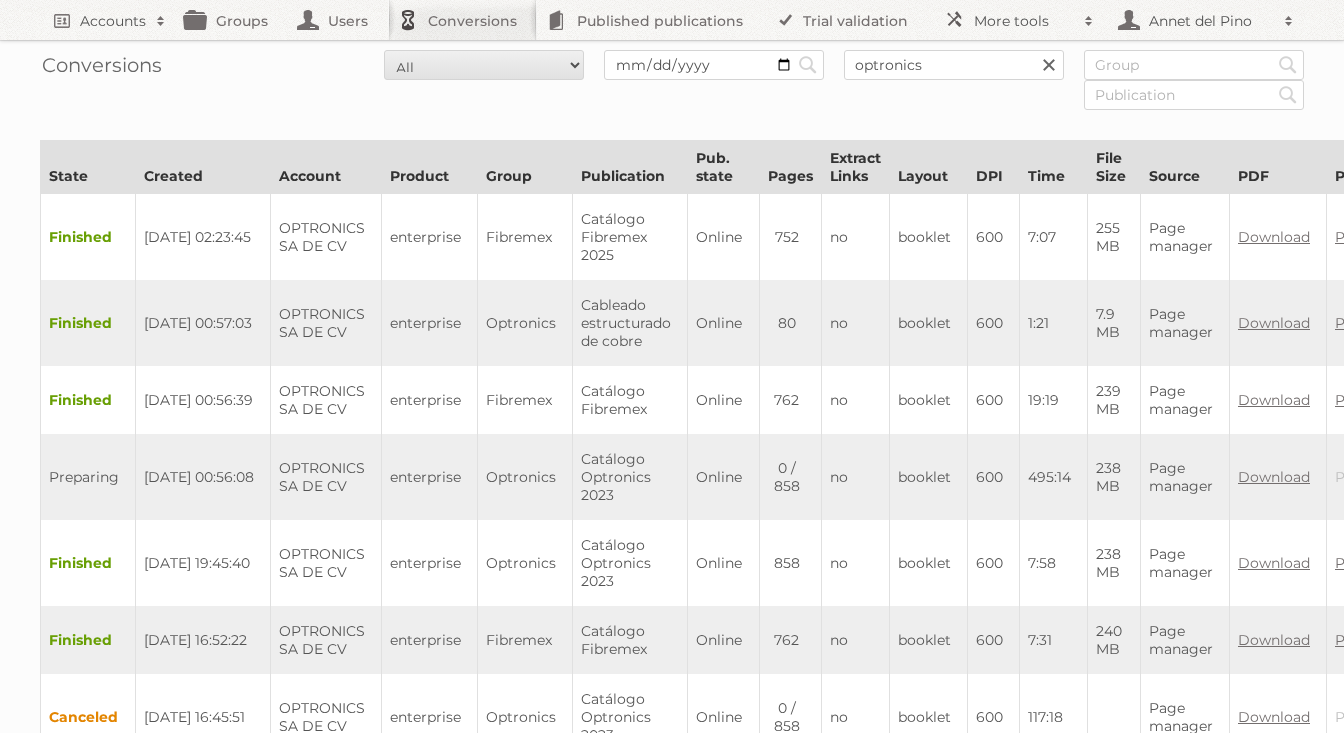 click at bounding box center [1049, 65] 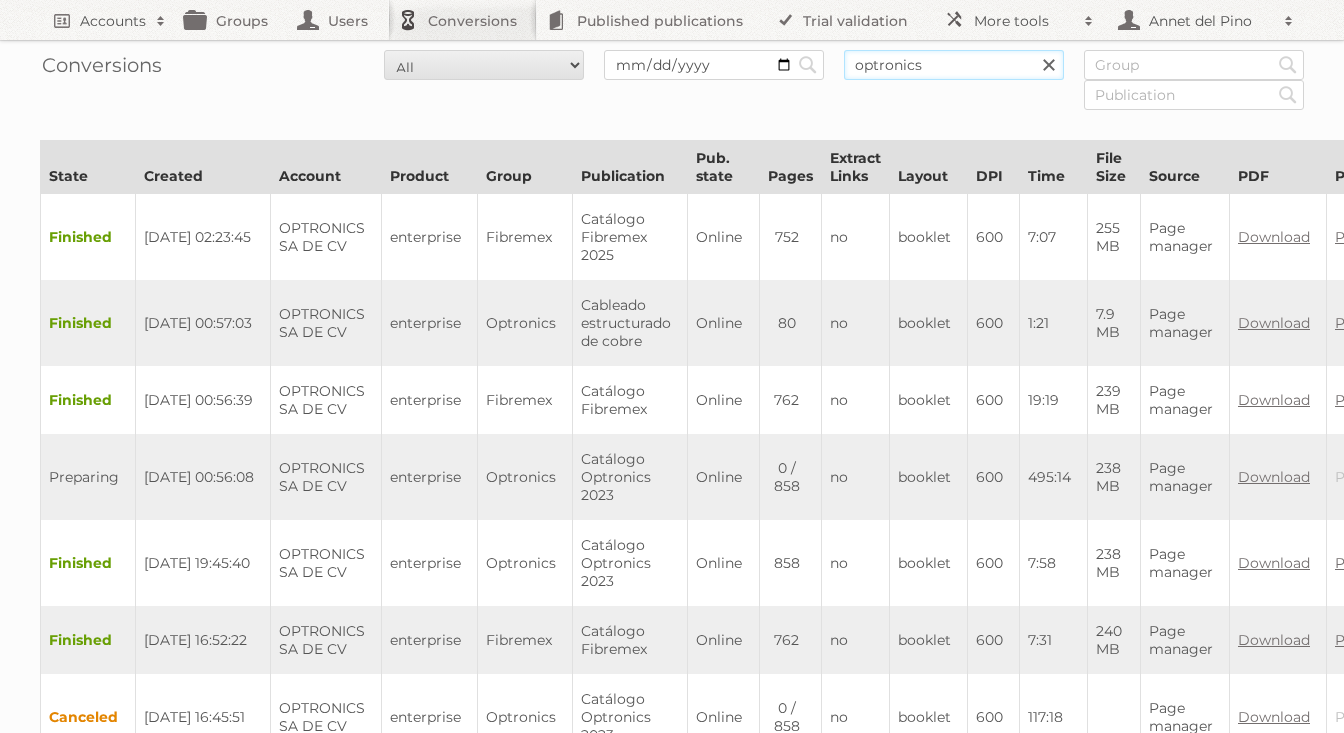 type 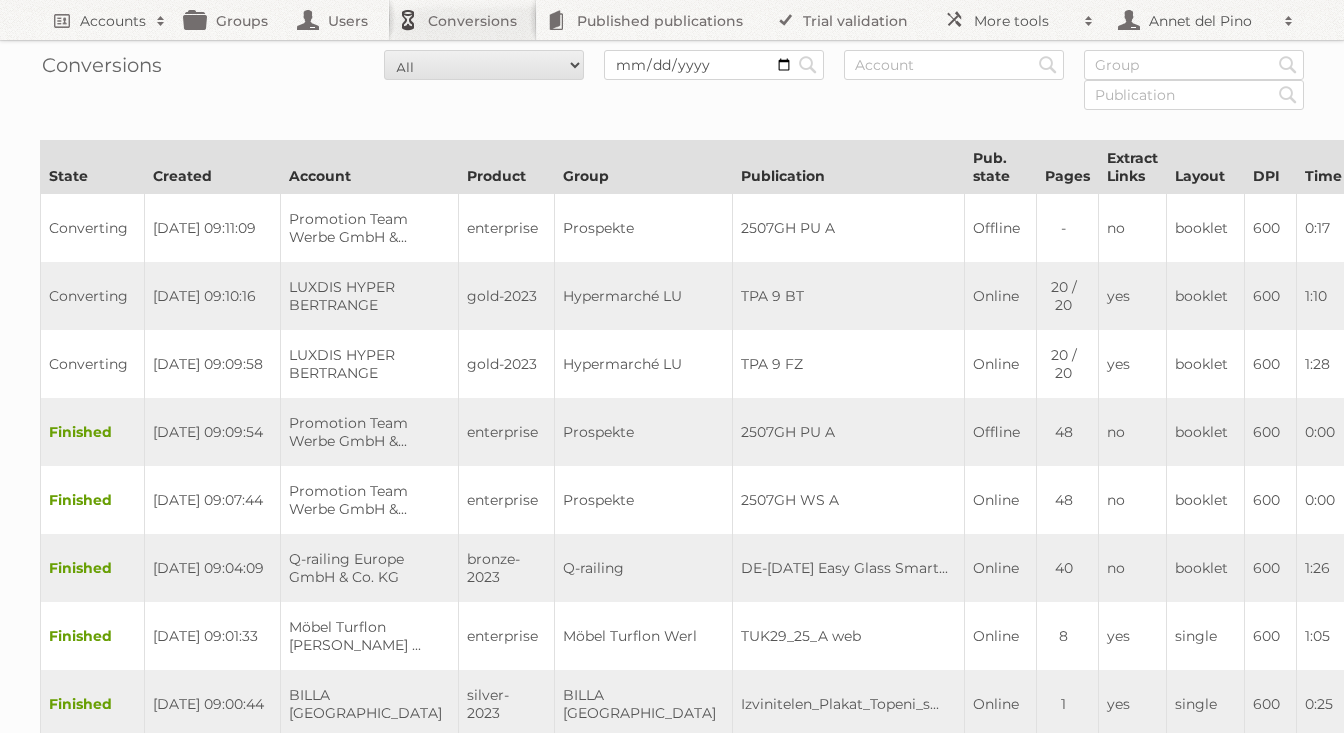 scroll, scrollTop: 0, scrollLeft: 0, axis: both 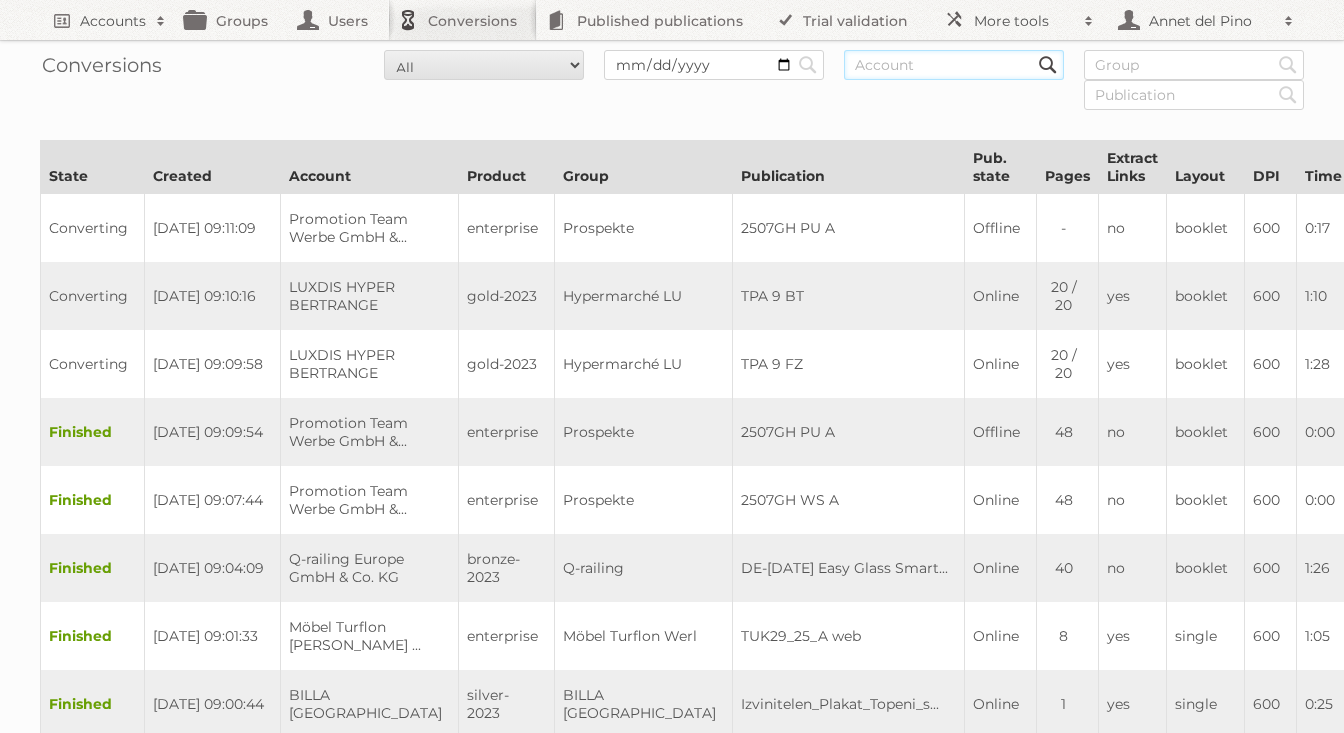 click at bounding box center [954, 65] 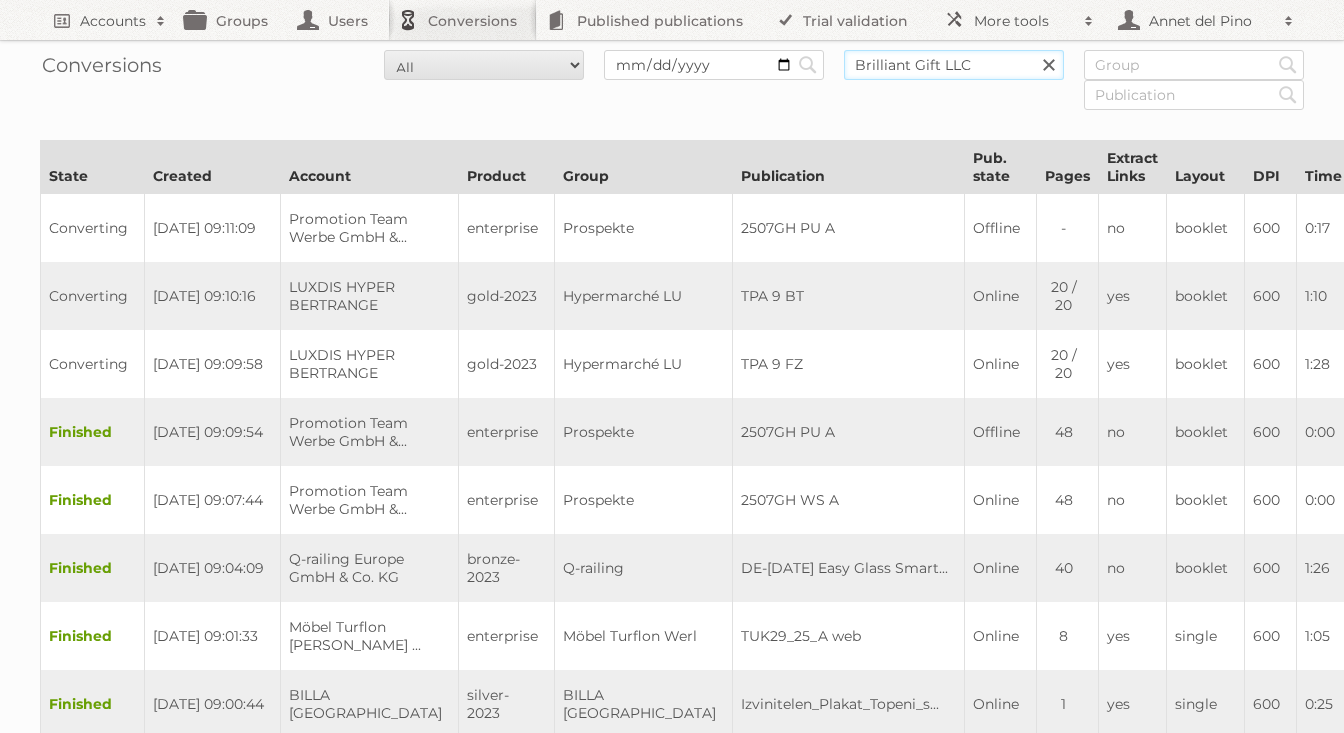 type on "Brilliant Gift LLC" 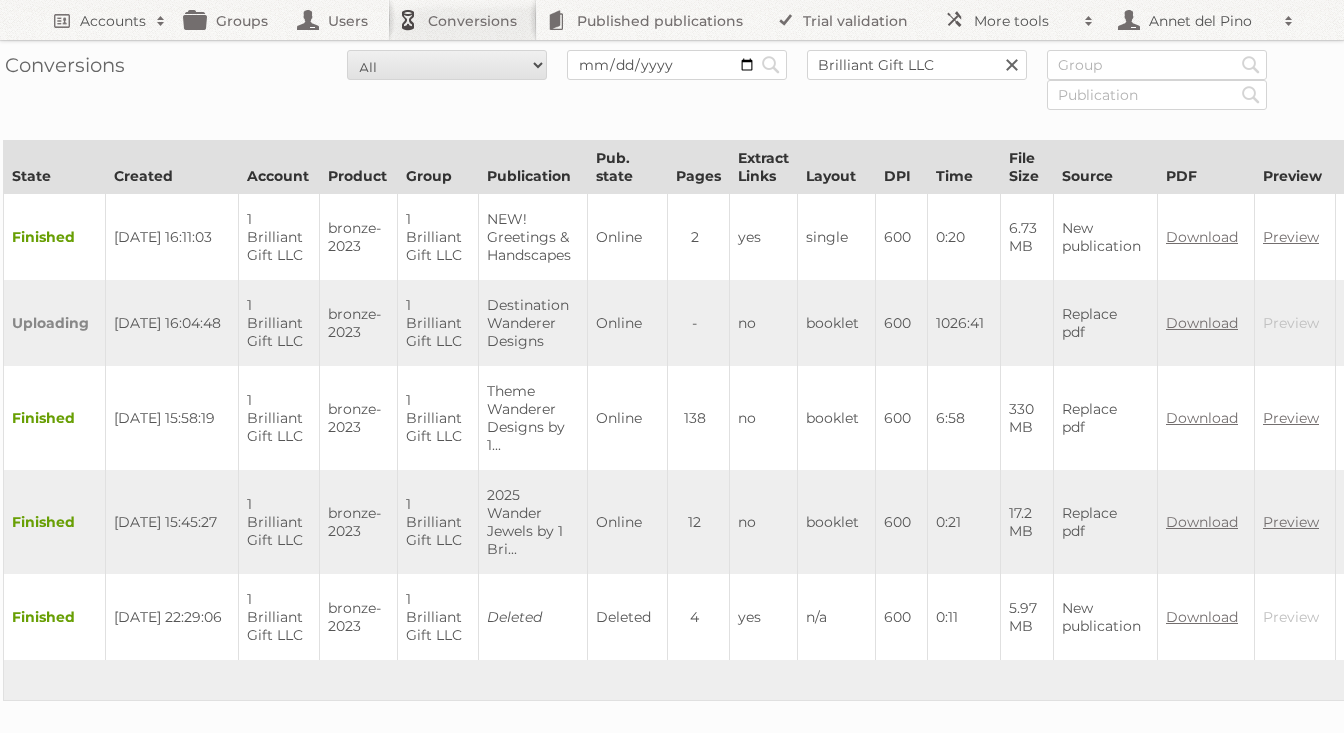 scroll, scrollTop: 0, scrollLeft: 0, axis: both 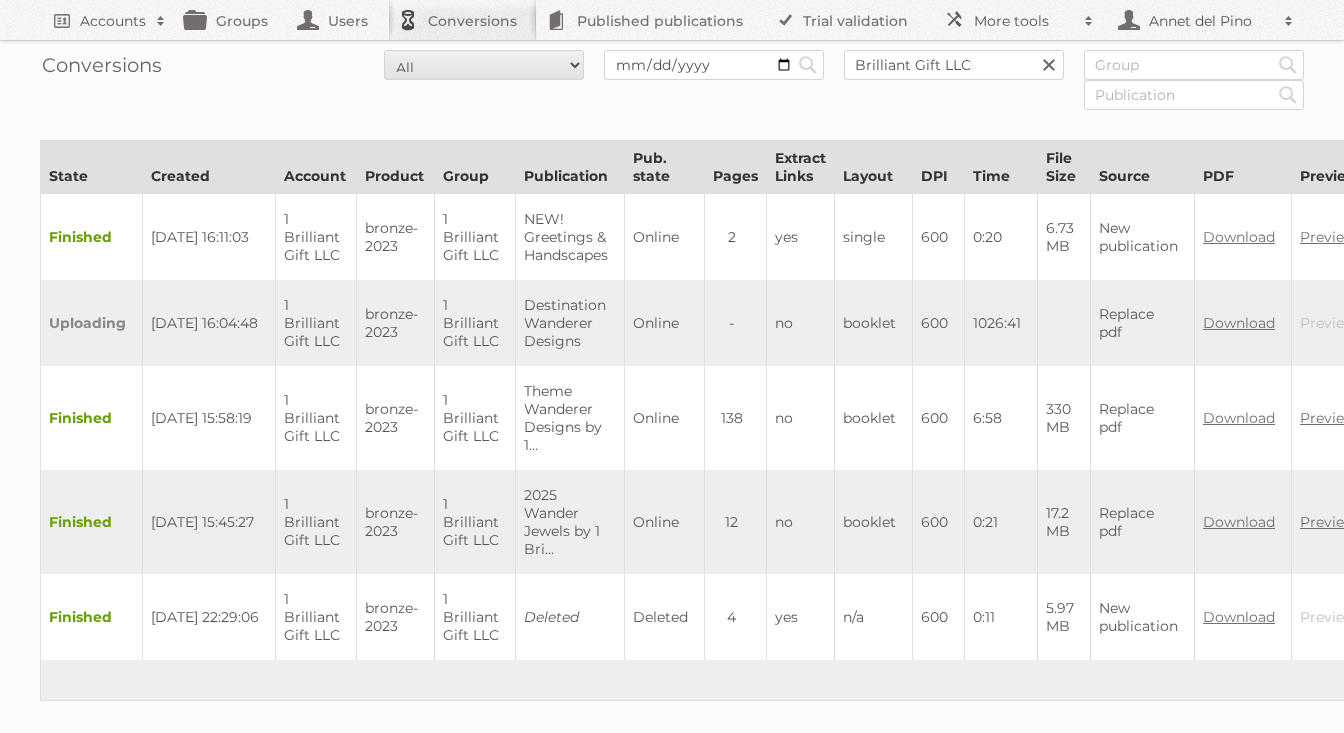 click at bounding box center [1049, 65] 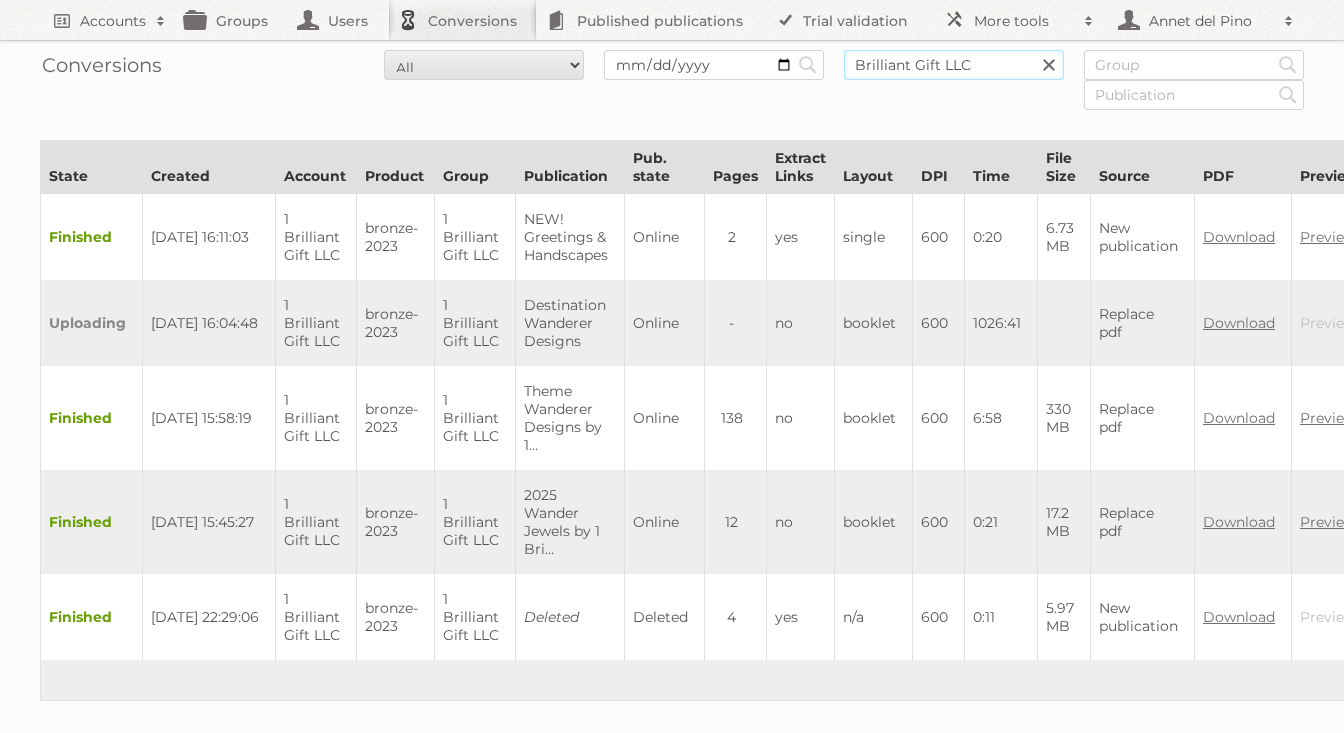 type 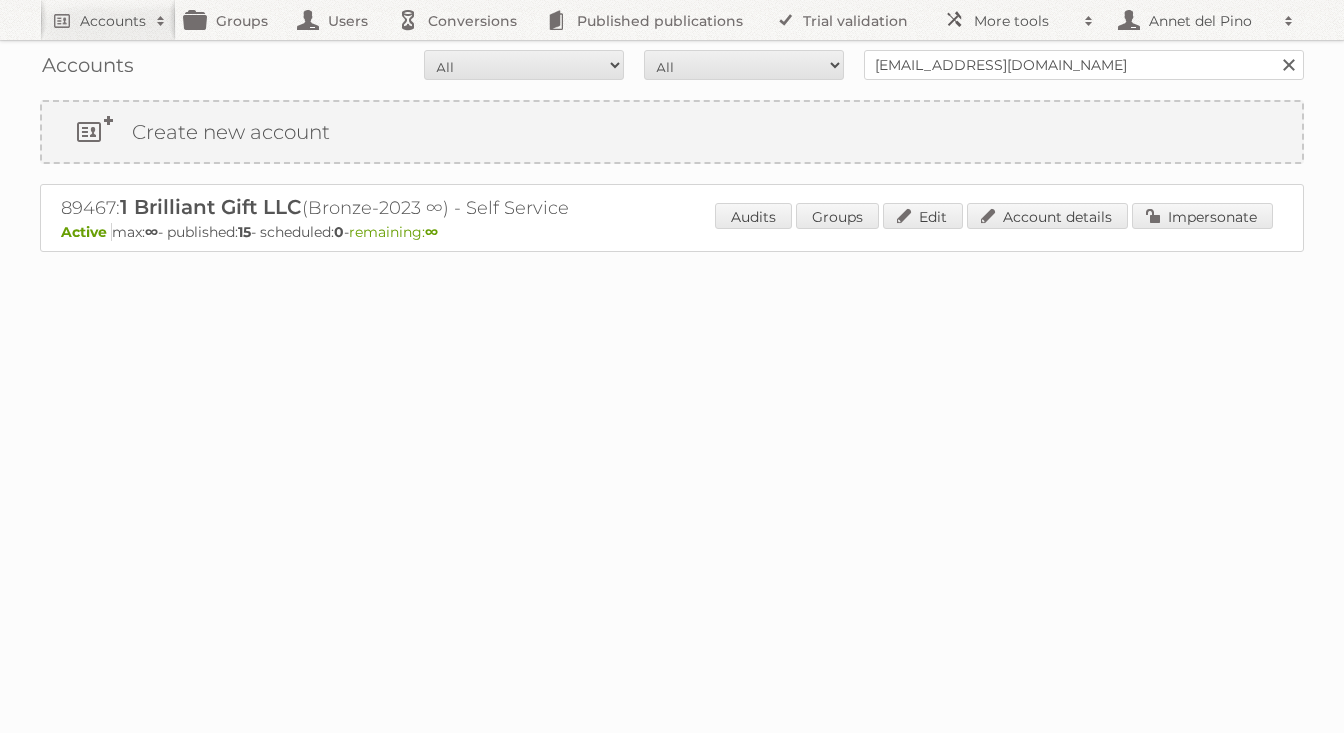 scroll, scrollTop: 0, scrollLeft: 0, axis: both 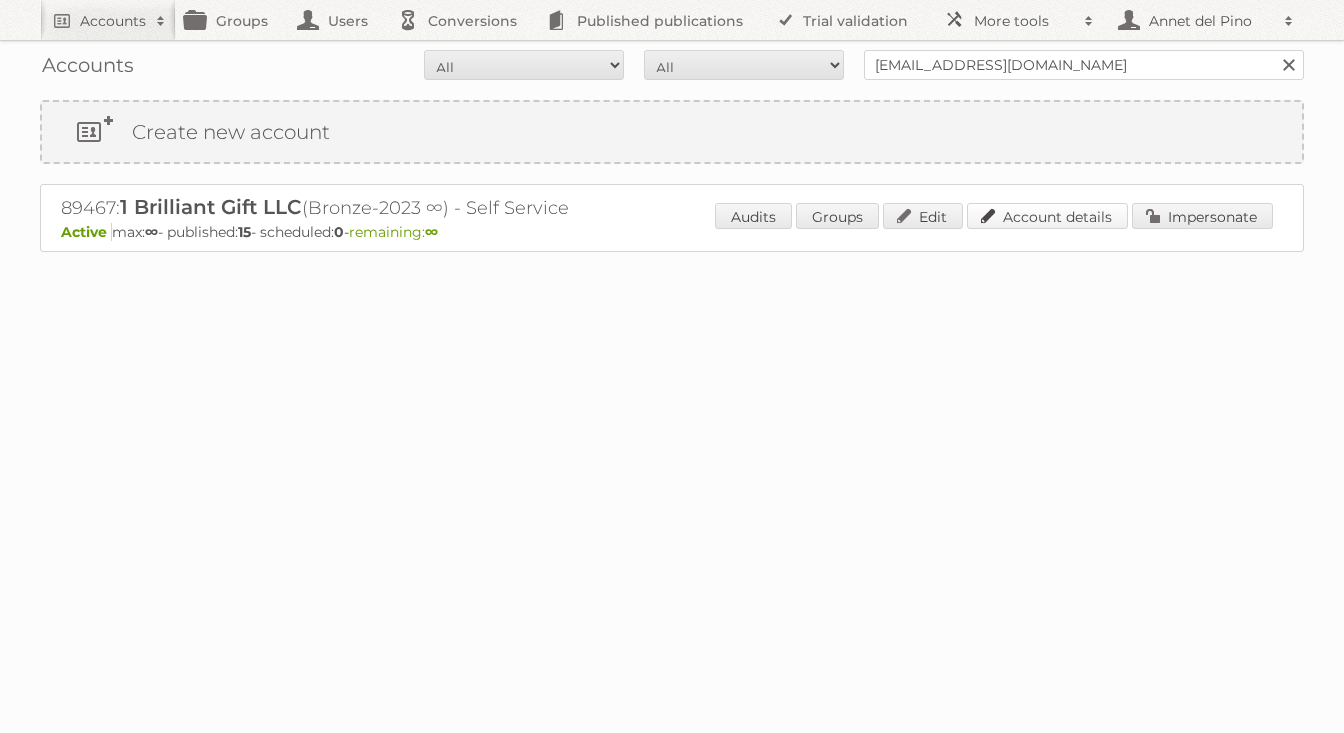 click on "Account details" at bounding box center [1047, 216] 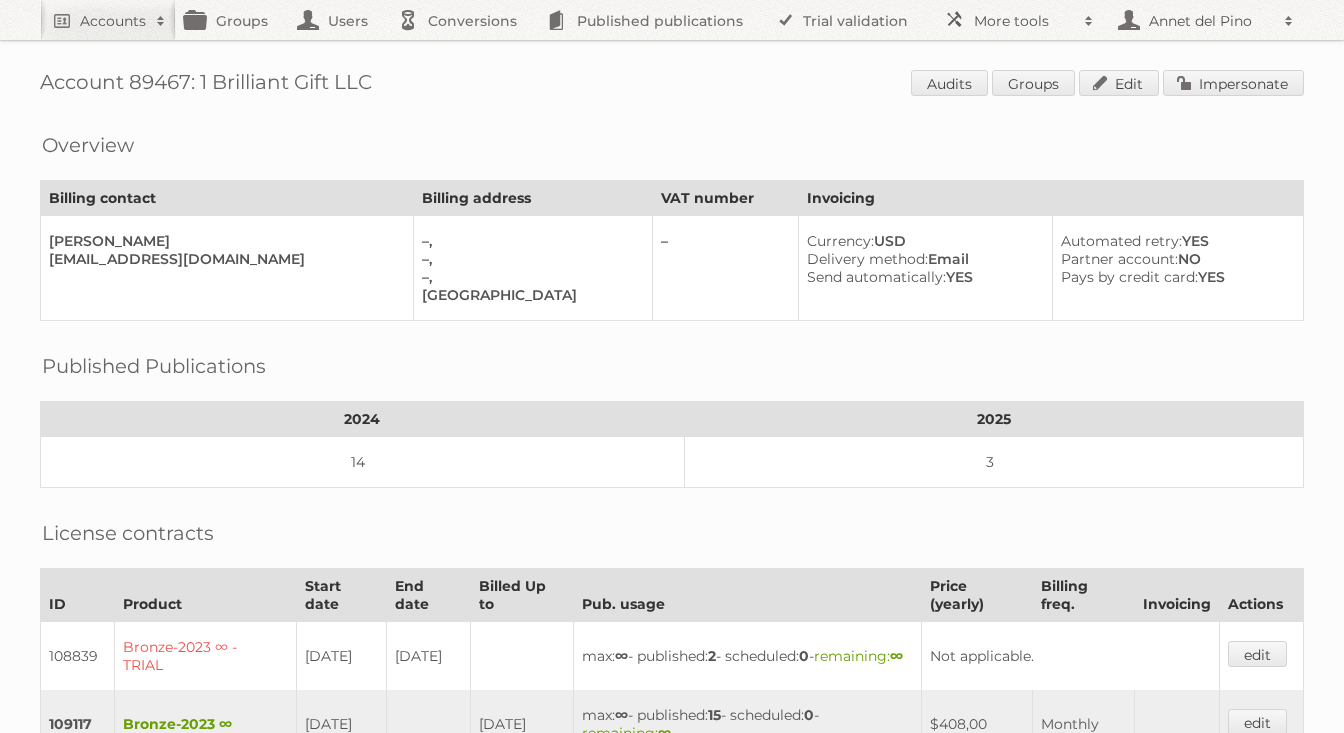scroll, scrollTop: 0, scrollLeft: 0, axis: both 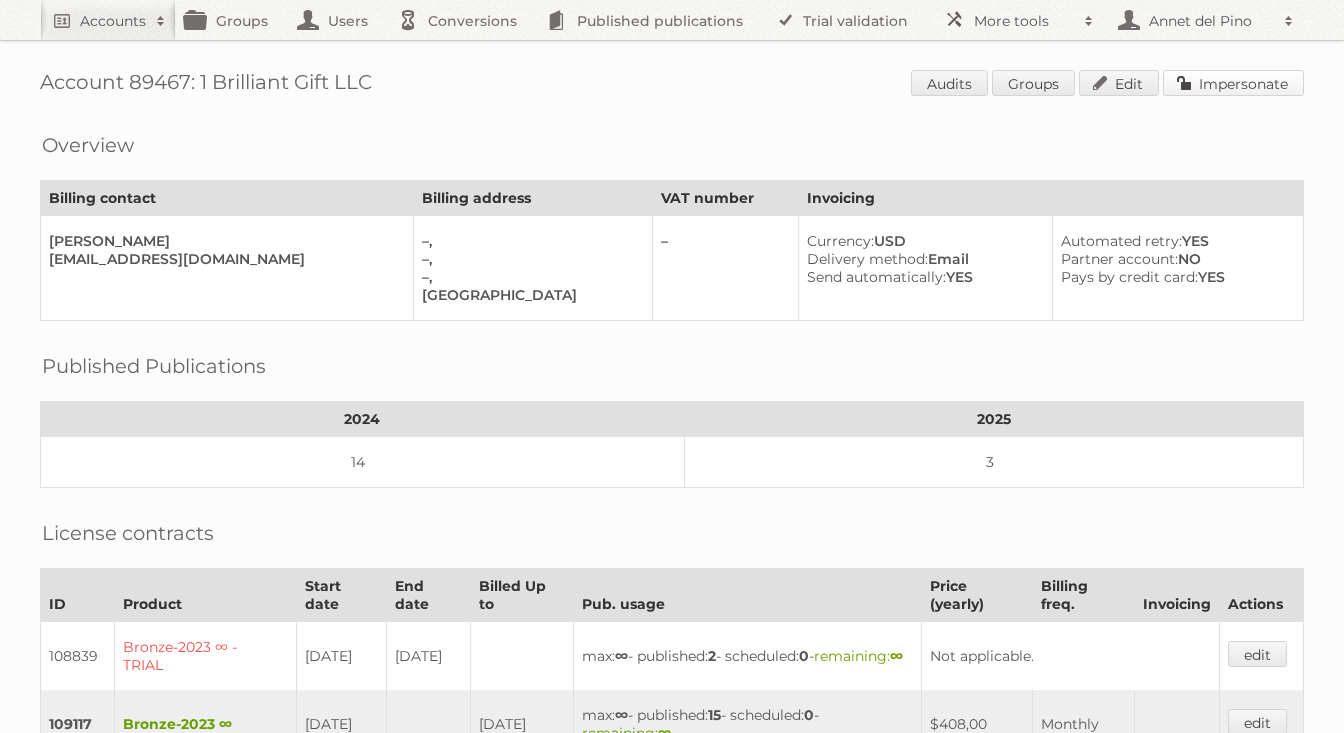 click on "Impersonate" at bounding box center (1233, 83) 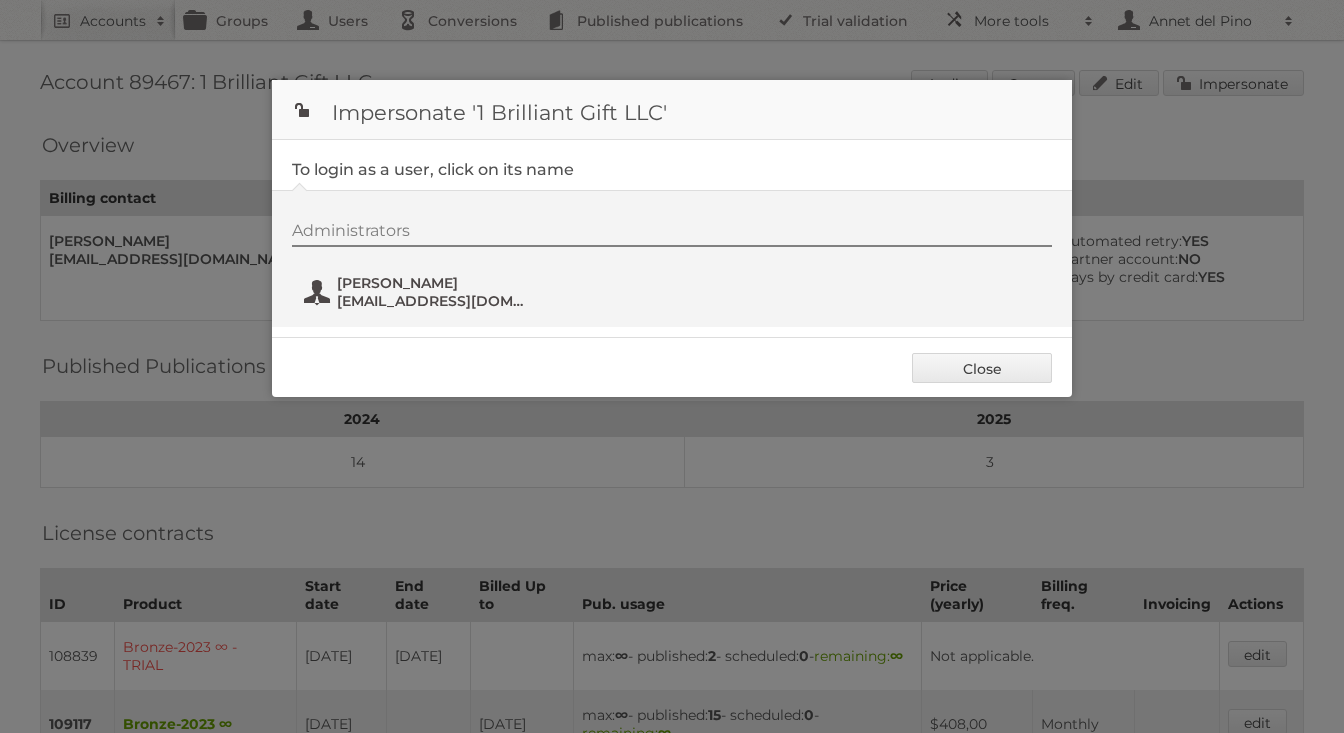 click on "[EMAIL_ADDRESS][DOMAIN_NAME]" at bounding box center (434, 301) 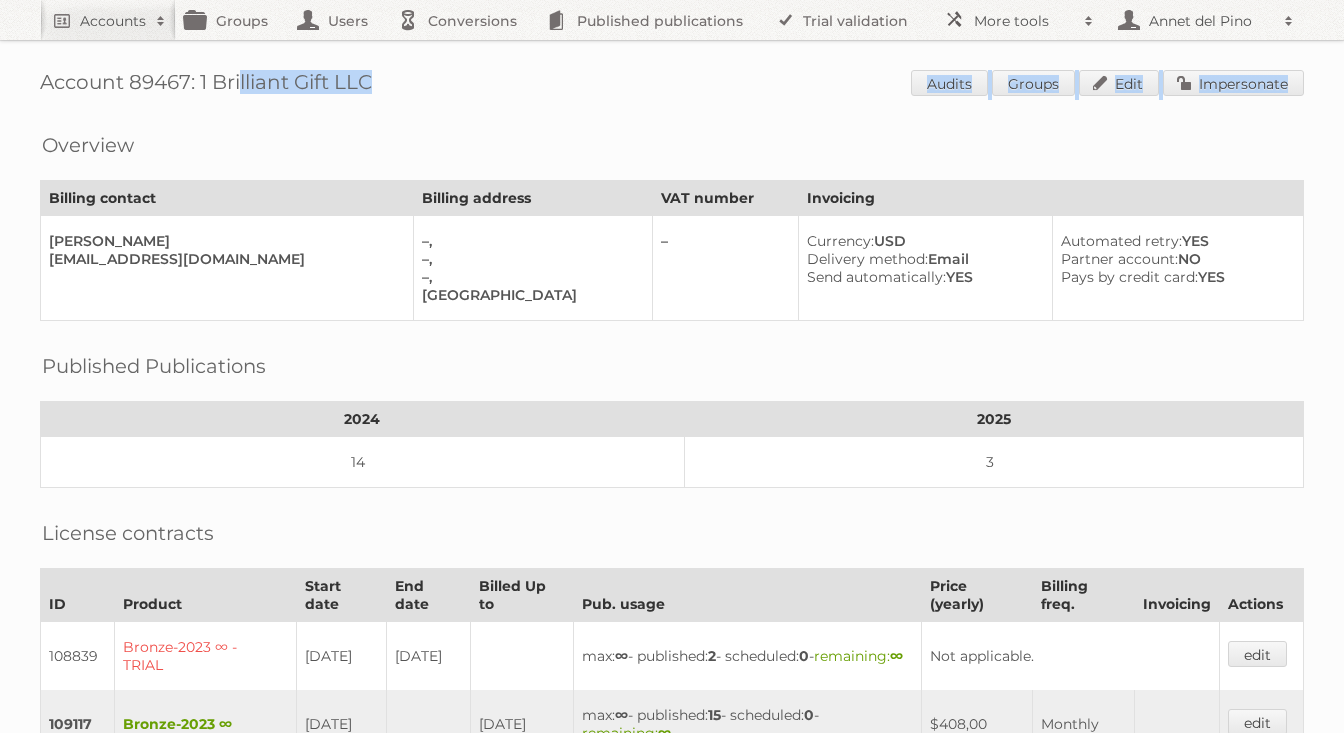 drag, startPoint x: 404, startPoint y: 105, endPoint x: 216, endPoint y: 85, distance: 189.06084 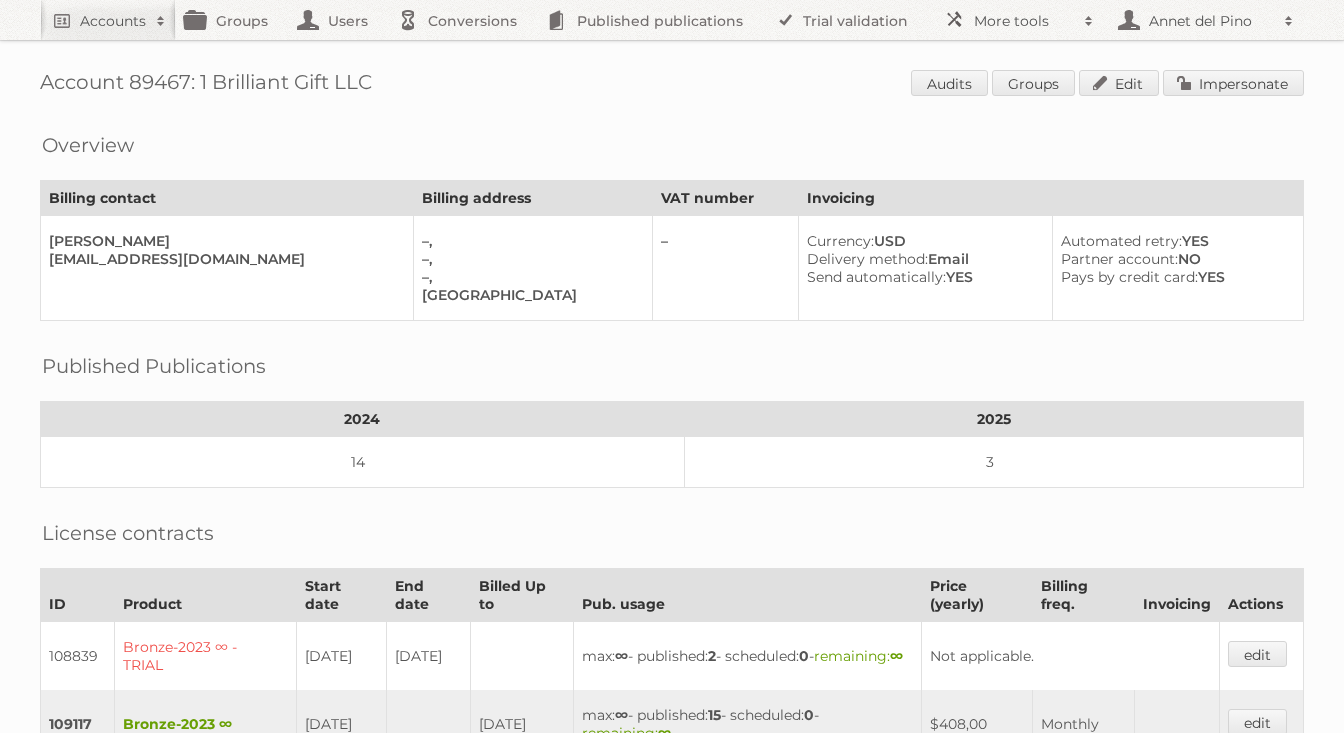 click on "Account 89467: 1 Brilliant Gift LLC
Audits
Groups
Edit
Impersonate" at bounding box center (672, 85) 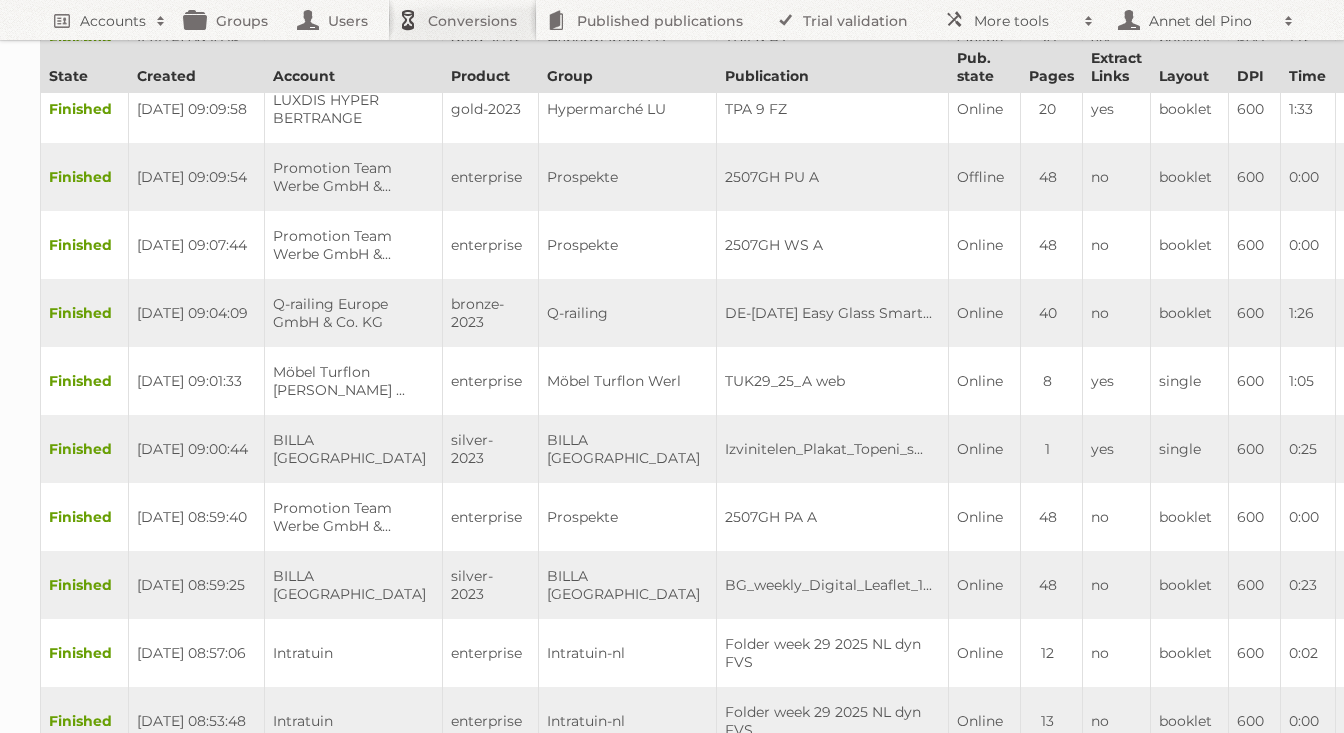 scroll, scrollTop: 0, scrollLeft: 0, axis: both 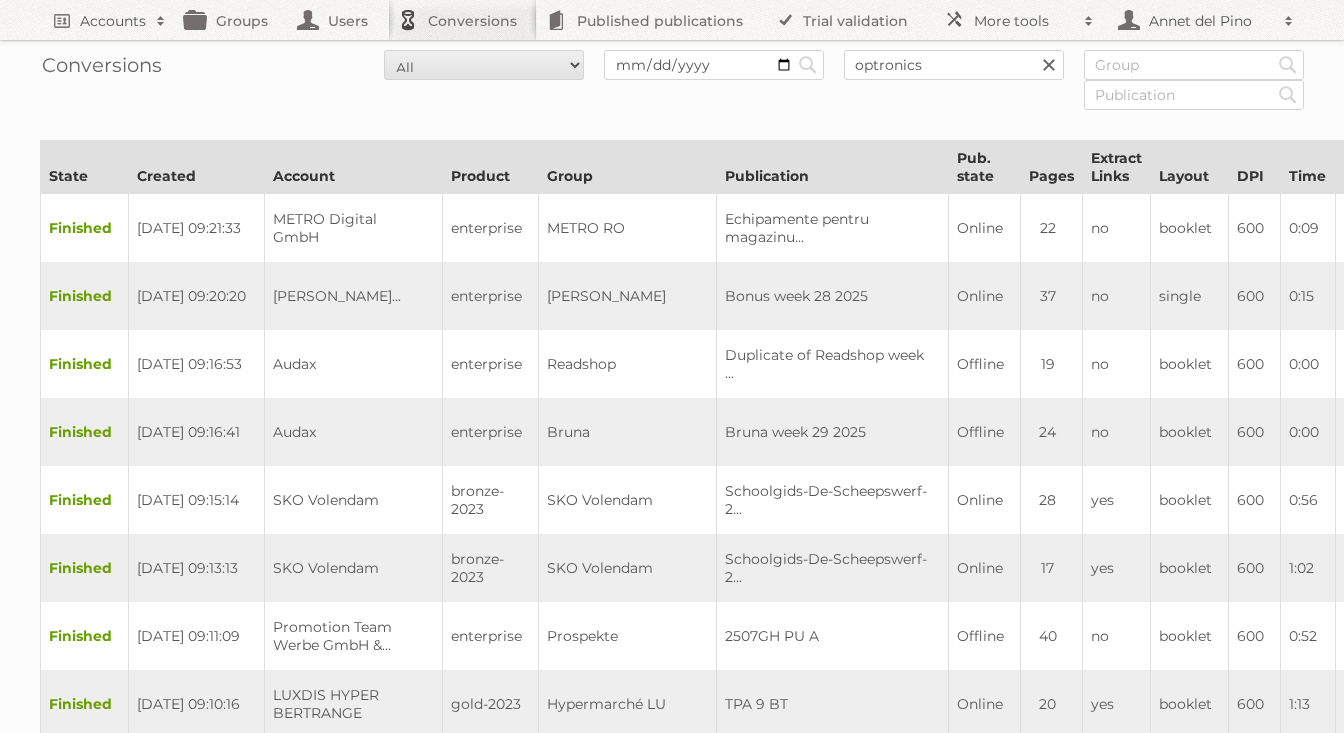 type on "optronics" 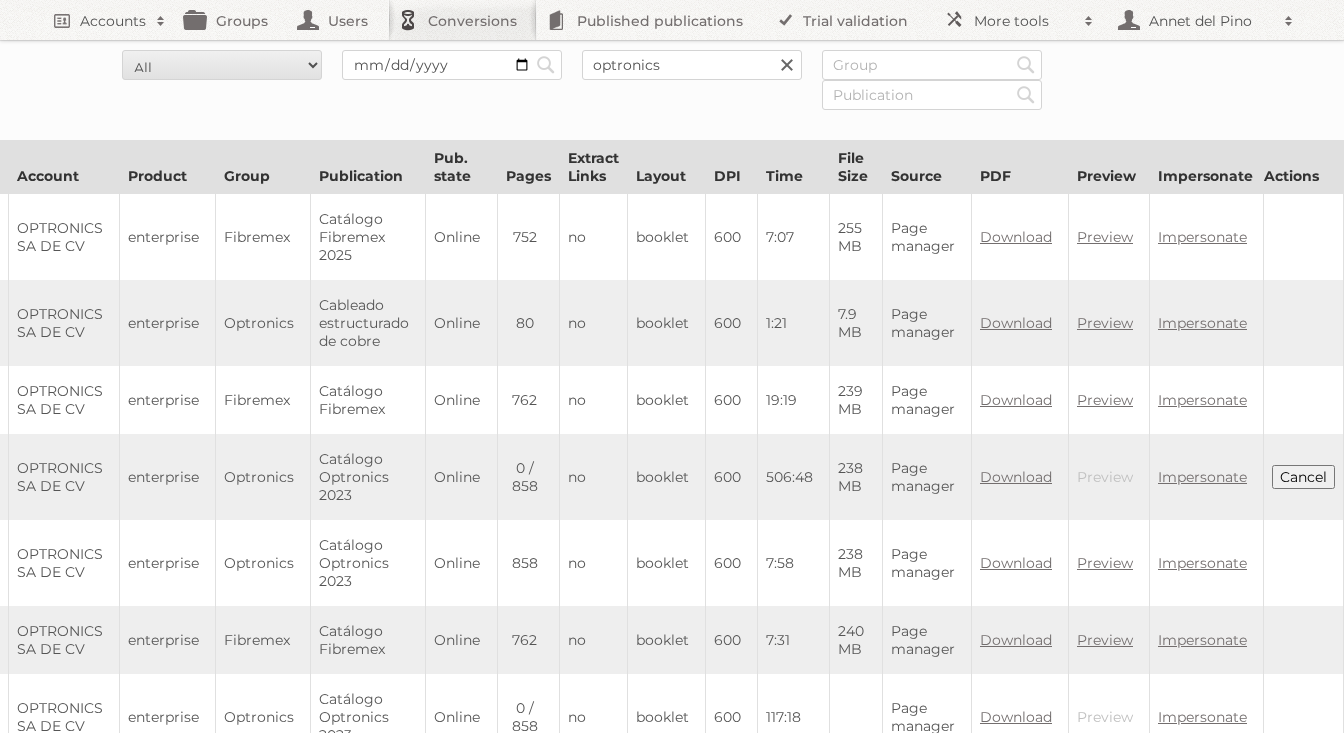 scroll, scrollTop: 0, scrollLeft: 291, axis: horizontal 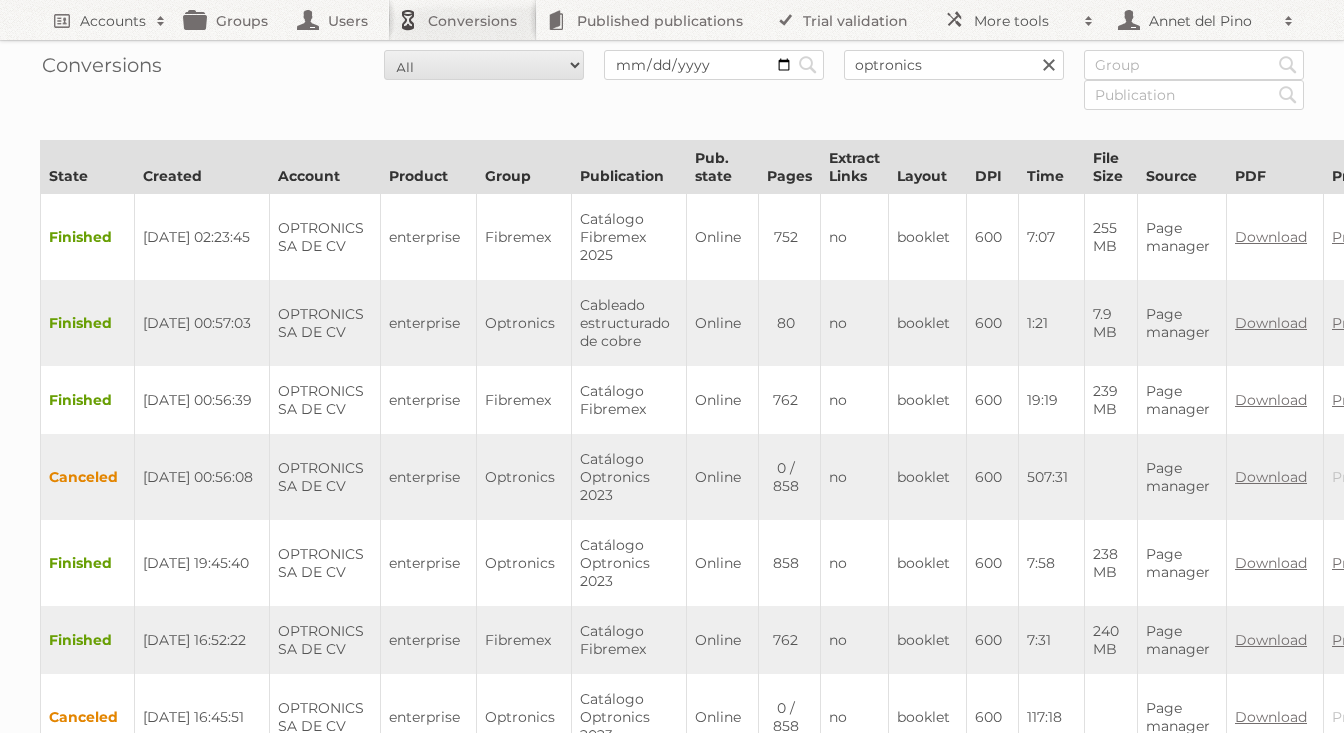 click at bounding box center [1049, 65] 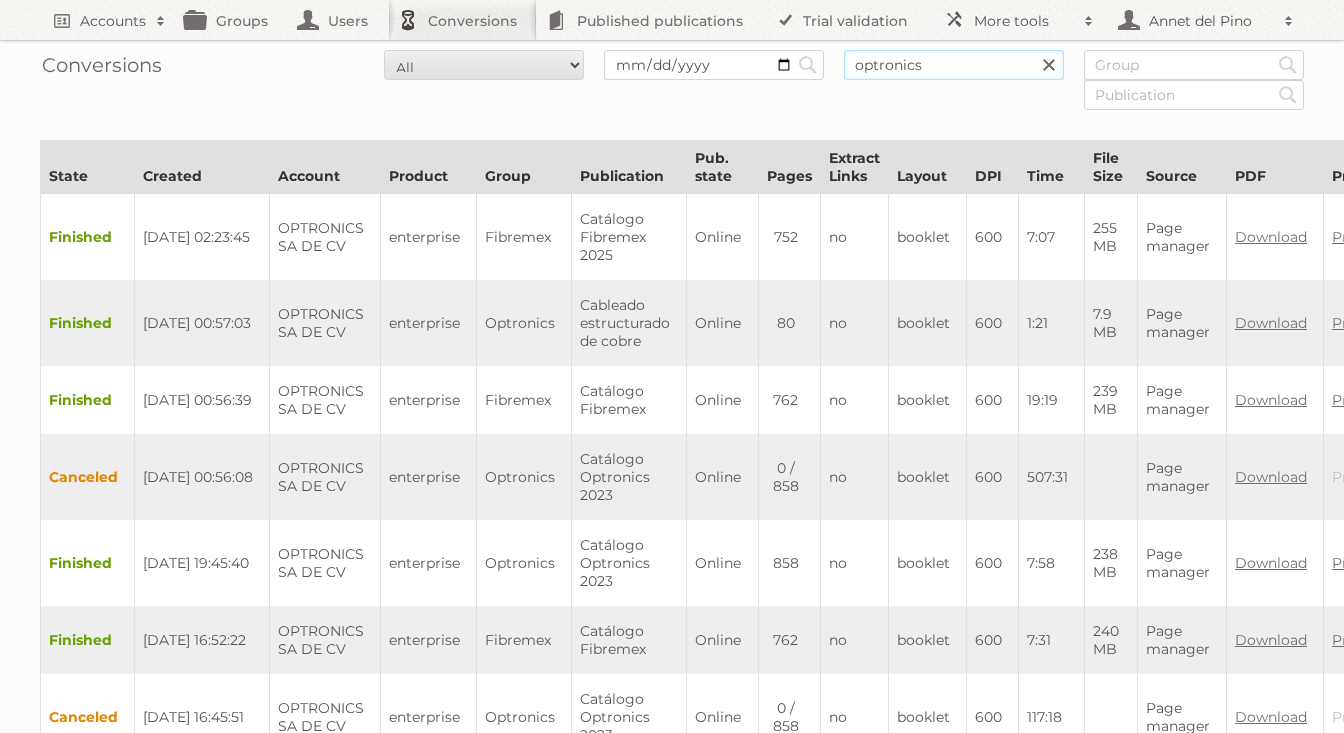 type 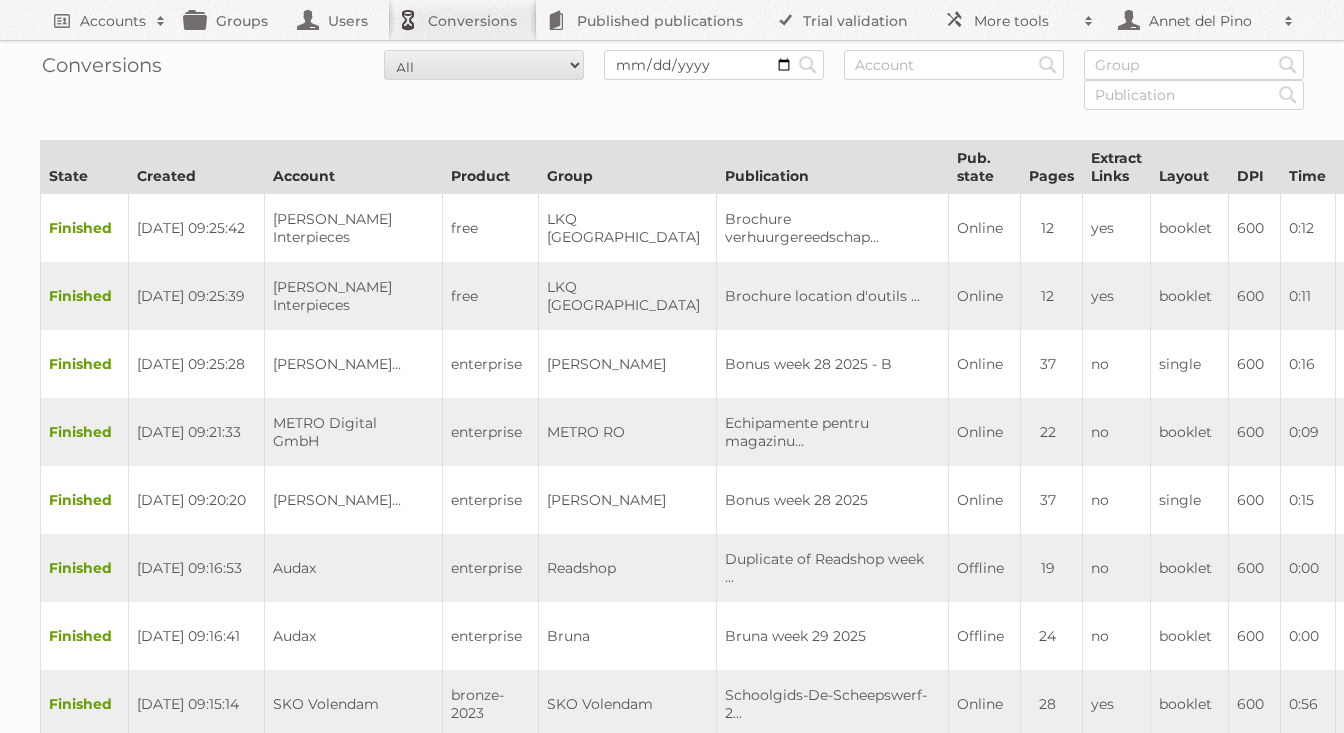 scroll, scrollTop: 0, scrollLeft: 0, axis: both 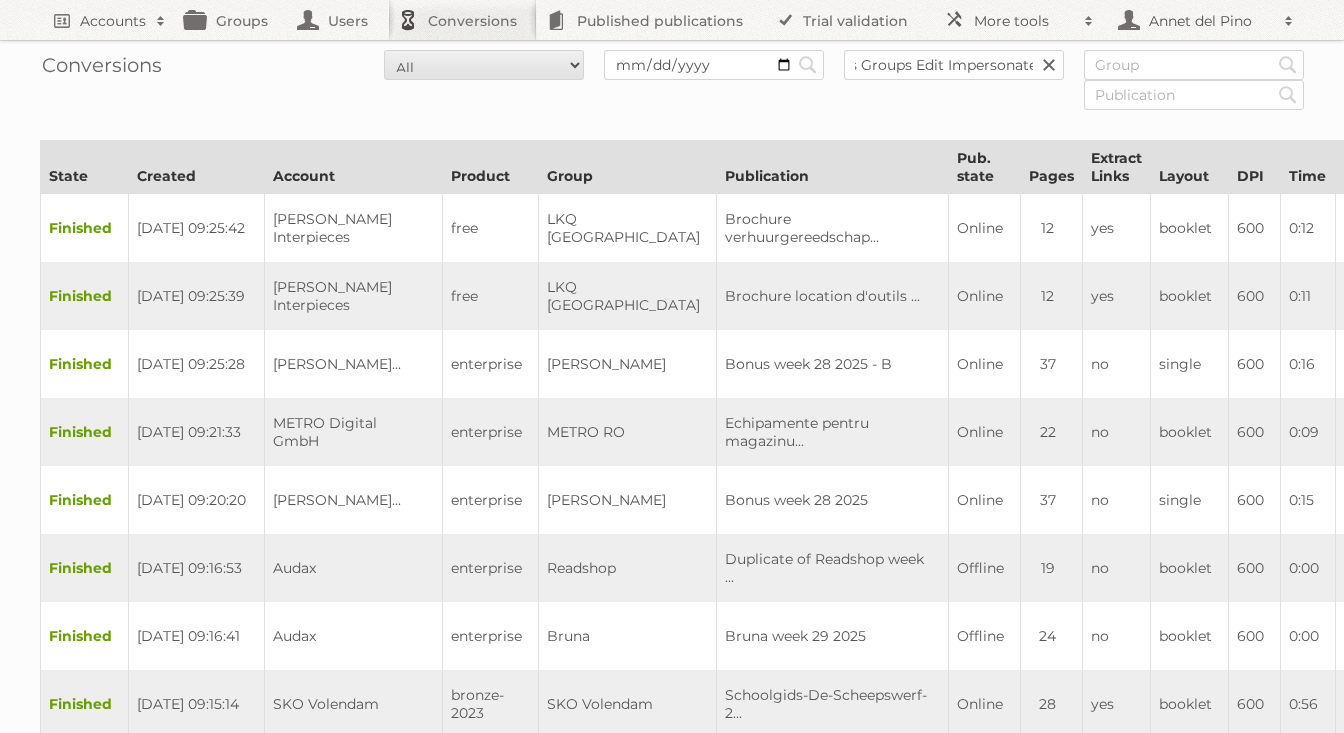 type on "Brilliant Gift LLCAudits Groups Edit Impersonate" 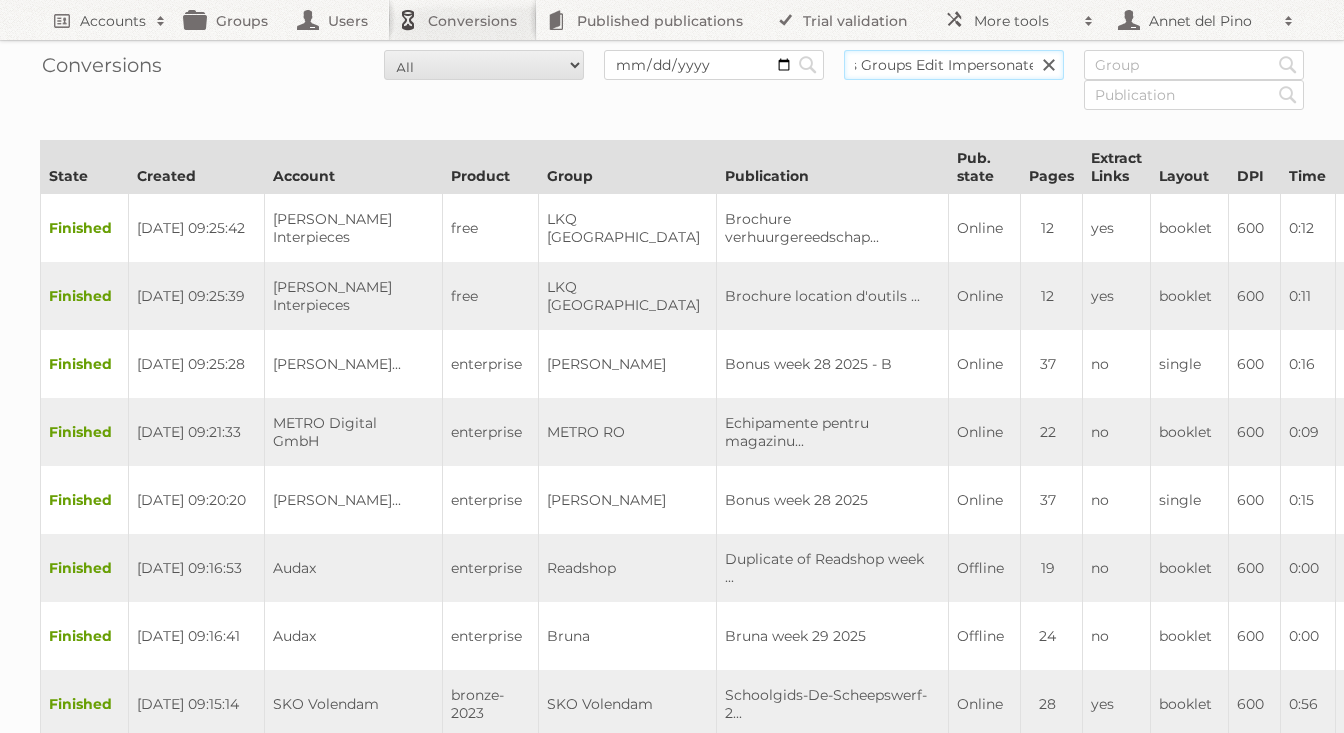 type 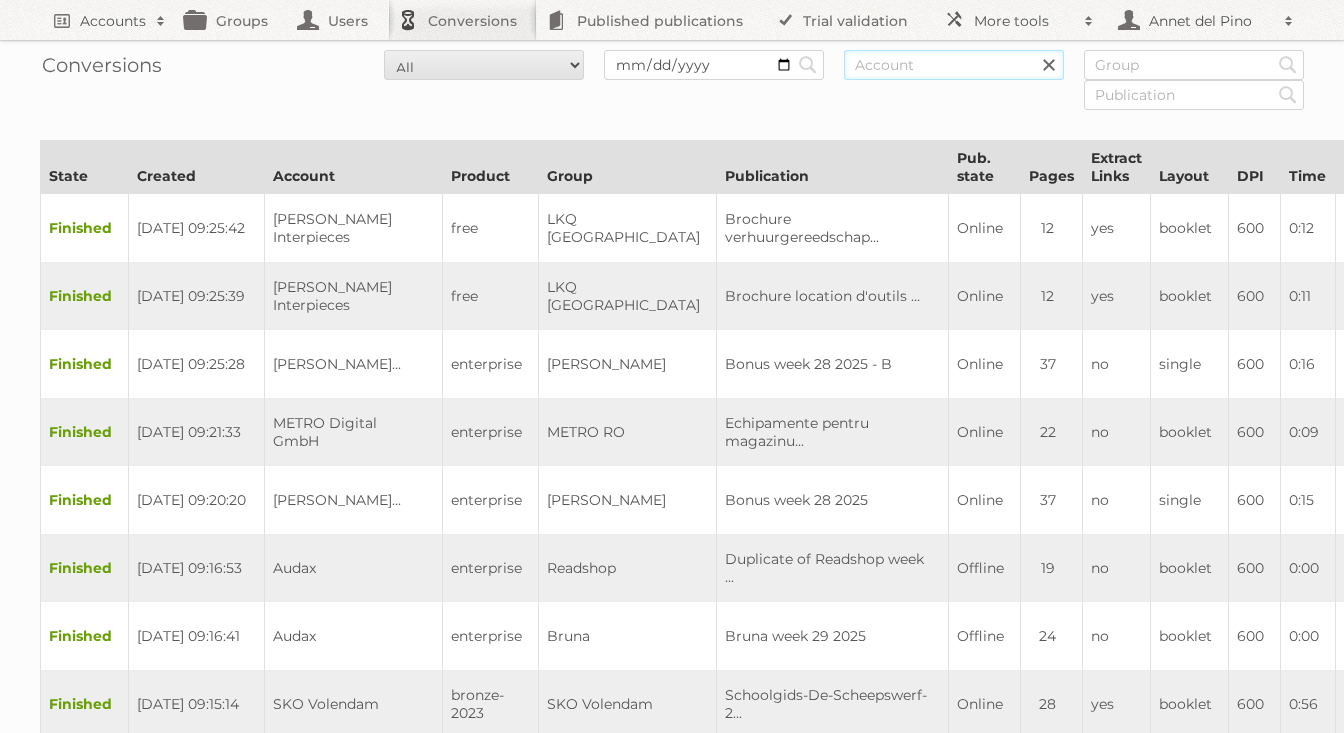scroll, scrollTop: 0, scrollLeft: 0, axis: both 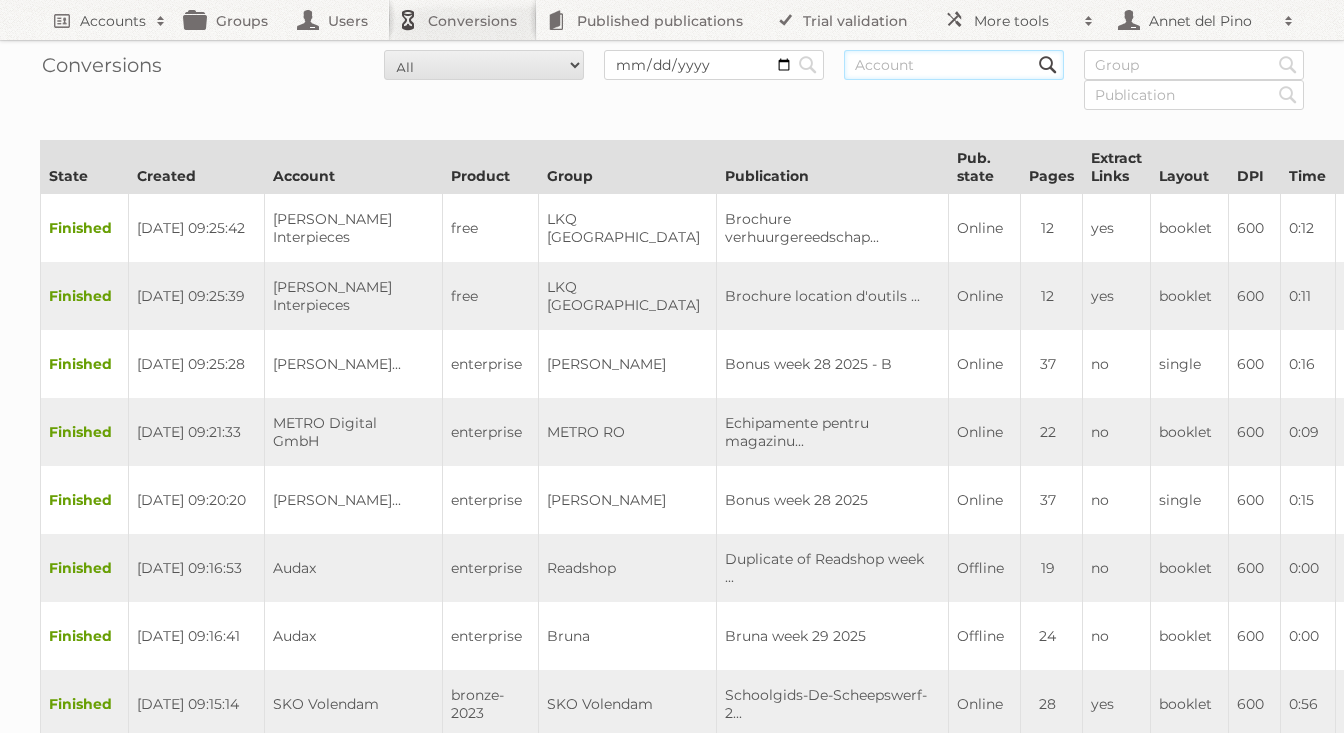 click at bounding box center [954, 65] 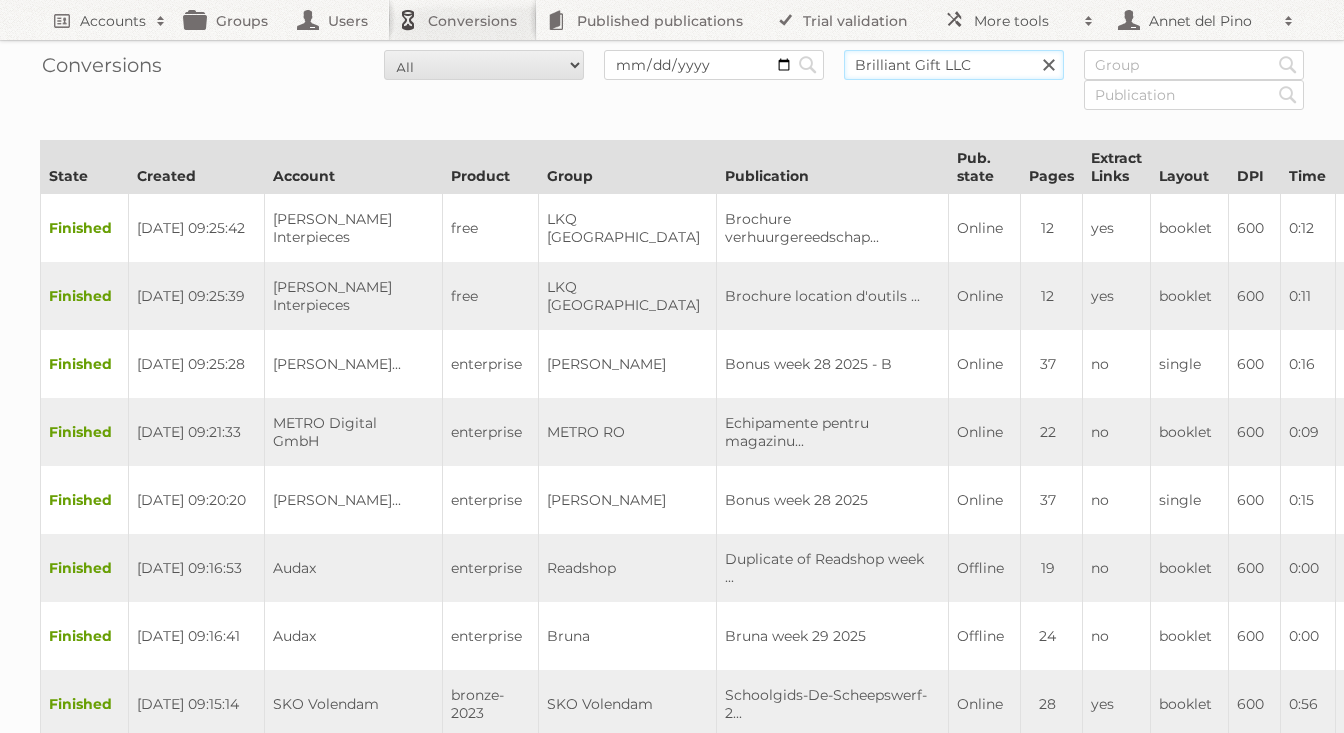 type on "Brilliant Gift LLC" 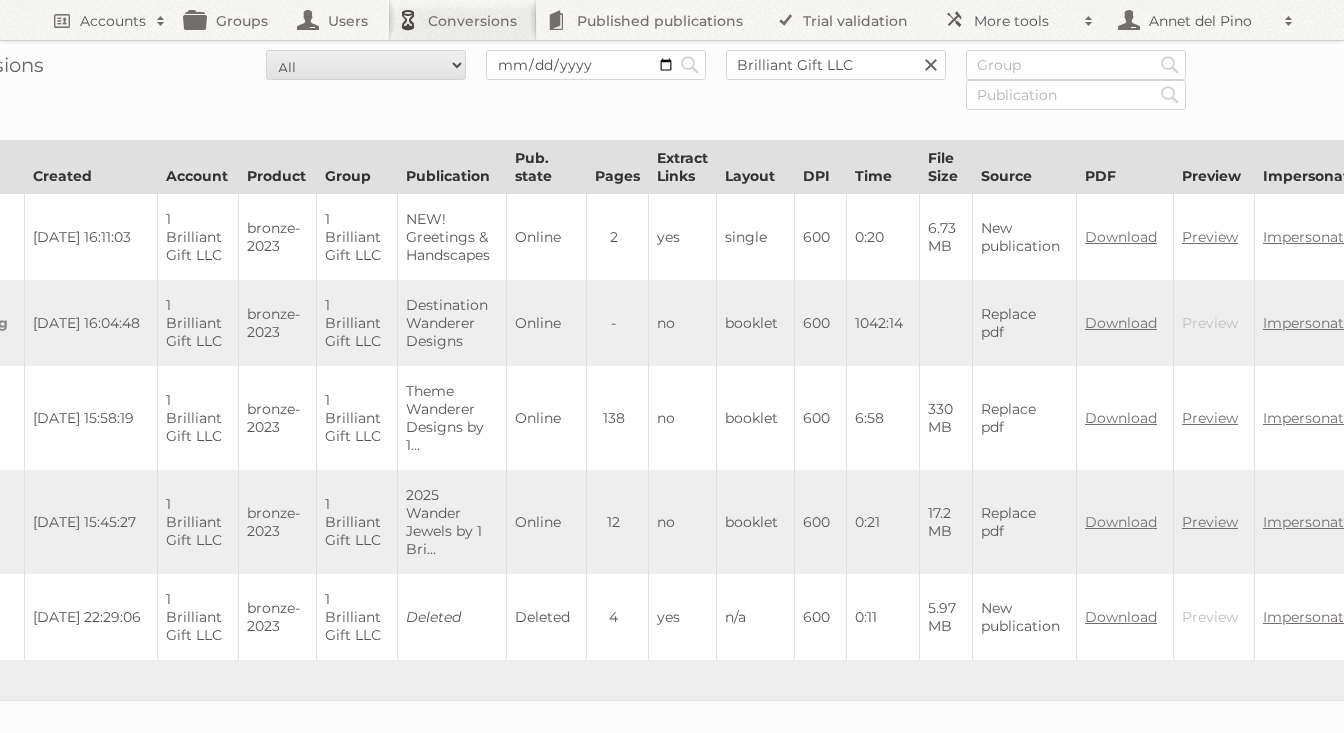 scroll, scrollTop: 0, scrollLeft: 0, axis: both 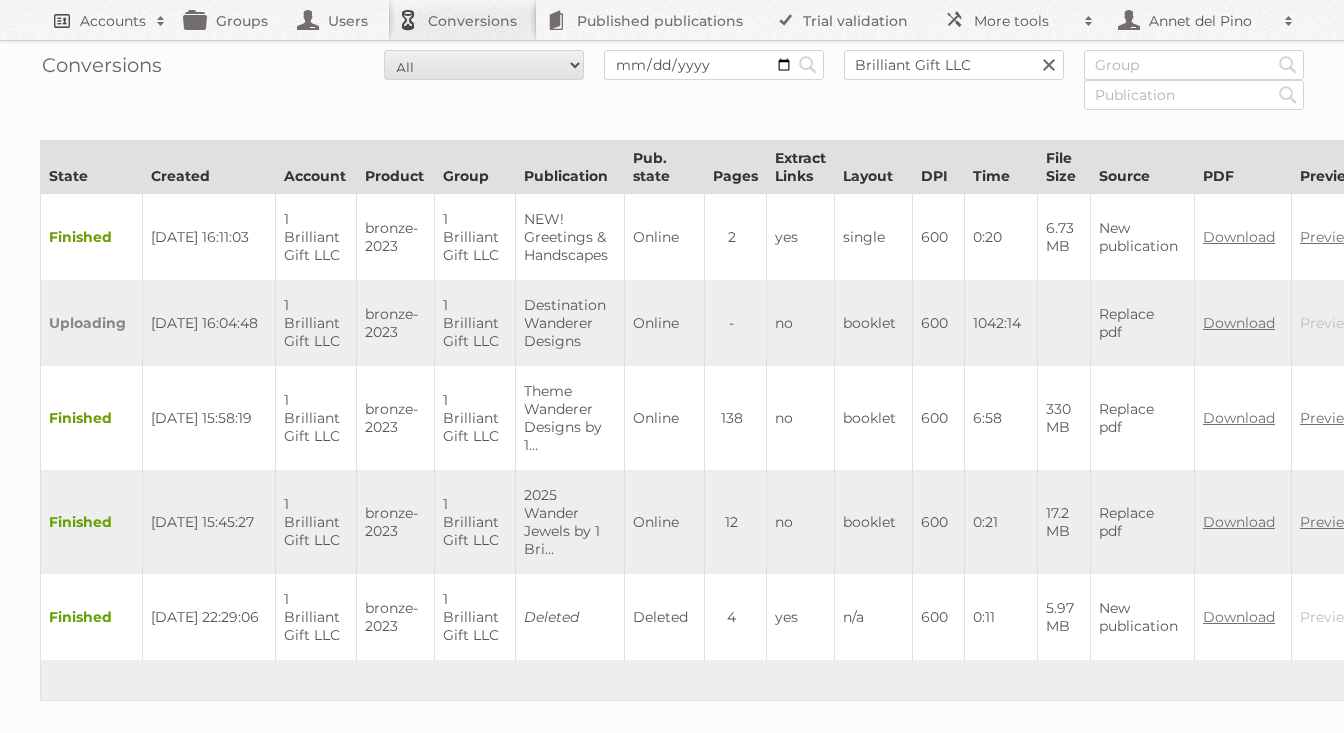 click on "Accounts" at bounding box center [113, 21] 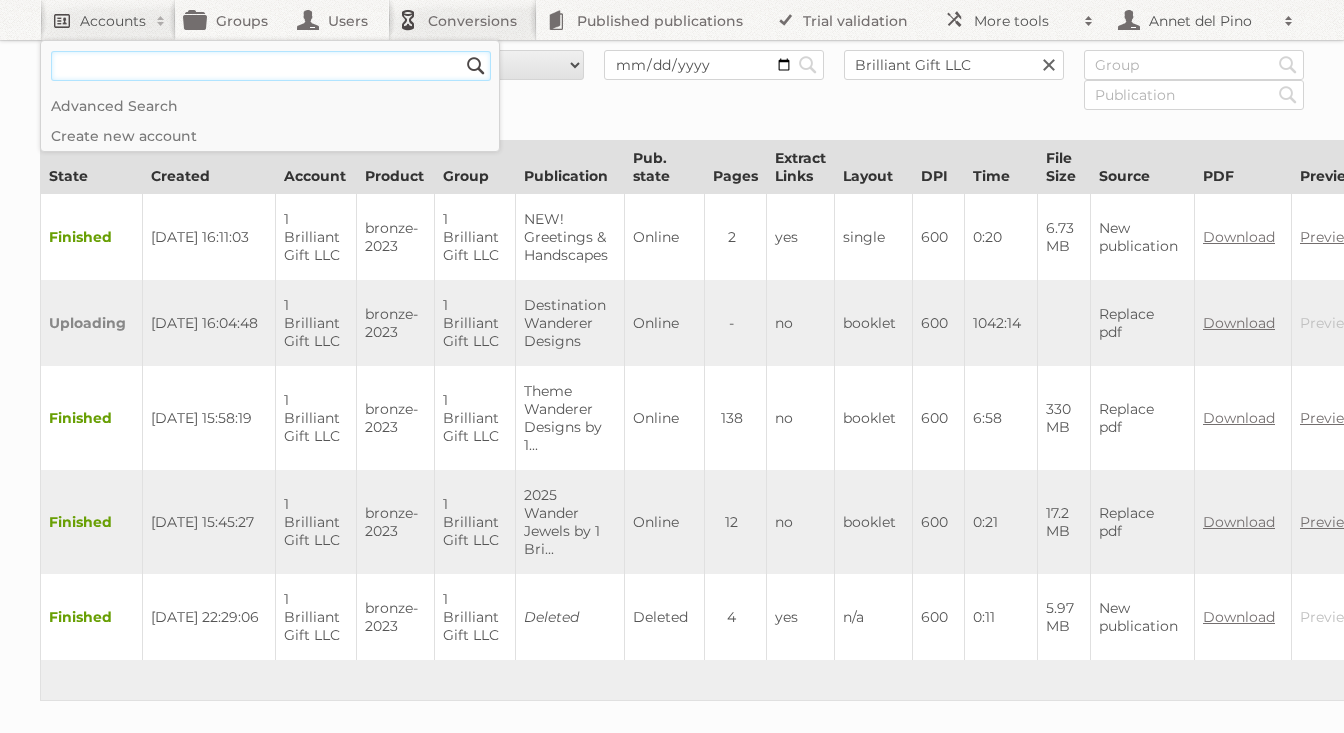 paste on "[PERSON_NAME][EMAIL_ADDRESS][DOMAIN_NAME]" 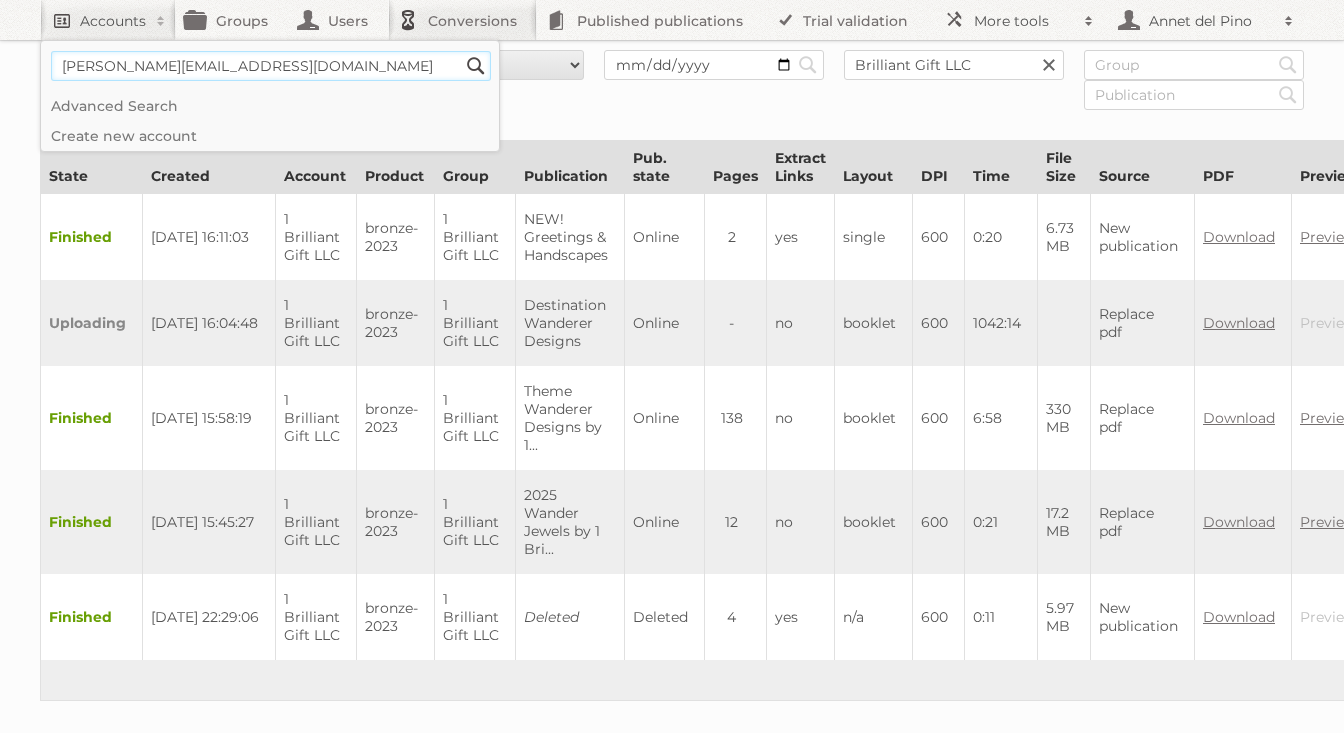 type on "[PERSON_NAME][EMAIL_ADDRESS][DOMAIN_NAME]" 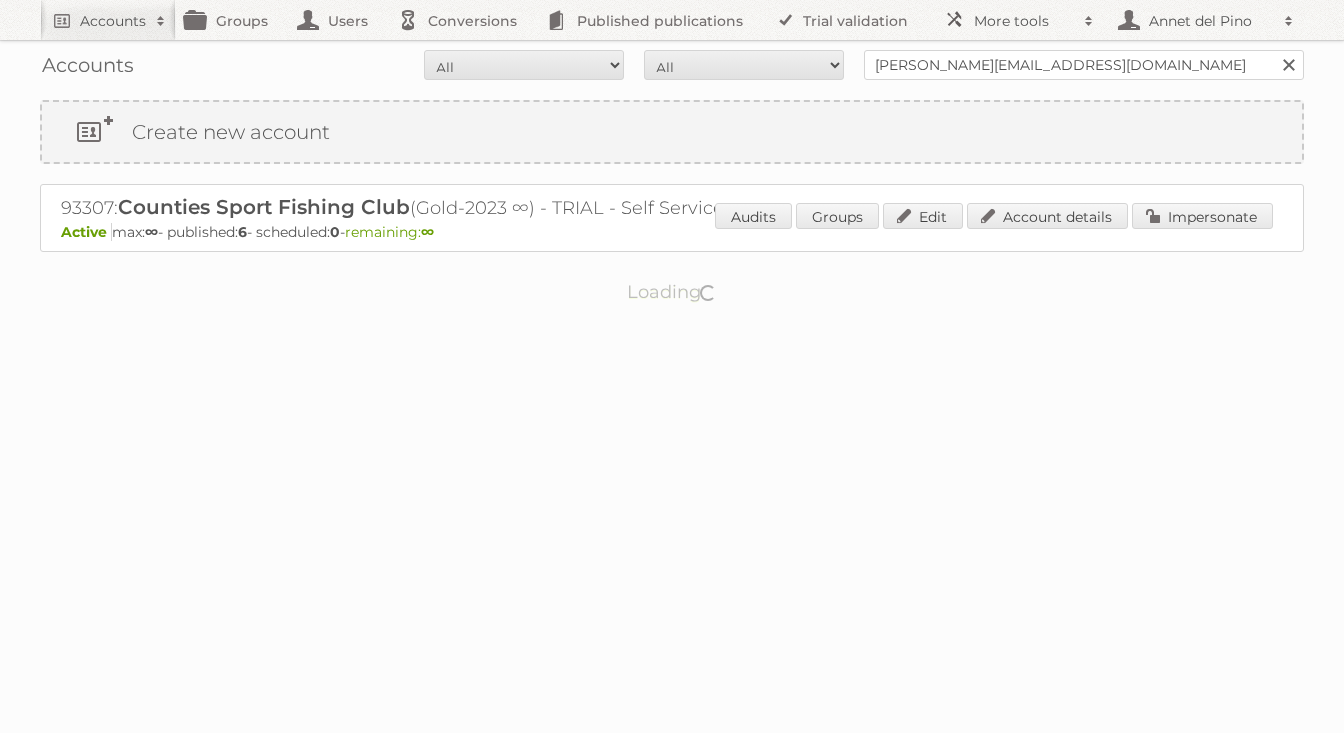 scroll, scrollTop: 0, scrollLeft: 0, axis: both 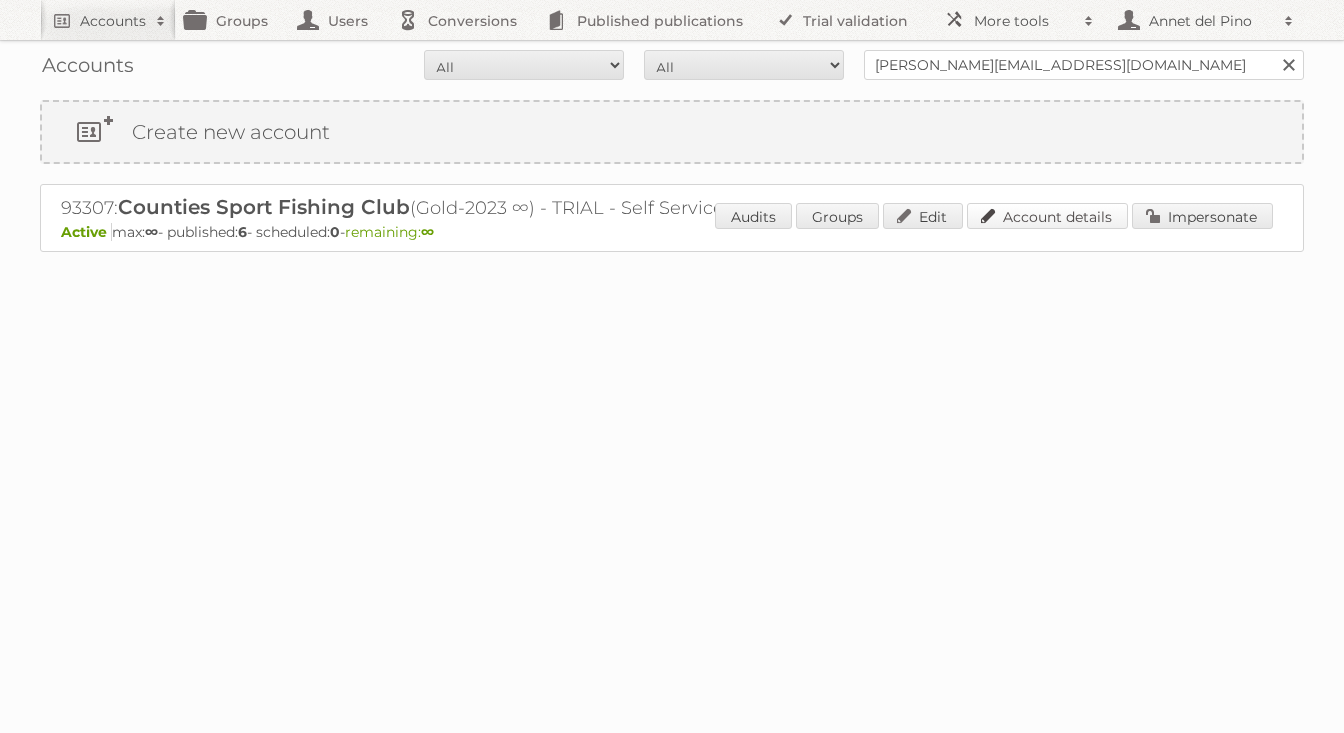 click on "Account details" at bounding box center [1047, 216] 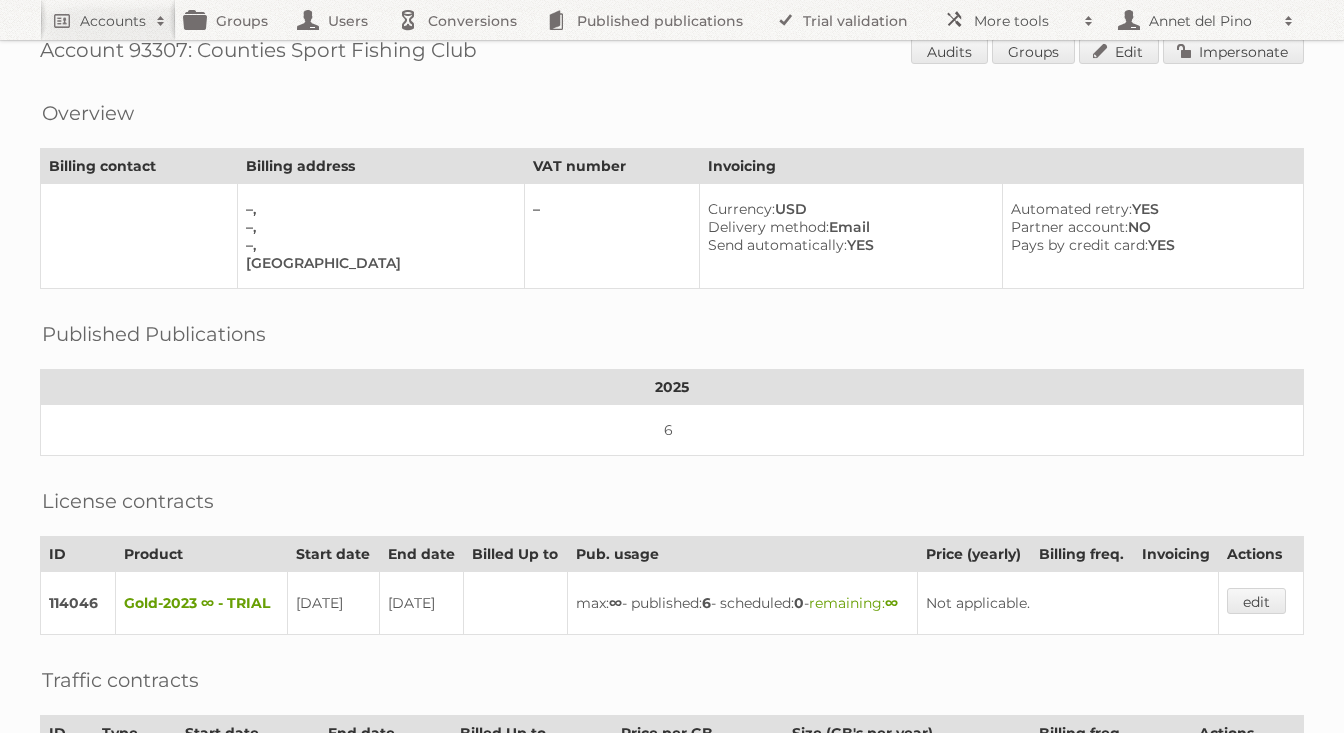 scroll, scrollTop: 0, scrollLeft: 0, axis: both 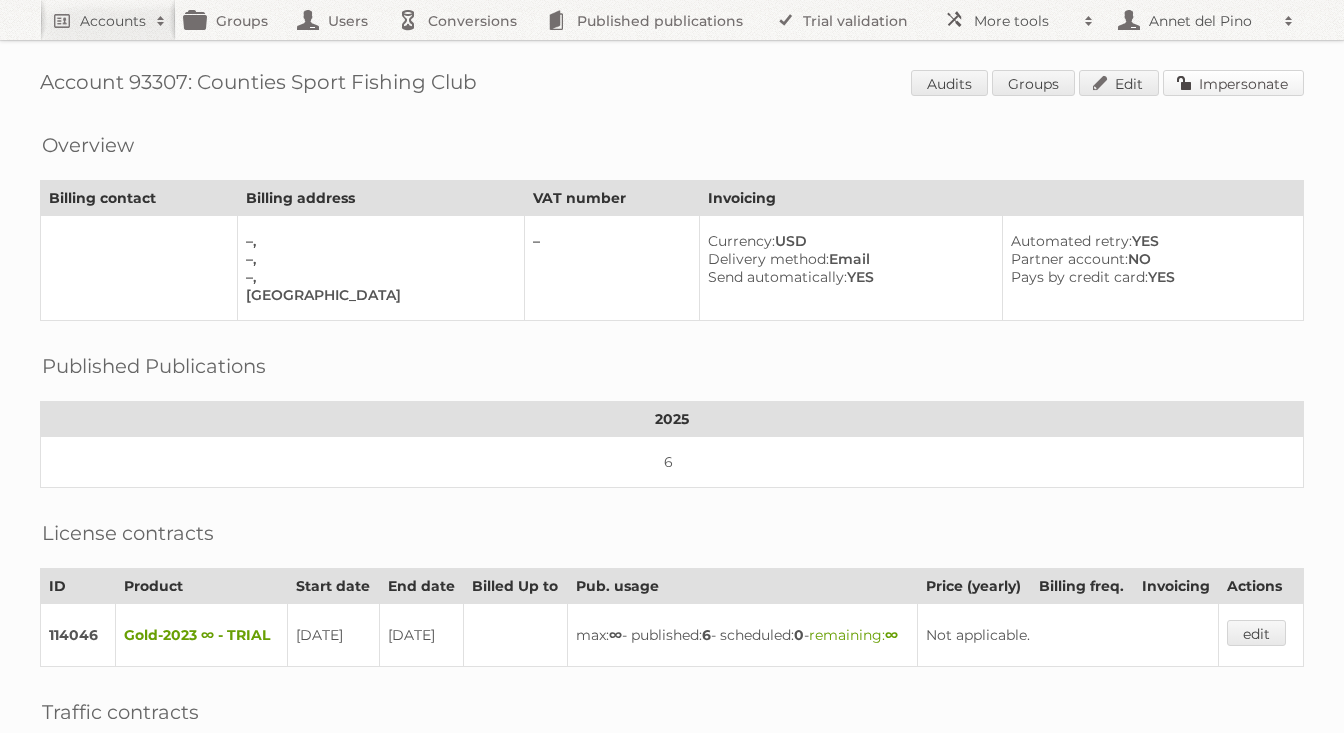 click on "Impersonate" at bounding box center [1233, 83] 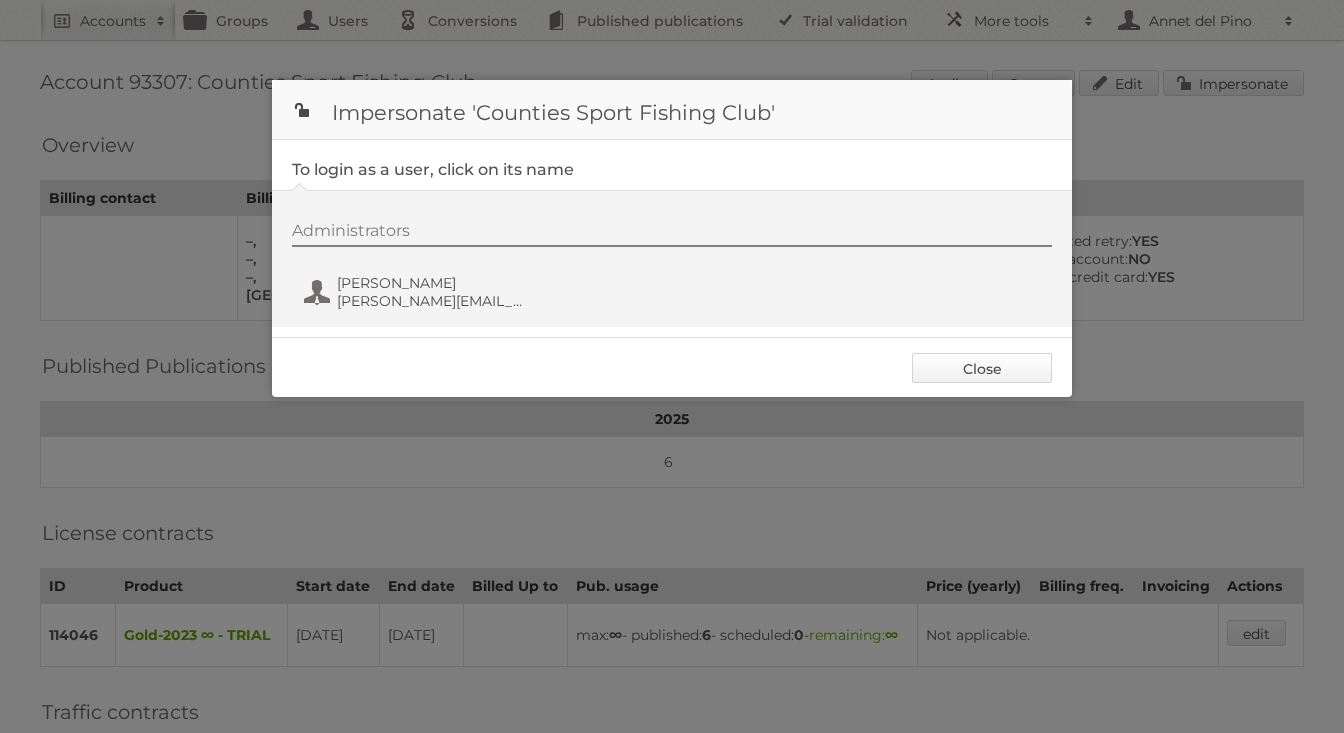 click on "Close" at bounding box center (982, 368) 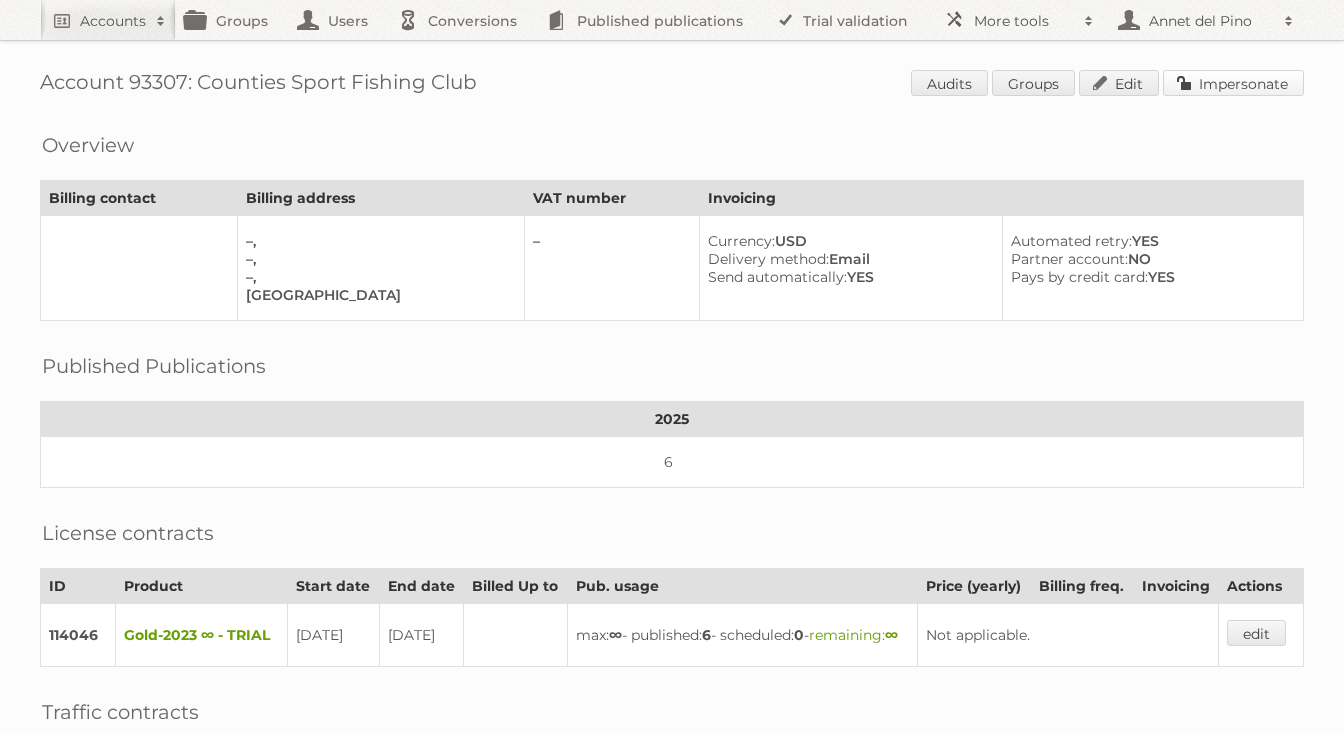 click on "Impersonate" at bounding box center [1233, 83] 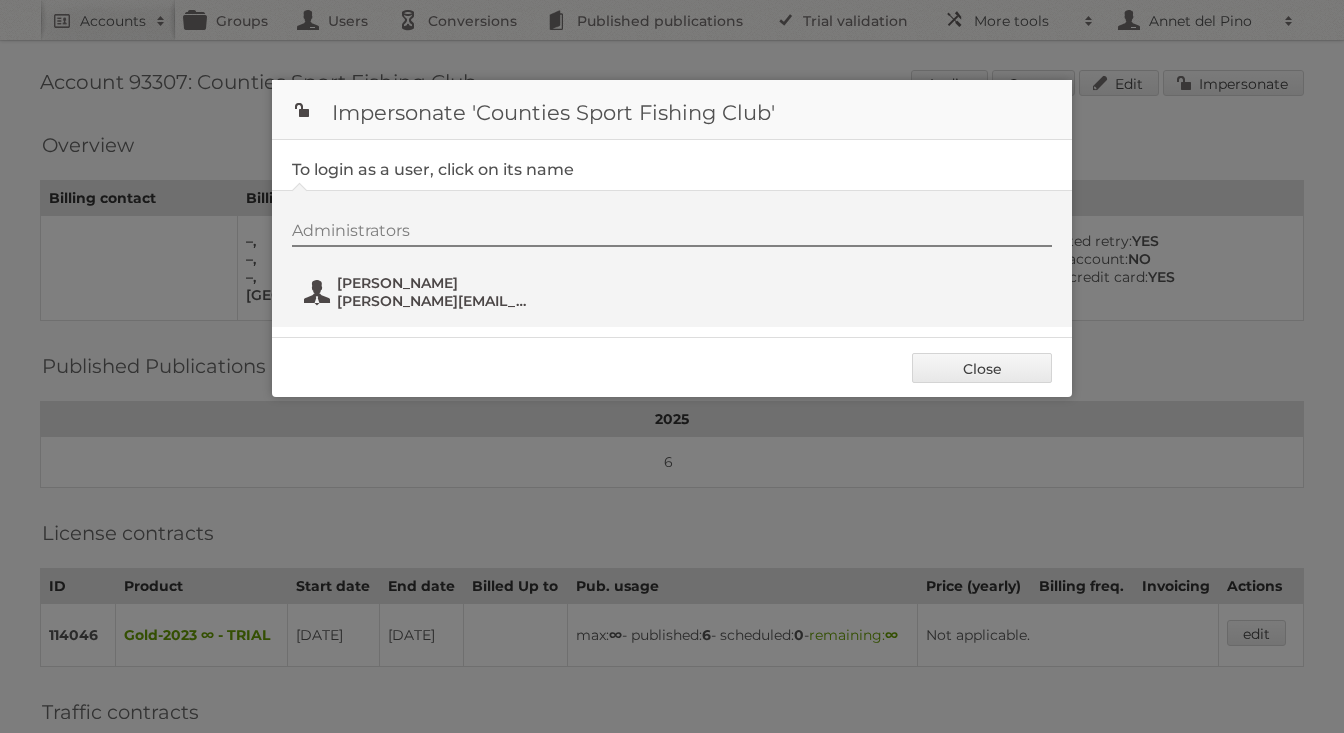 click on "kevin@nzsteele.com" at bounding box center (434, 301) 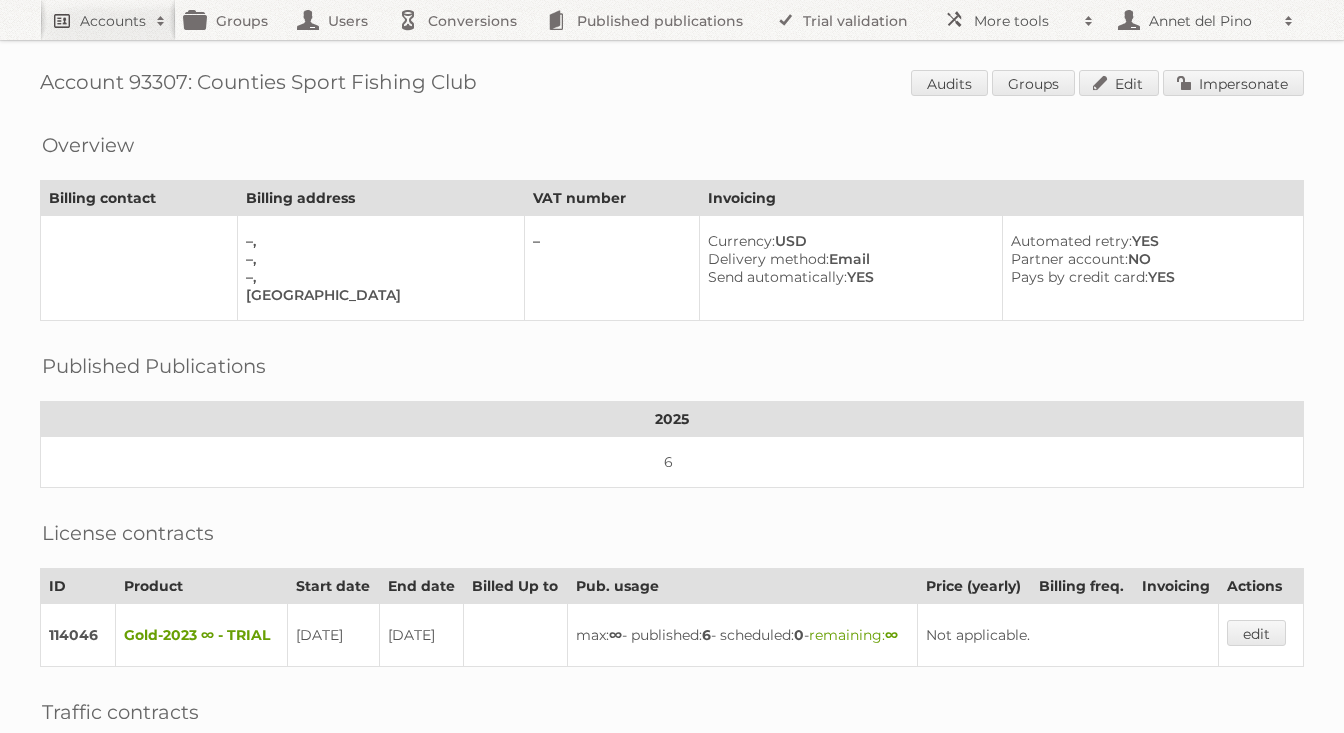 click on "Accounts" at bounding box center [108, 20] 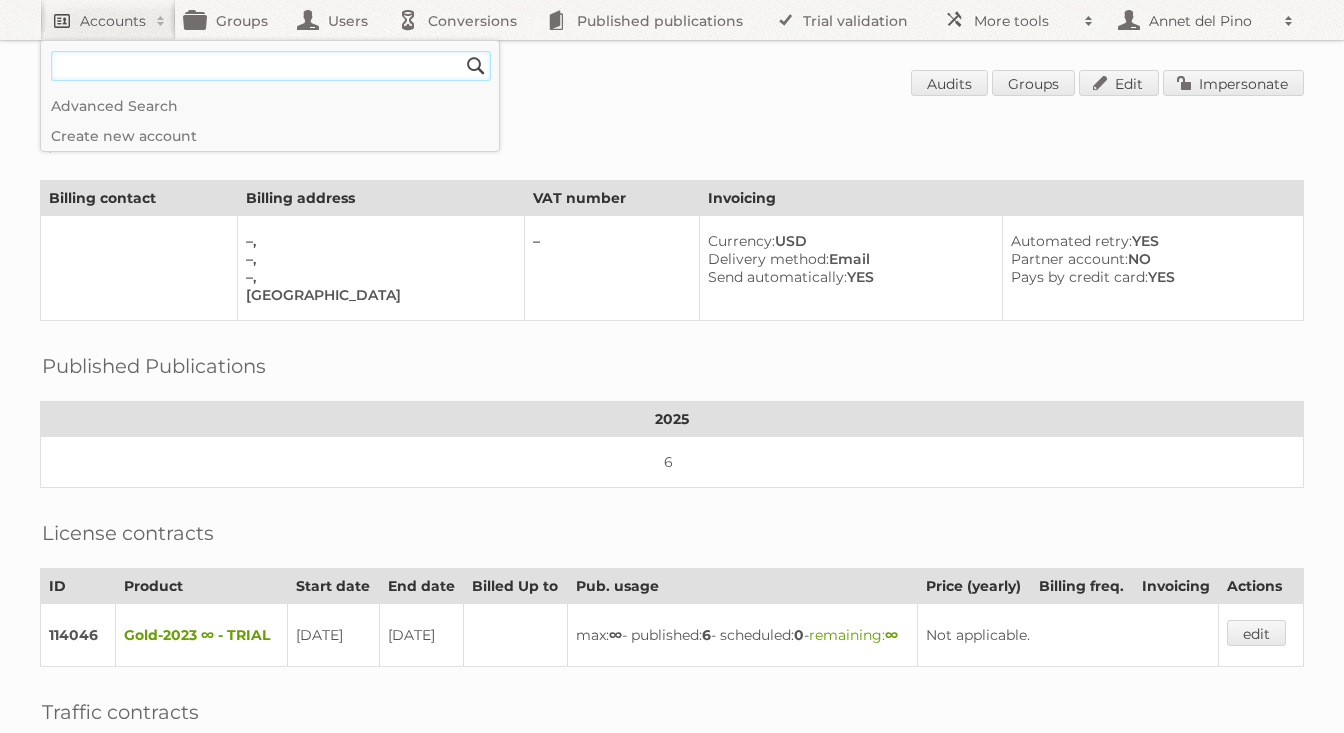 paste on "Graham@abigailahern.com" 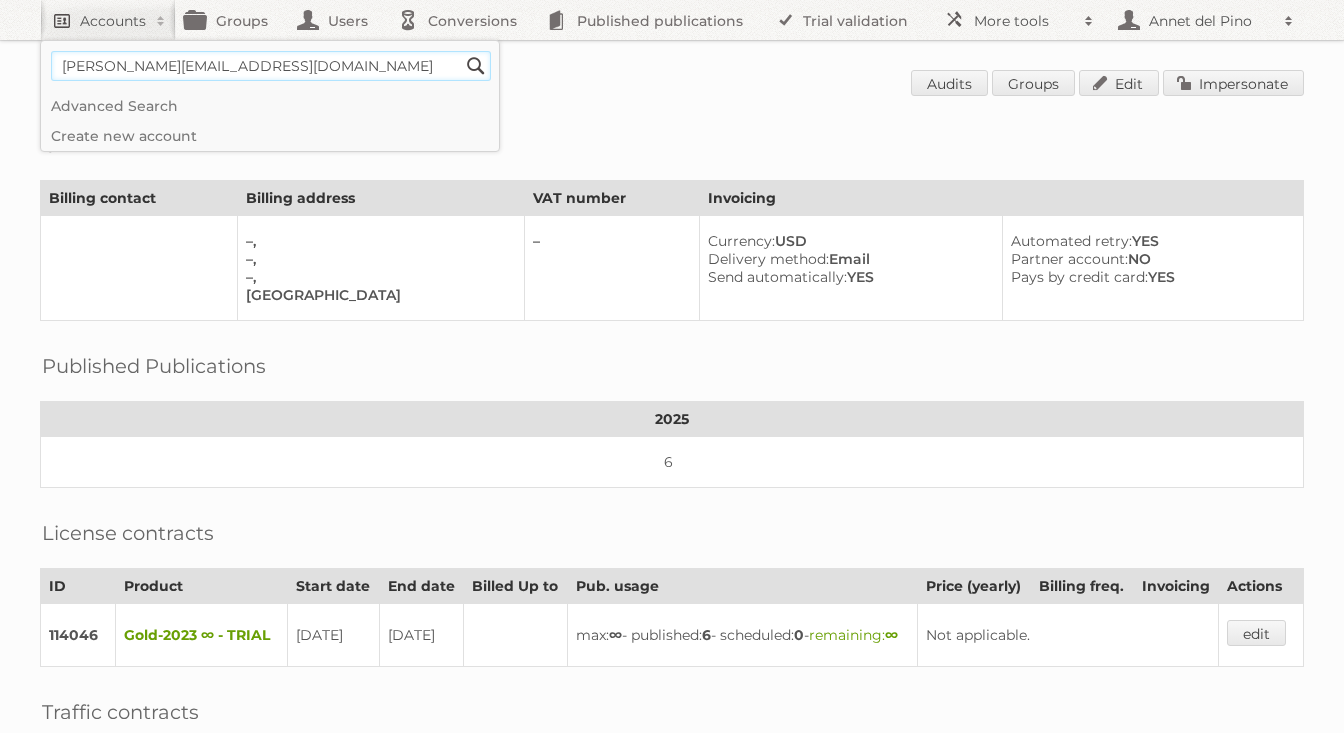 type on "Graham@abigailahern.com" 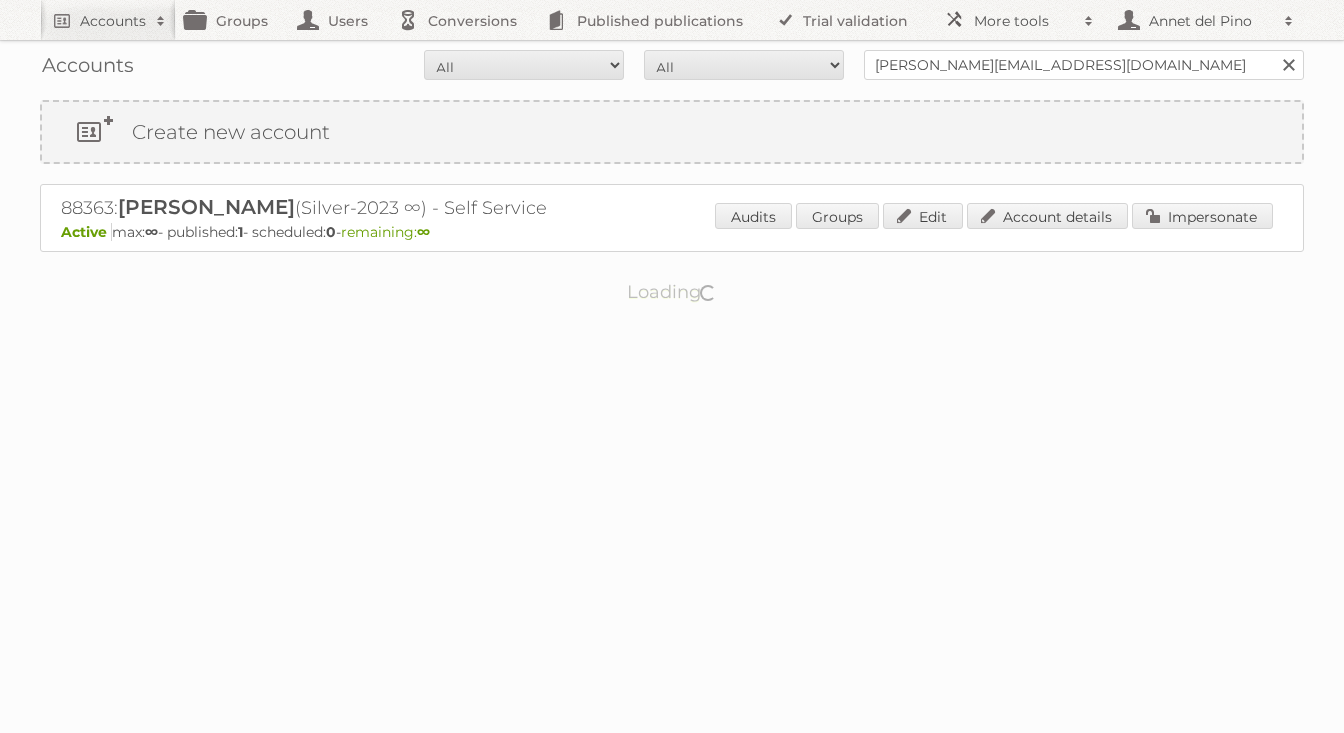 scroll, scrollTop: 0, scrollLeft: 0, axis: both 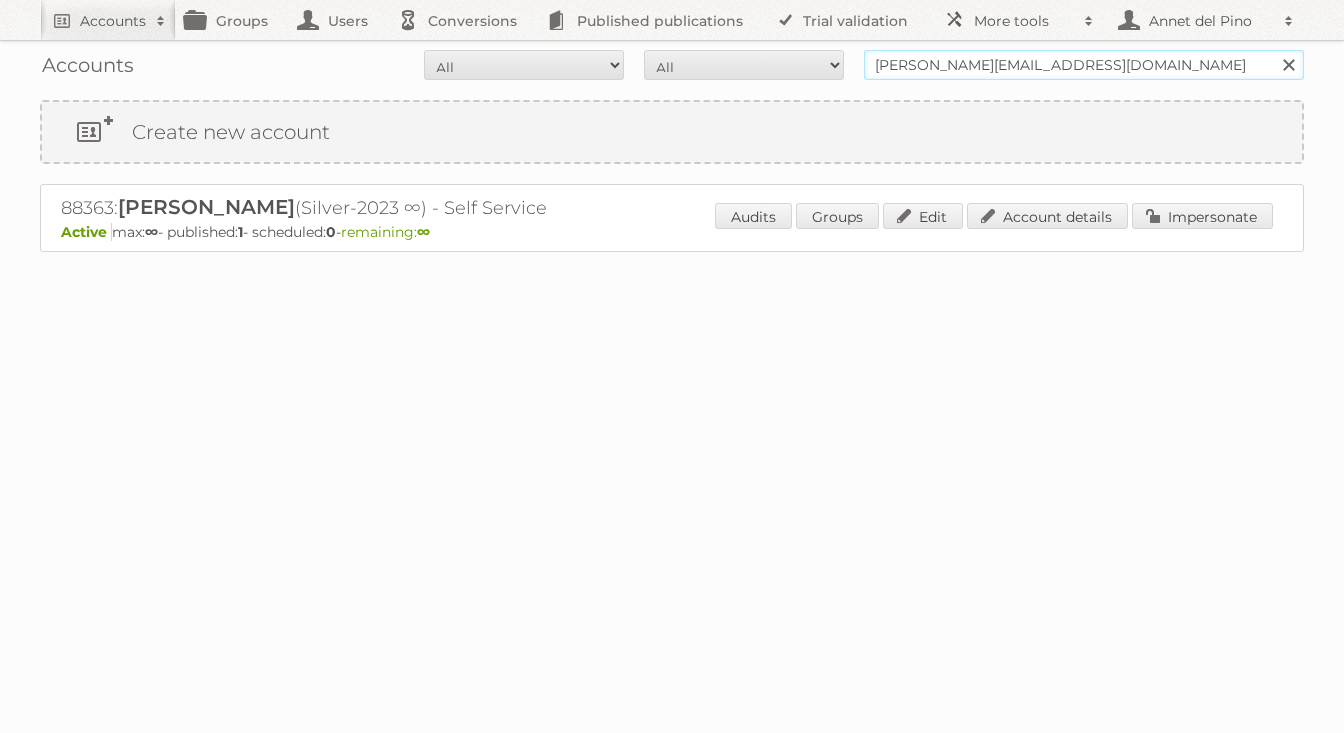 click on "[PERSON_NAME][EMAIL_ADDRESS][DOMAIN_NAME]" at bounding box center (1084, 65) 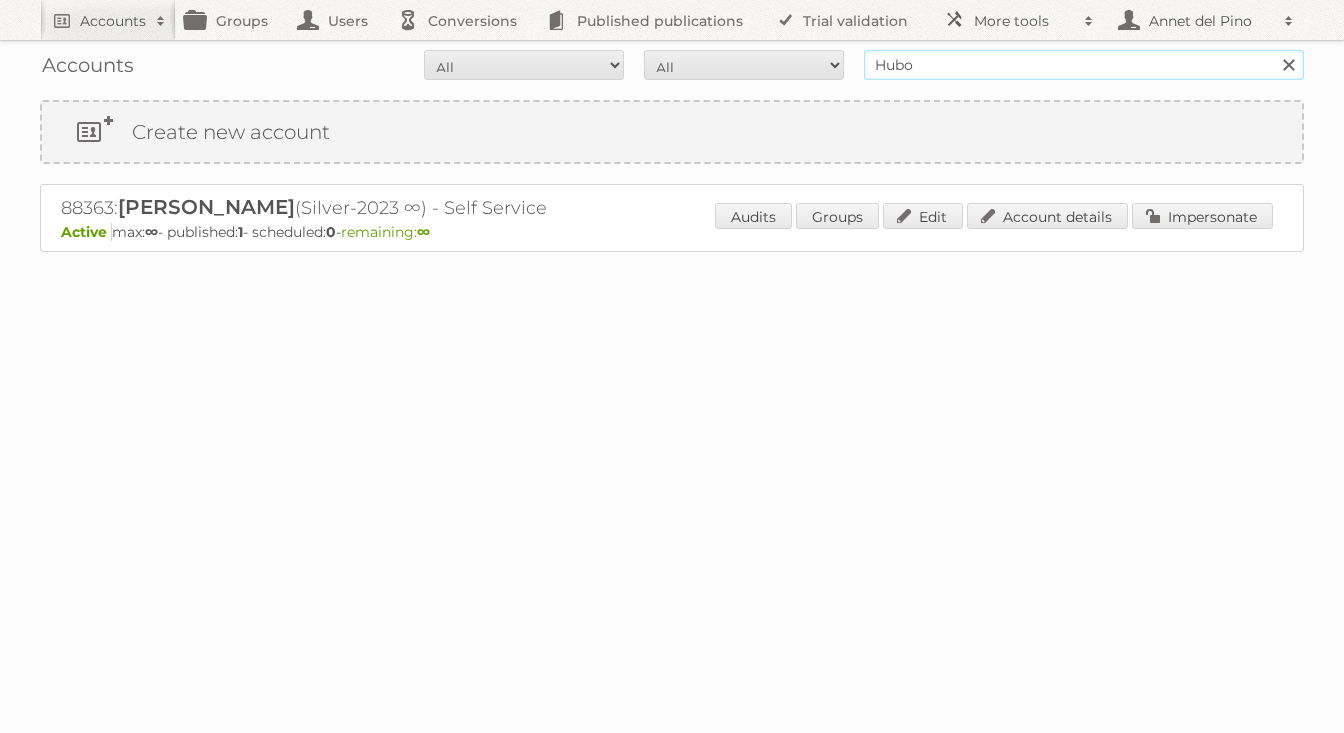 type on "HUBO België" 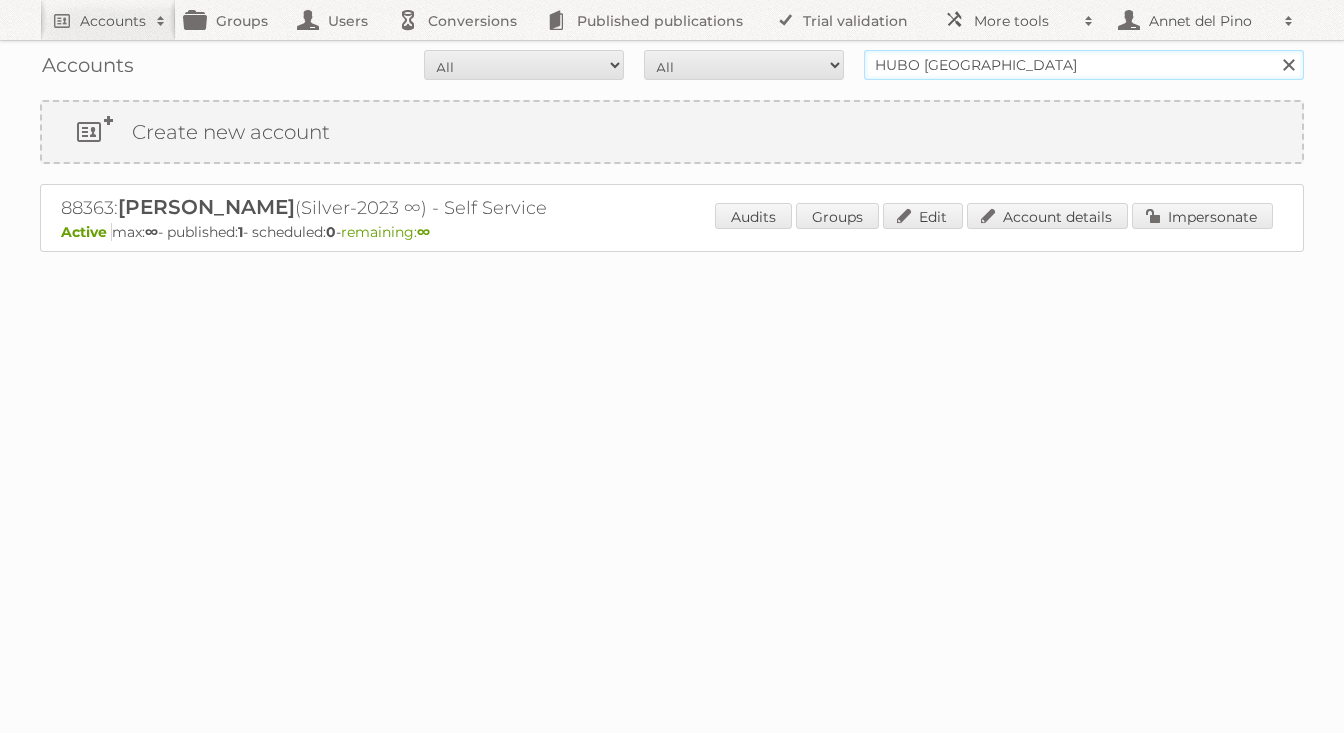 click on "Search" at bounding box center [1288, 65] 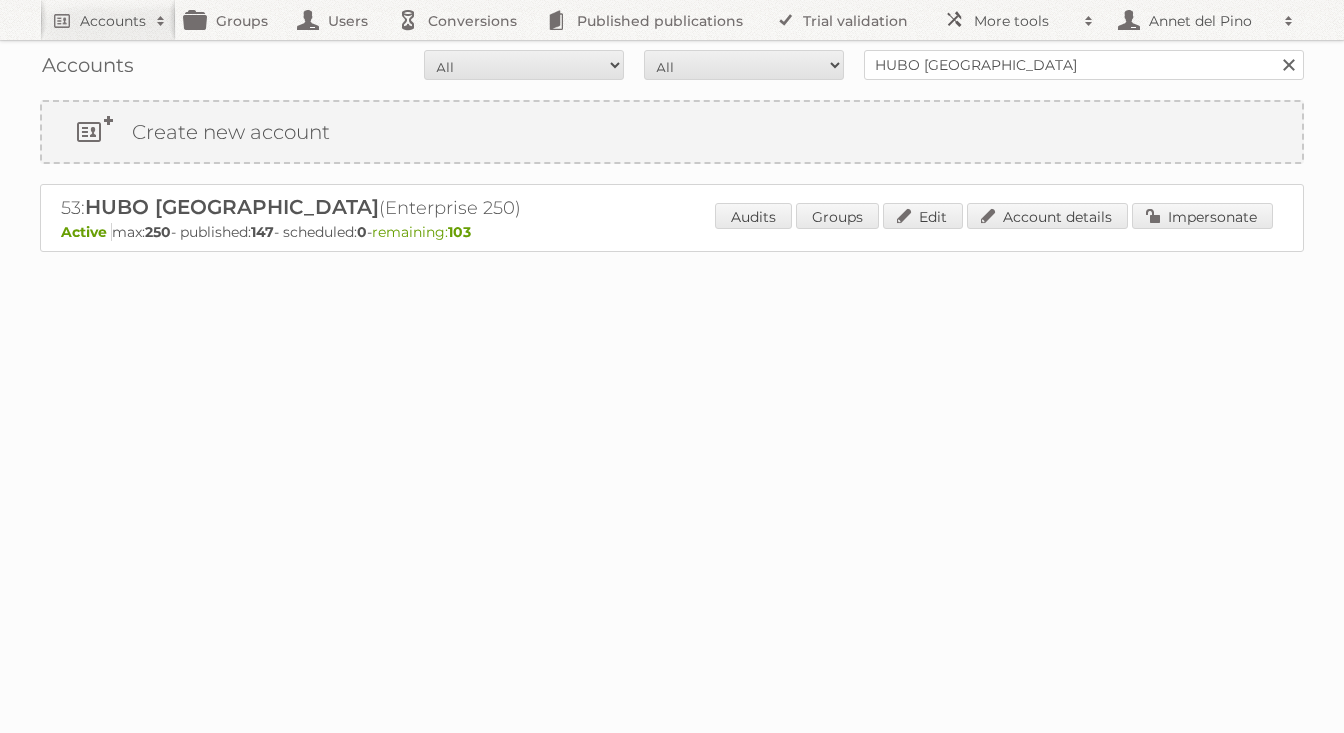 scroll, scrollTop: 0, scrollLeft: 0, axis: both 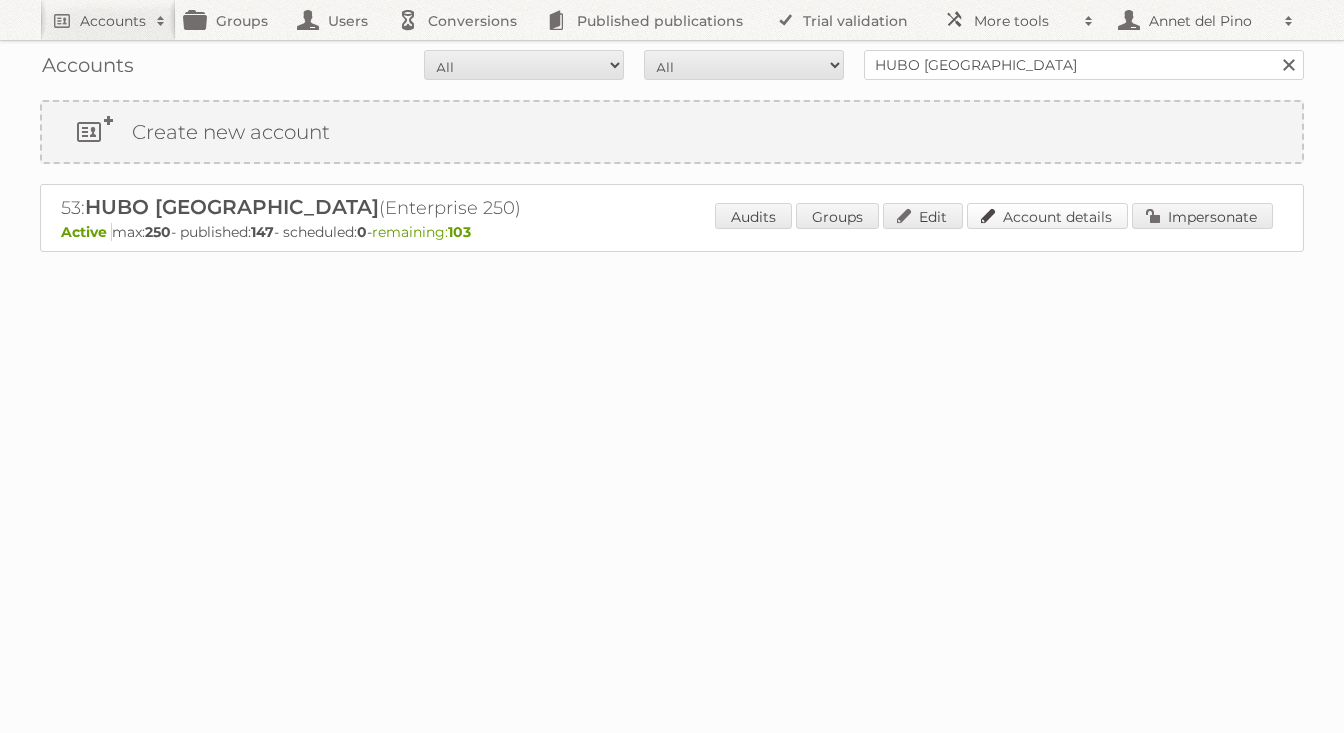 click on "Account details" at bounding box center (1047, 216) 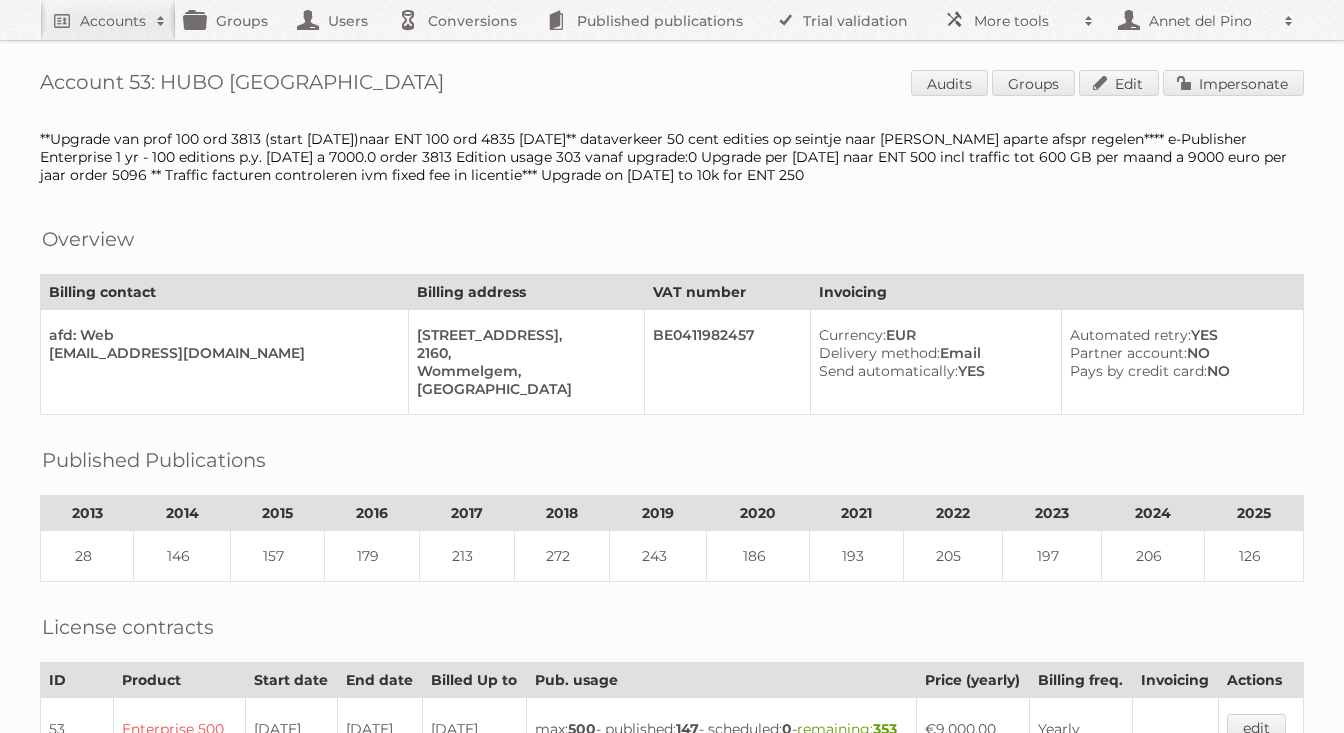 scroll, scrollTop: 0, scrollLeft: 0, axis: both 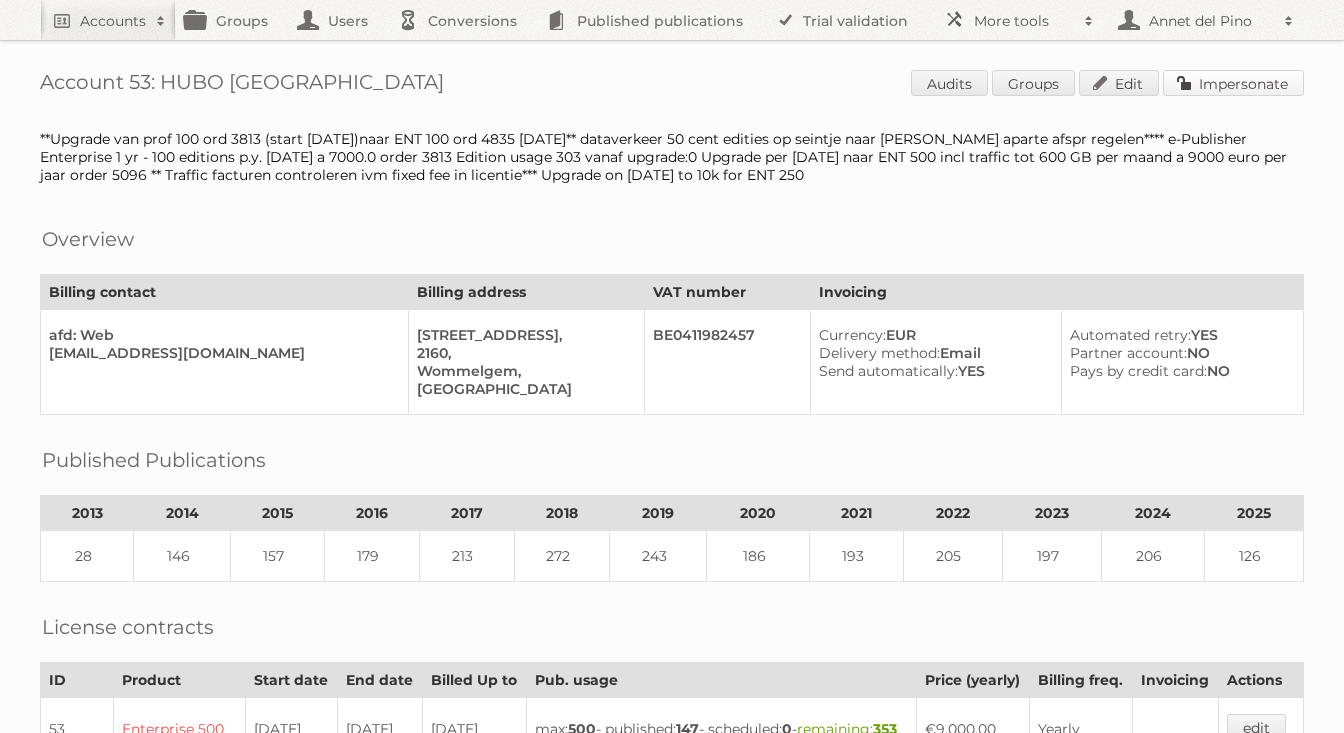 click on "Impersonate" at bounding box center (1233, 83) 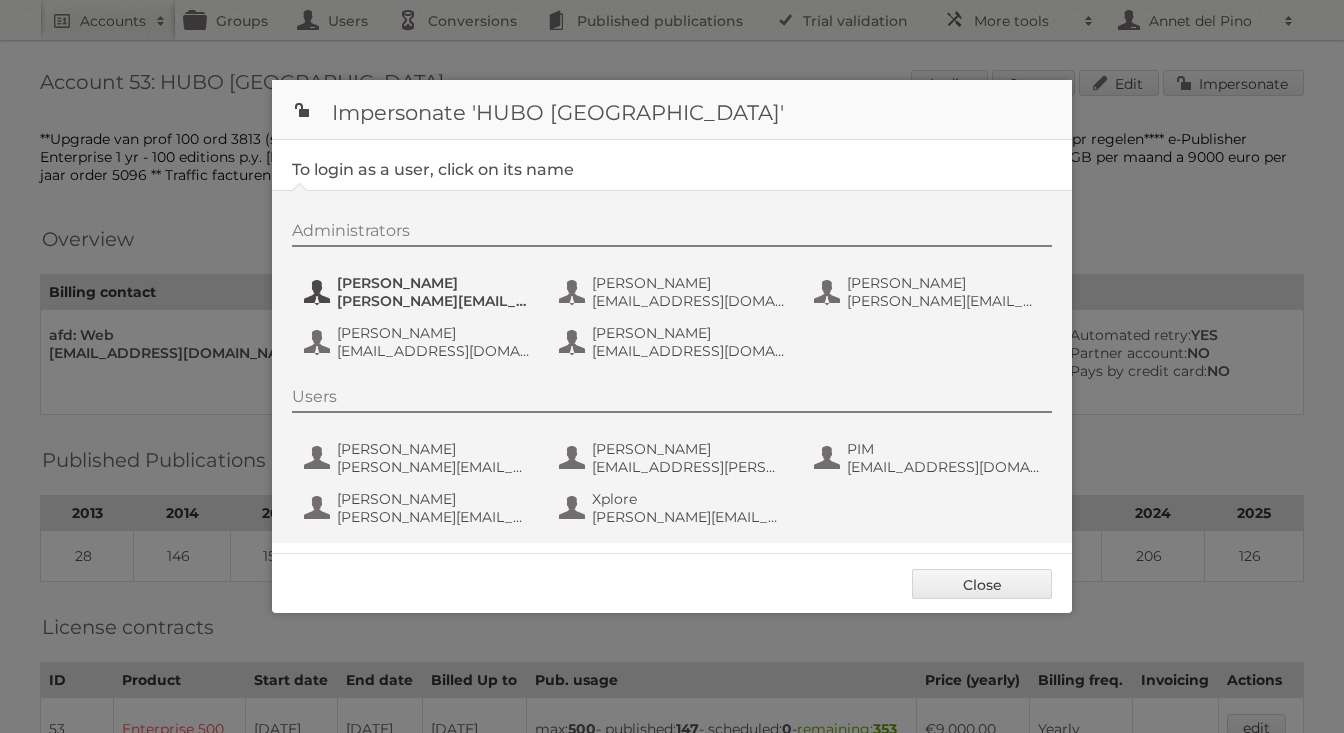 click on "[PERSON_NAME][EMAIL_ADDRESS][DOMAIN_NAME]" at bounding box center (434, 301) 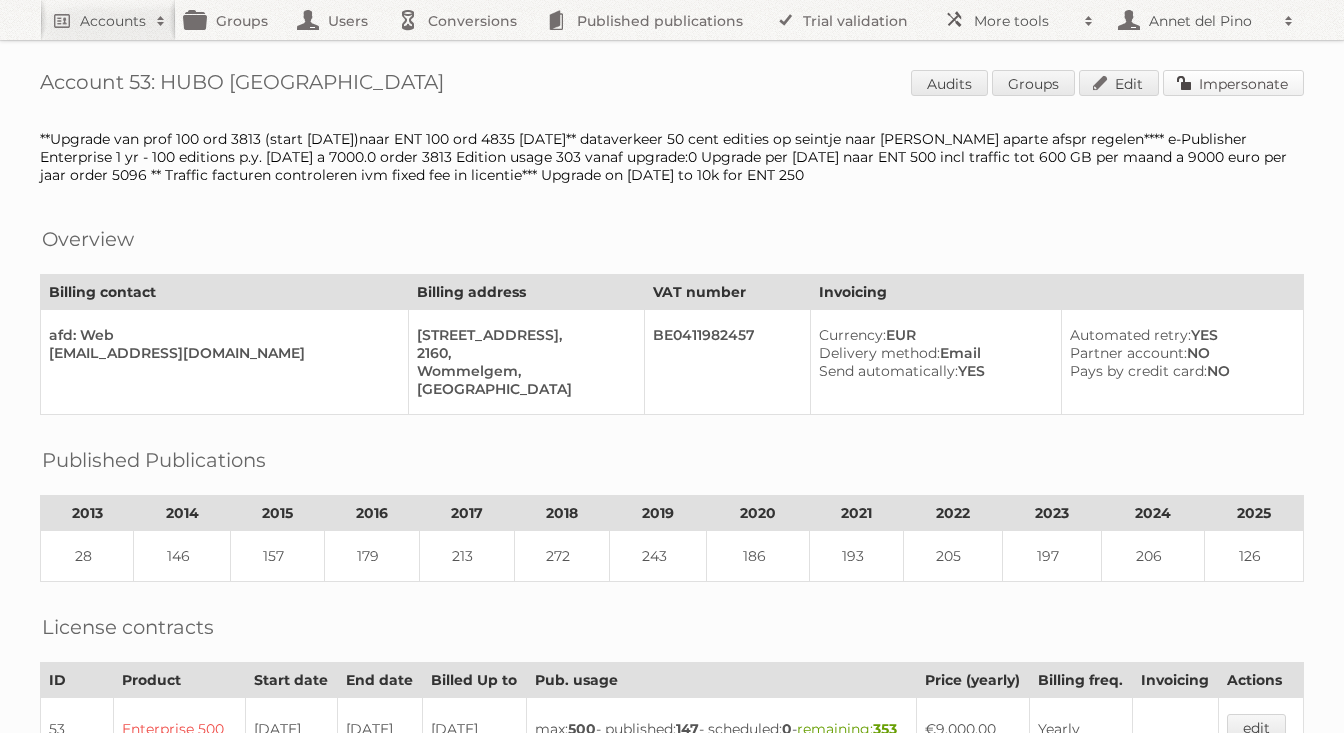 click on "Impersonate" at bounding box center (1233, 83) 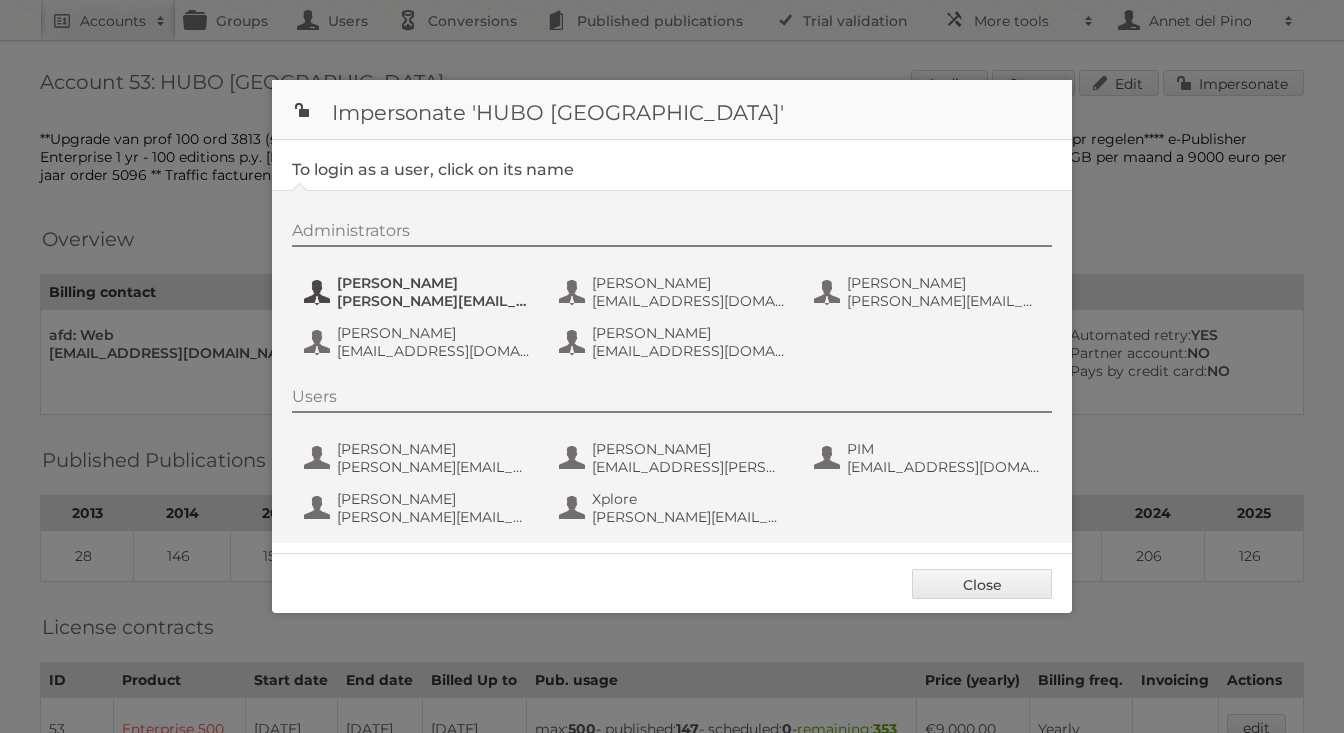 click on "Julie Van Betsbrugge" at bounding box center [434, 283] 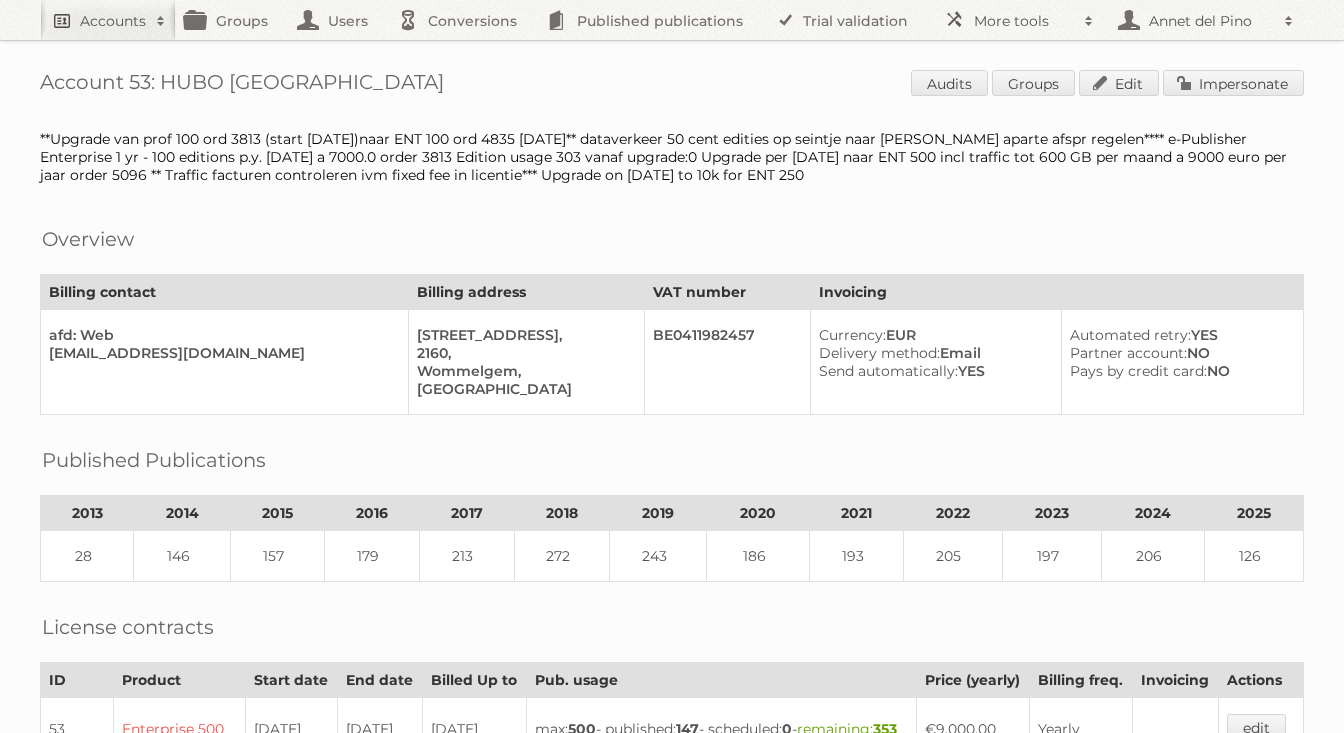 click on "Accounts" at bounding box center [113, 21] 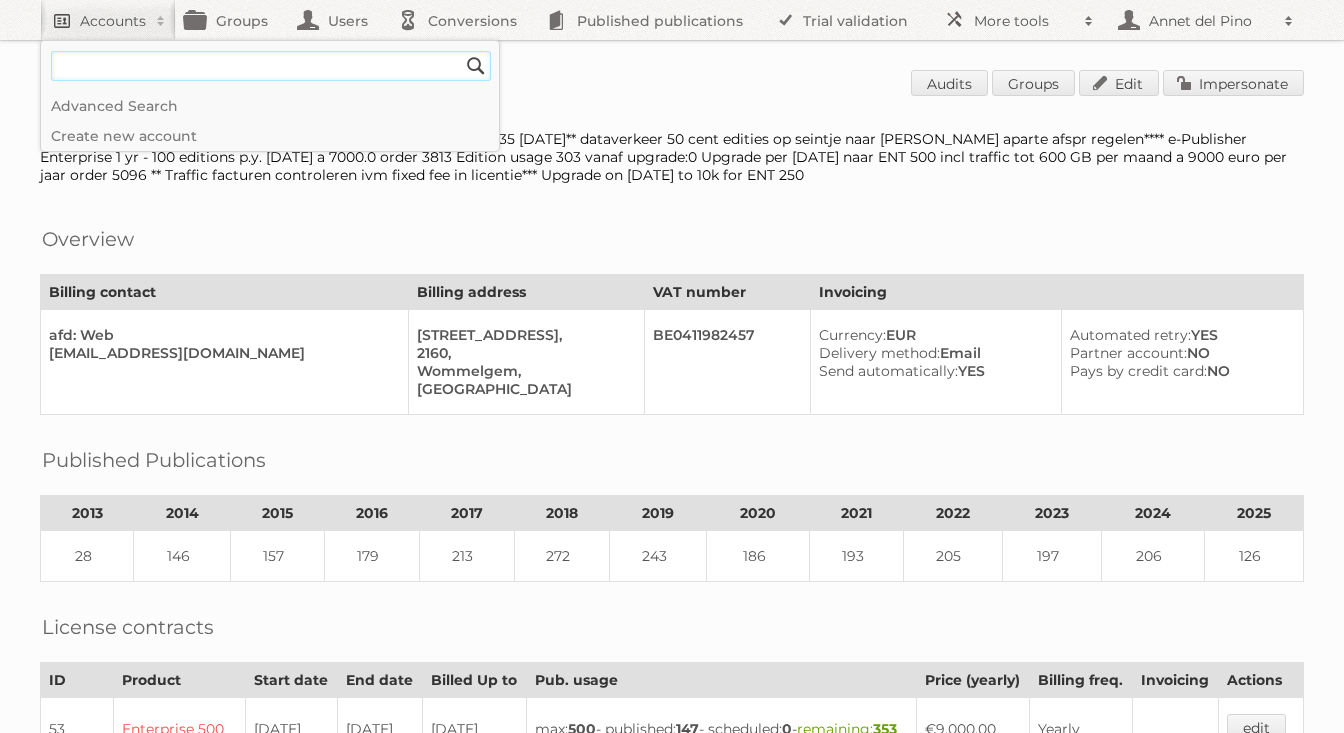 type on "h" 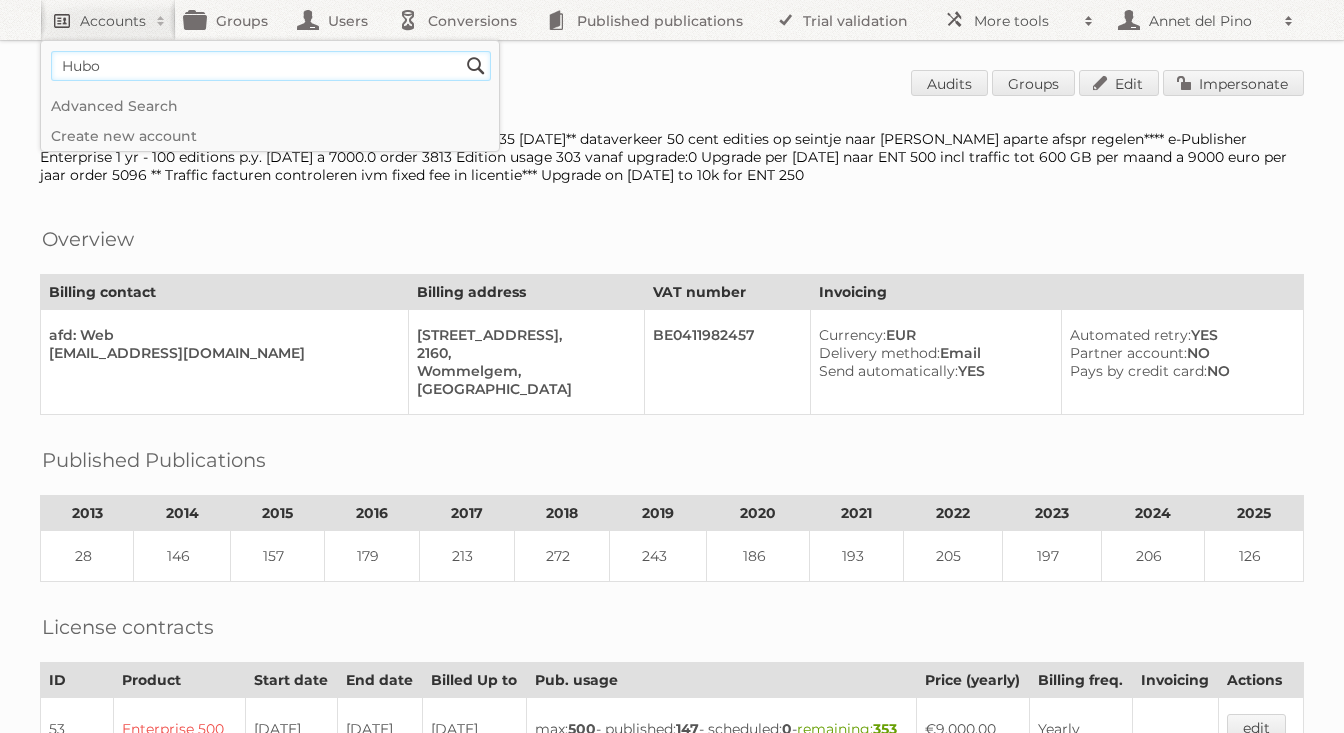 type on "Hubo" 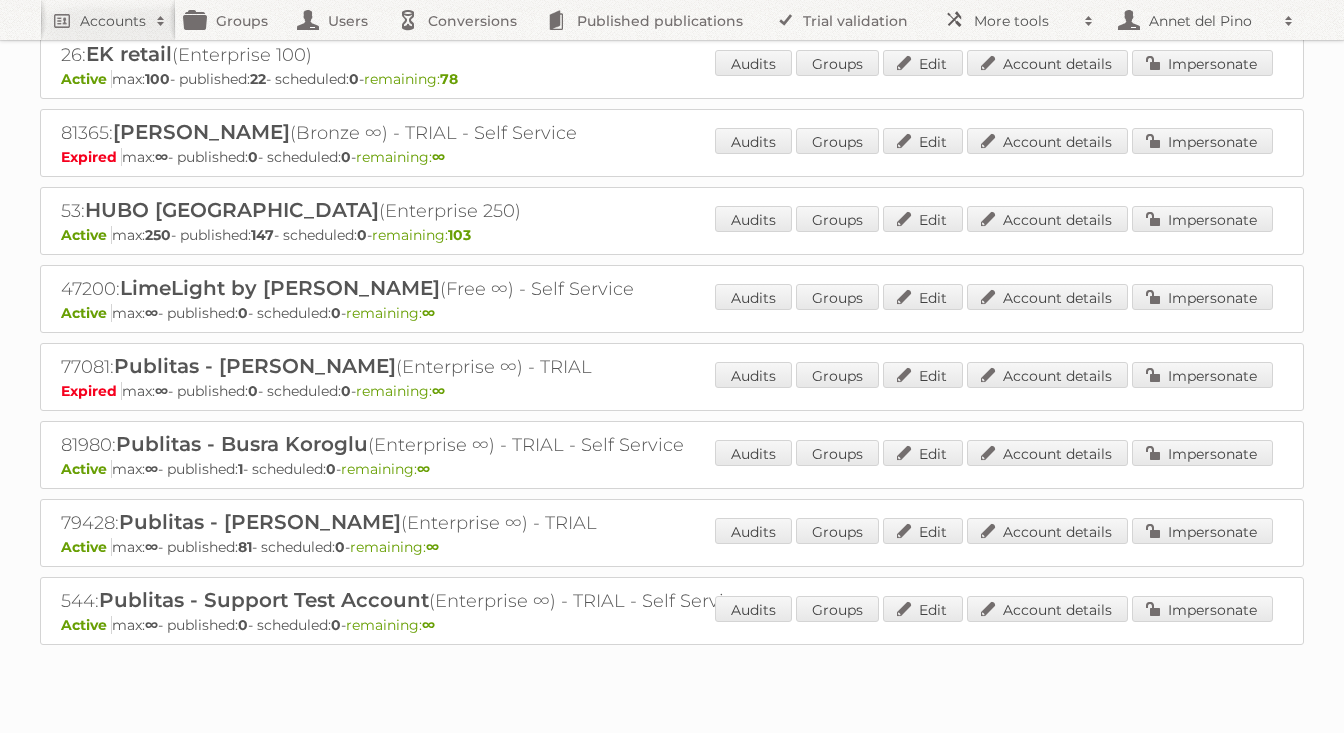 scroll, scrollTop: 278, scrollLeft: 0, axis: vertical 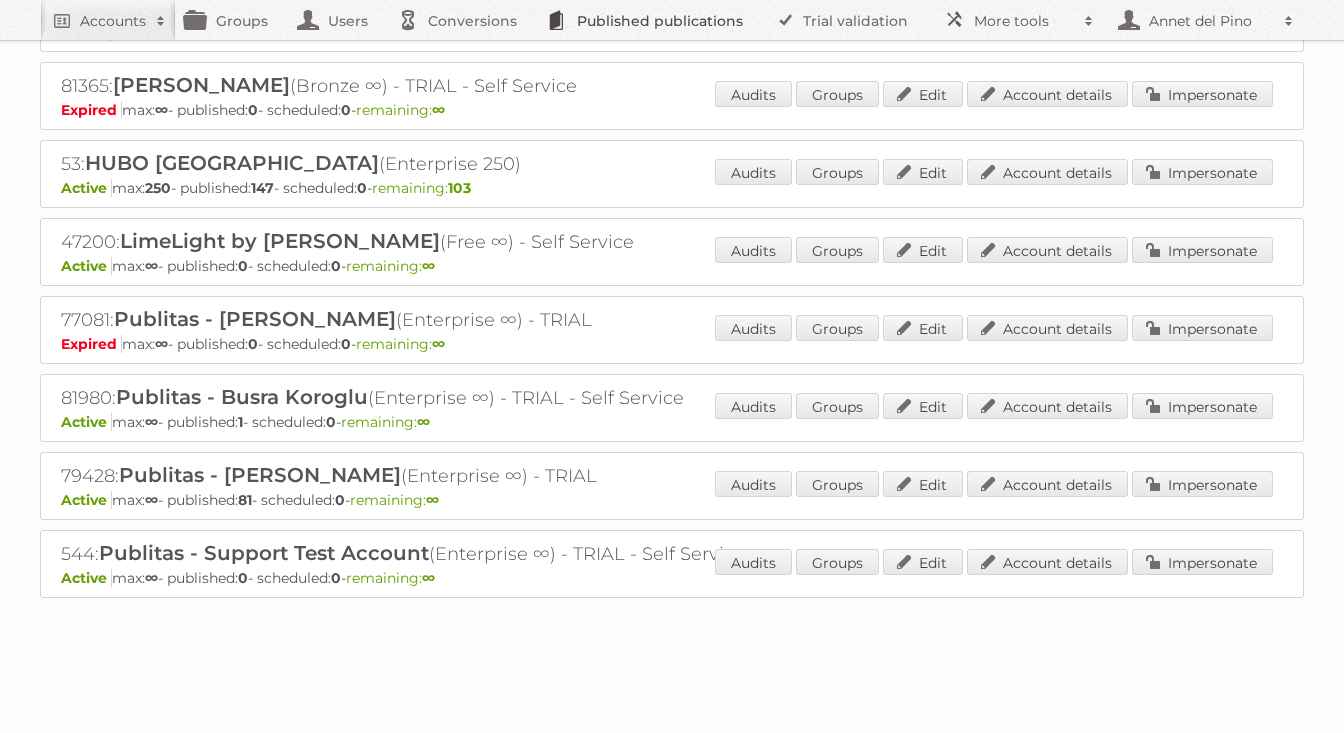 click on "Published publications" at bounding box center (650, 20) 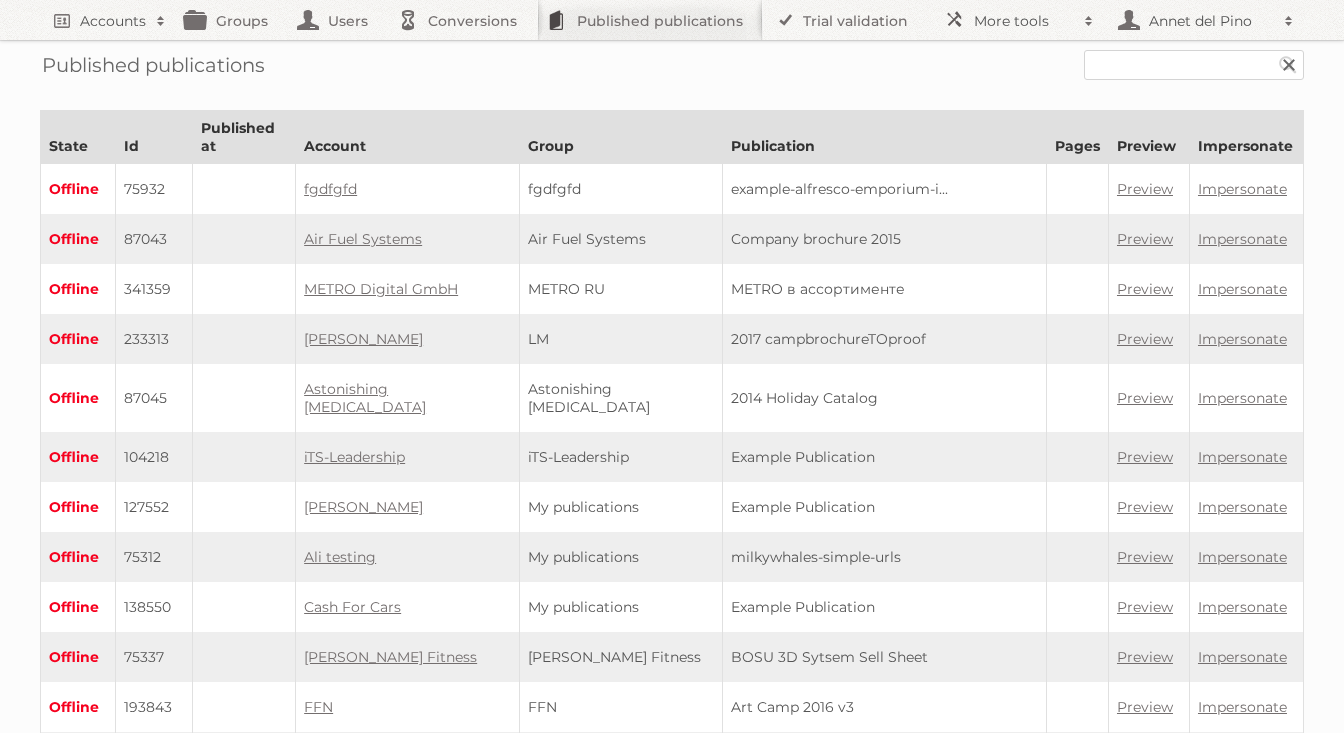 scroll, scrollTop: 0, scrollLeft: 0, axis: both 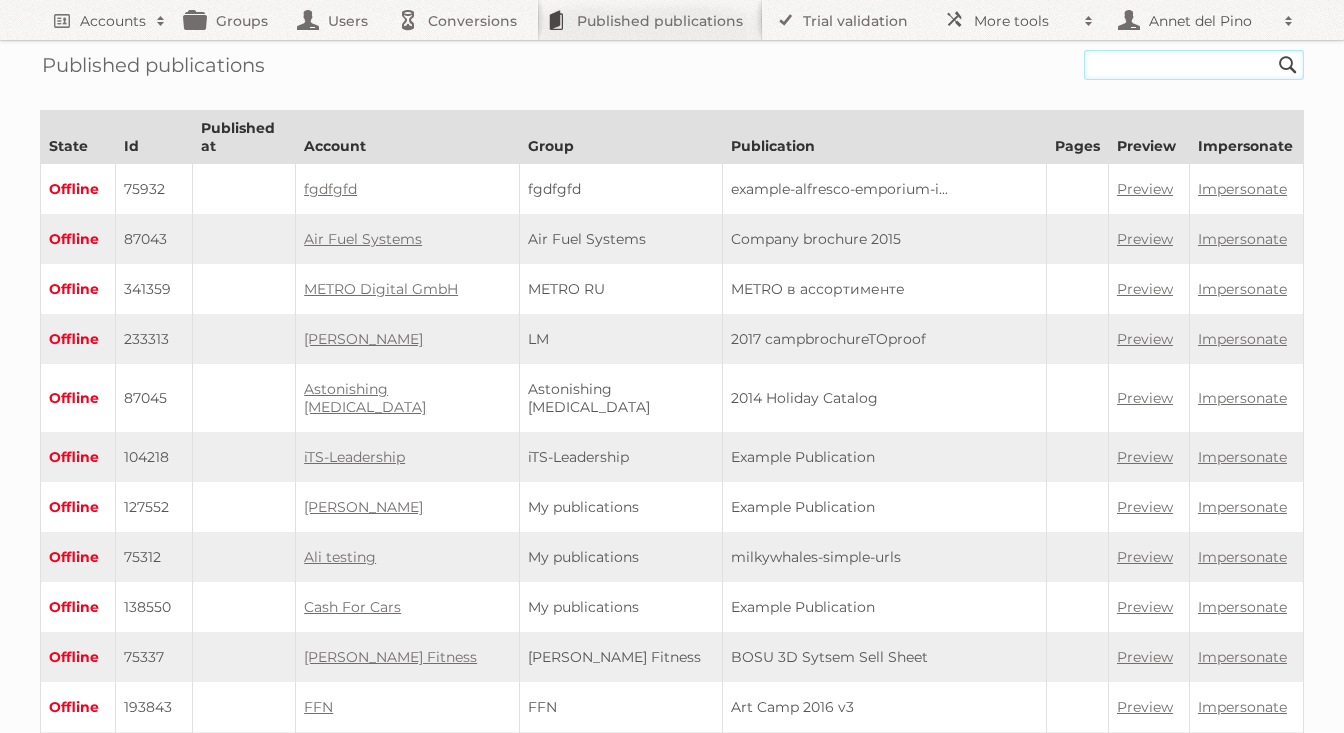 click at bounding box center [1194, 65] 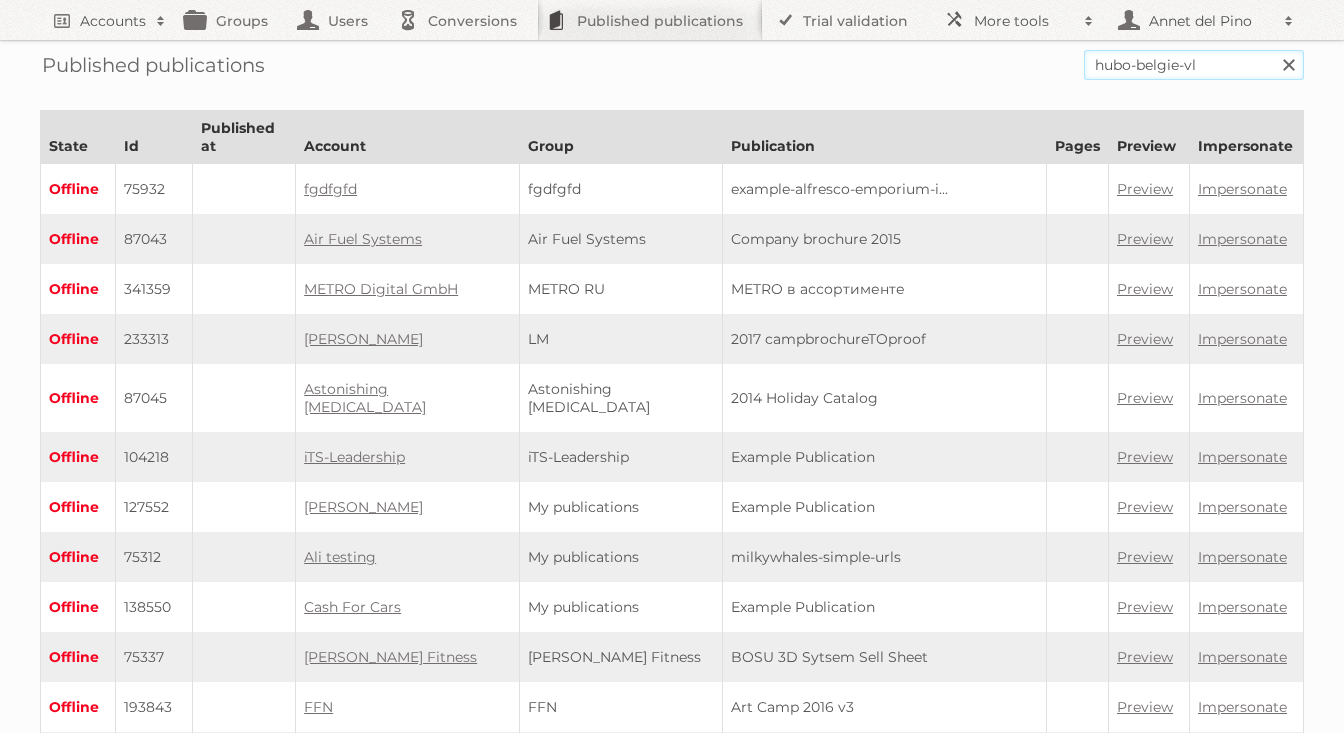 type on "hubo-belgie-vl" 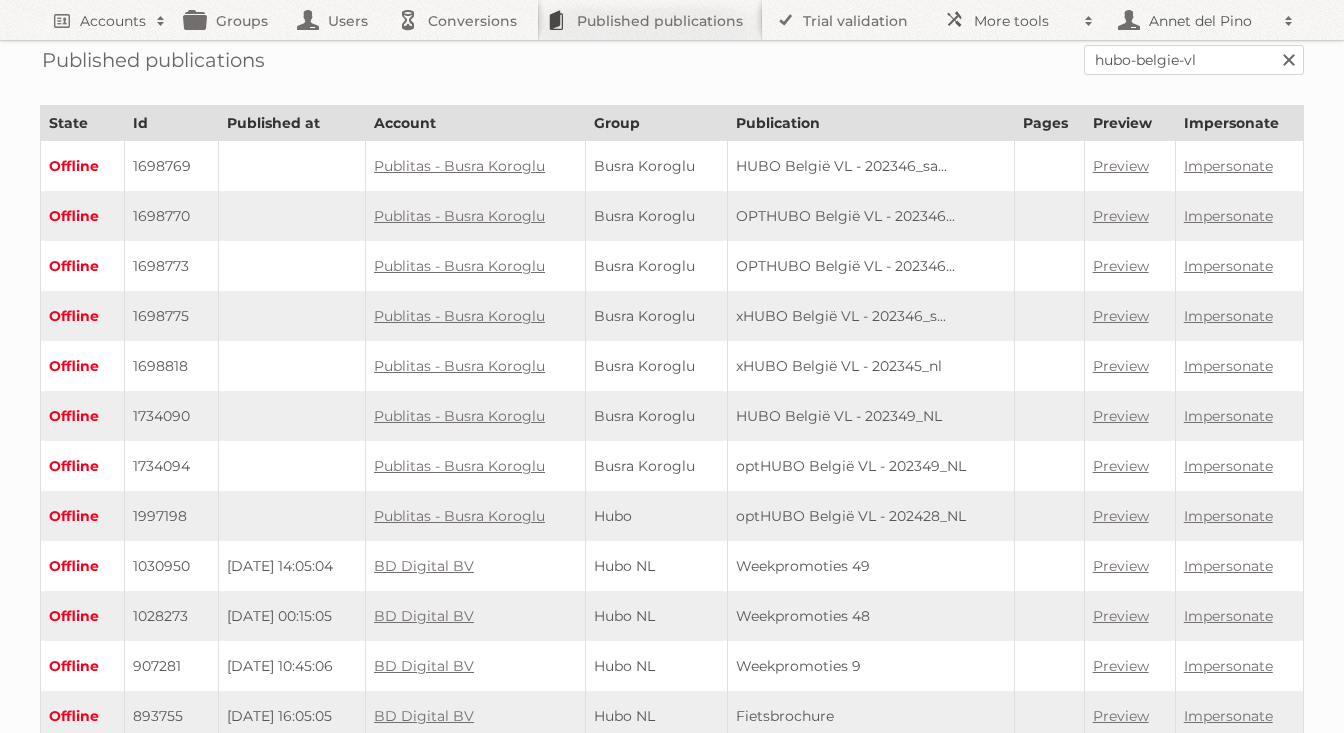 scroll, scrollTop: 0, scrollLeft: 0, axis: both 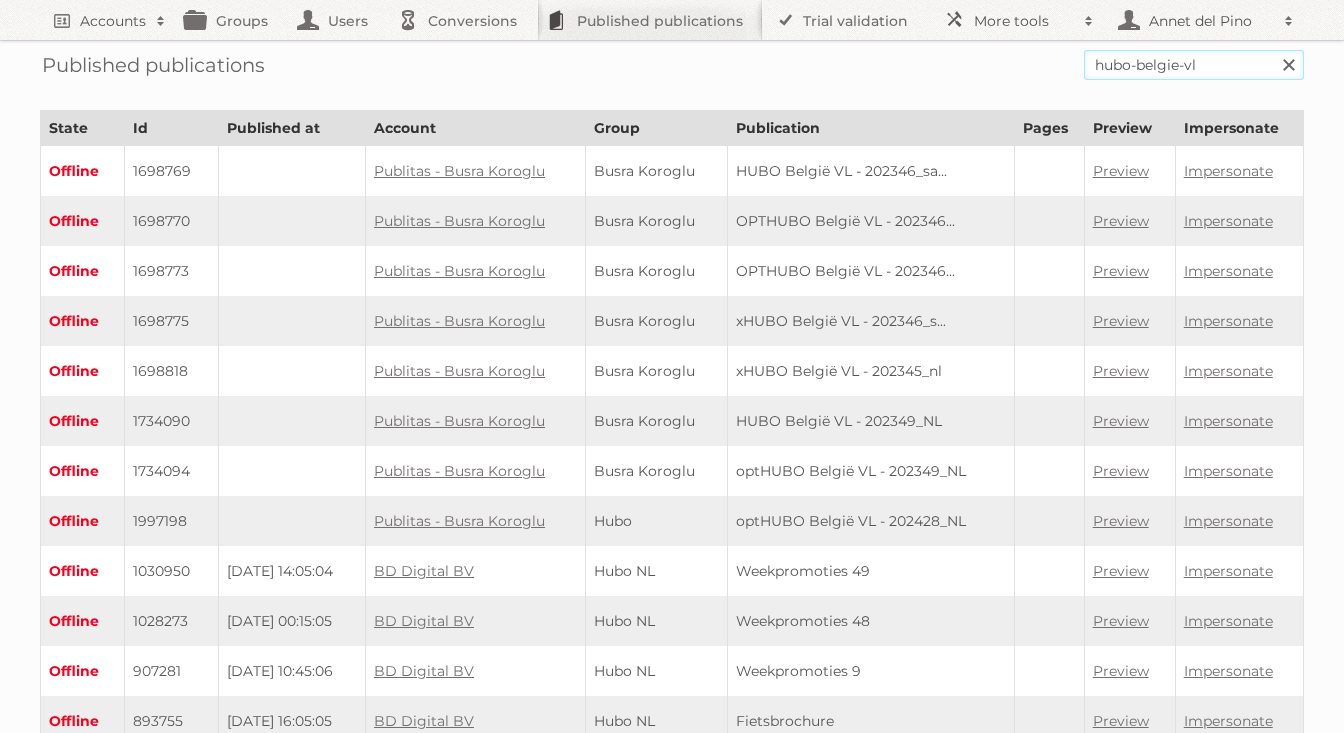 click on "hubo-belgie-vl" at bounding box center [1194, 65] 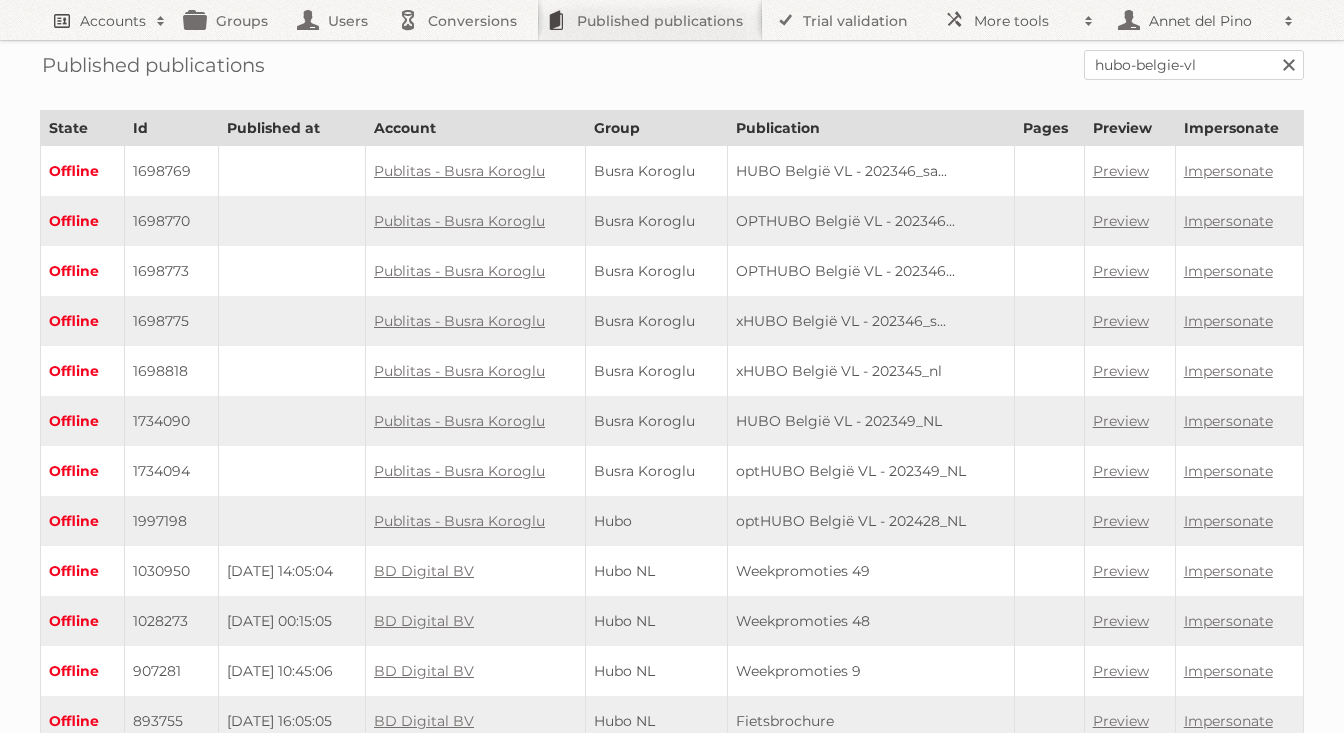 click on "Accounts" at bounding box center (113, 21) 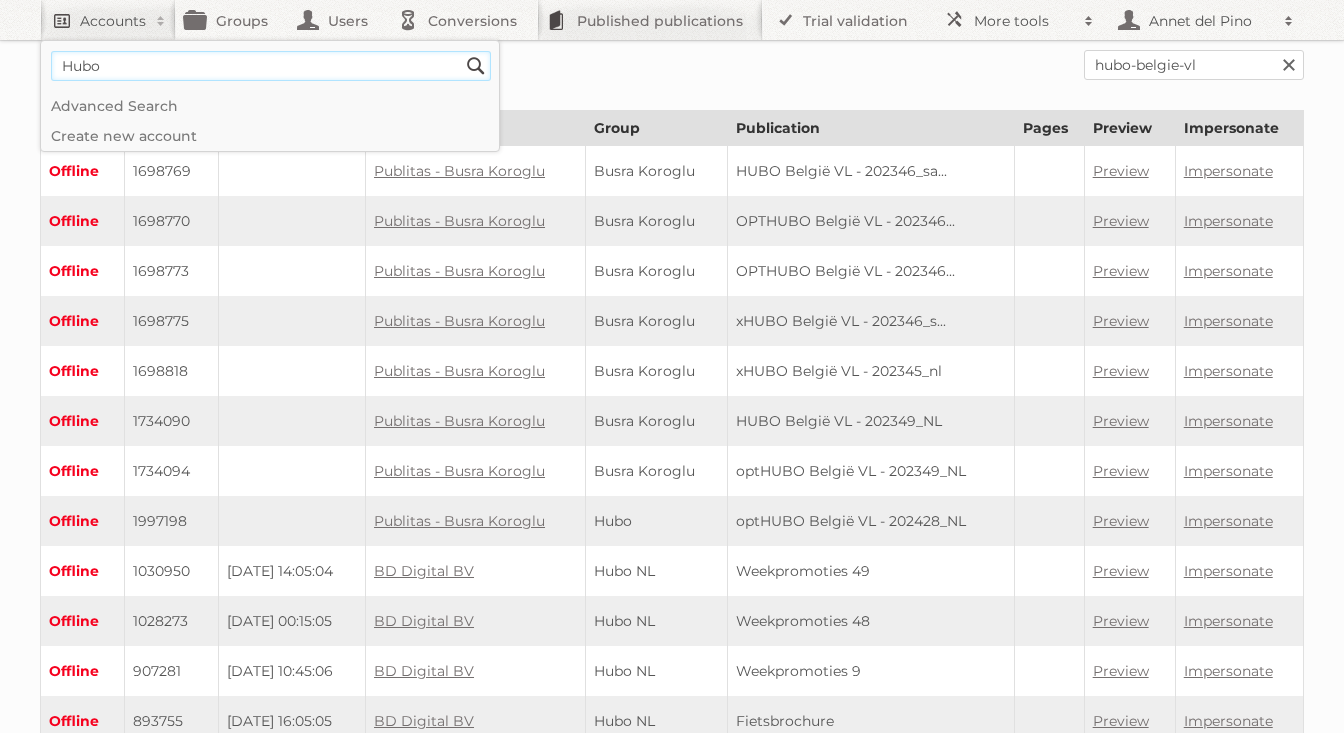 type on "Hubo" 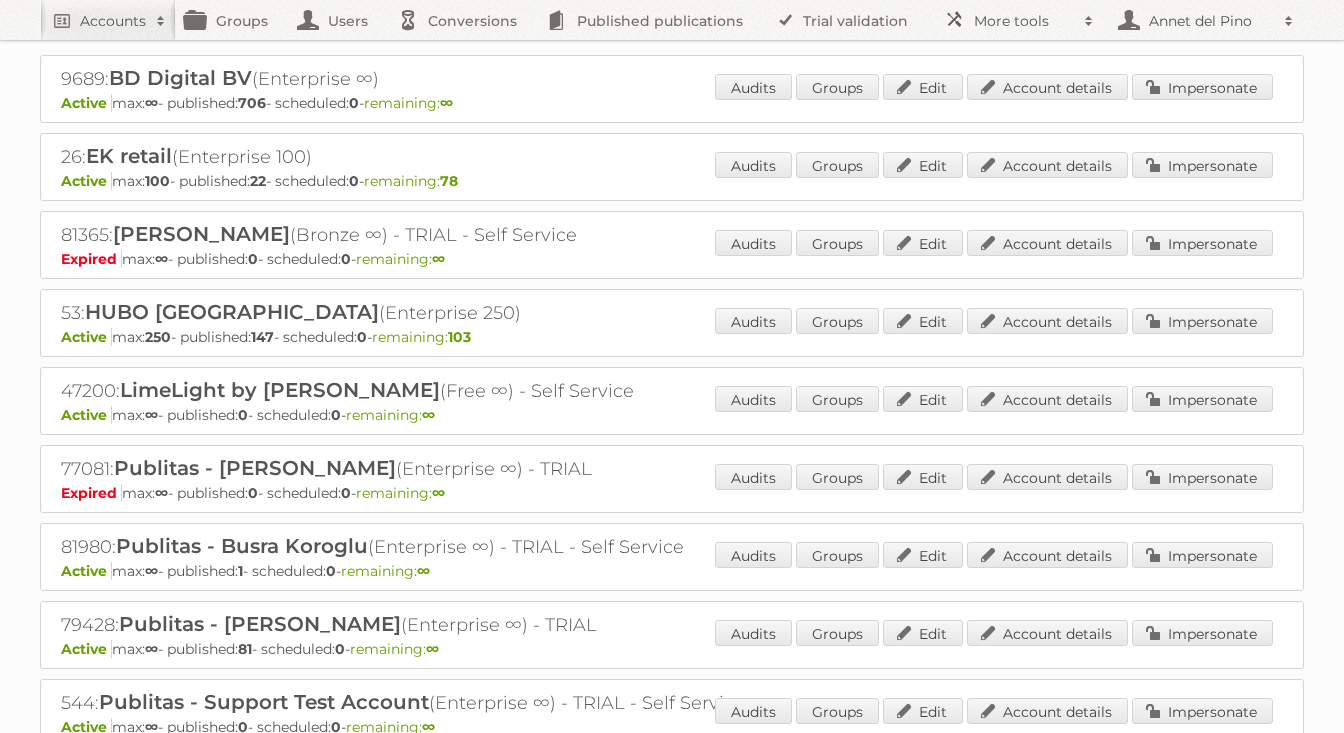 scroll, scrollTop: 278, scrollLeft: 0, axis: vertical 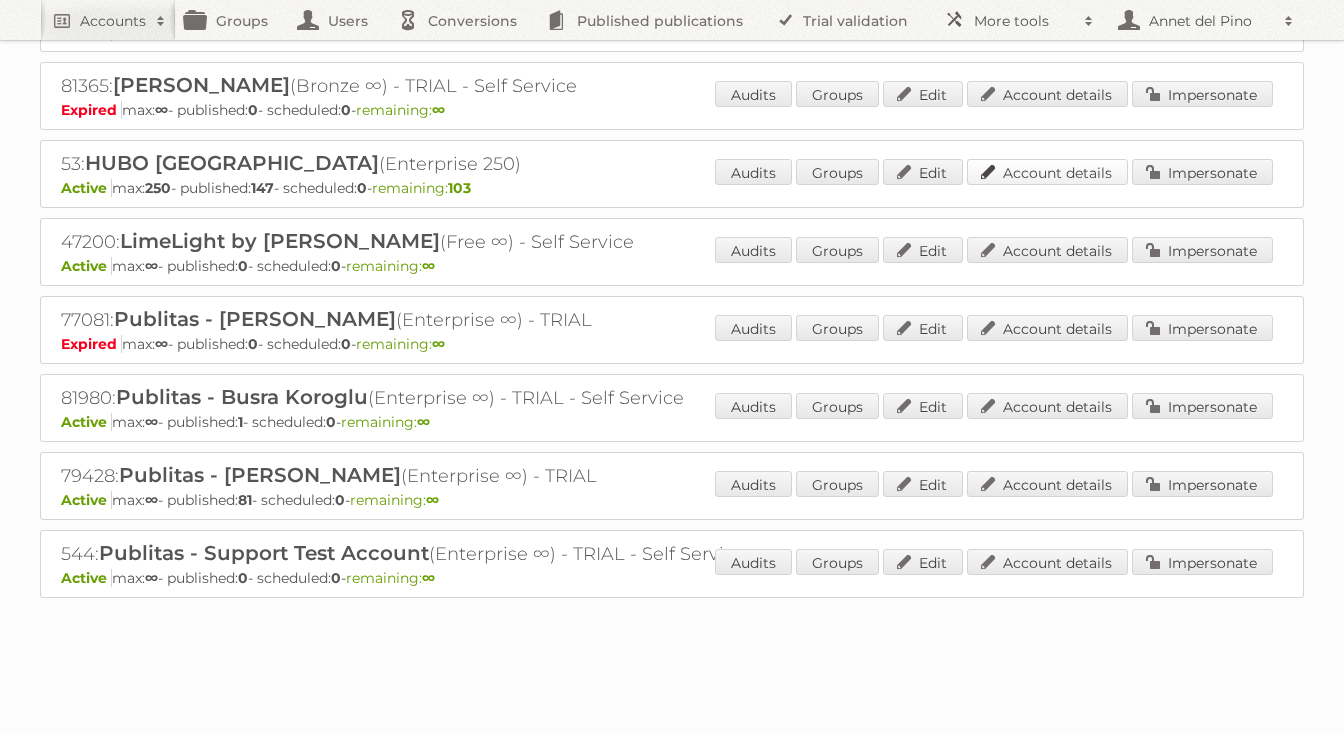 click on "Account details" at bounding box center (1047, 172) 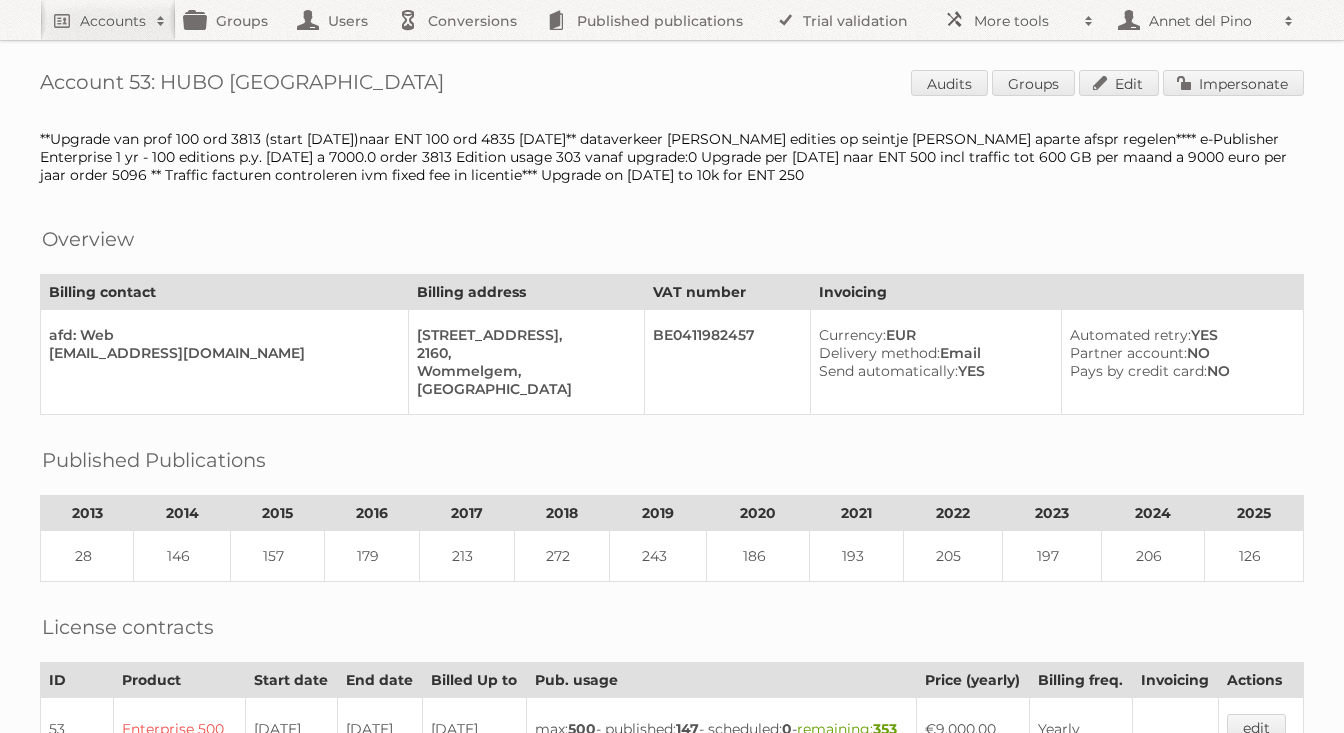 scroll, scrollTop: 0, scrollLeft: 0, axis: both 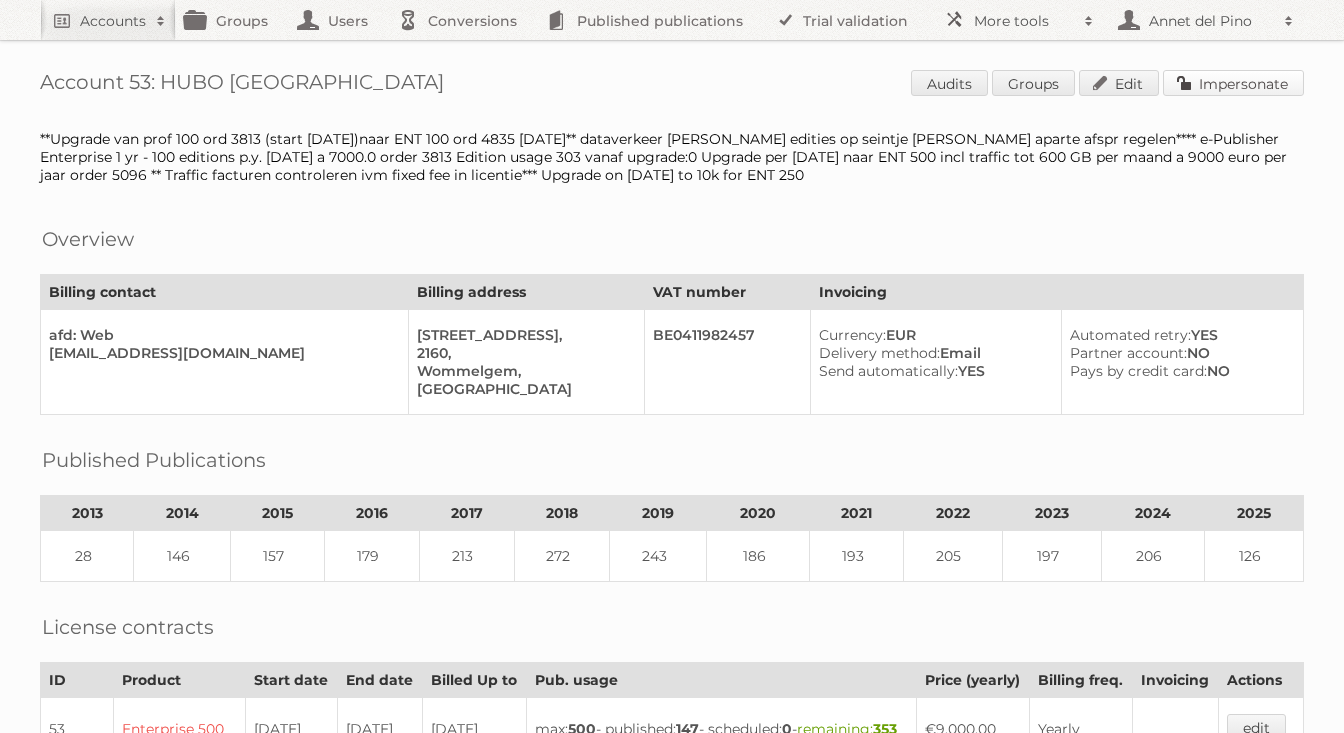 click on "Impersonate" at bounding box center (1233, 83) 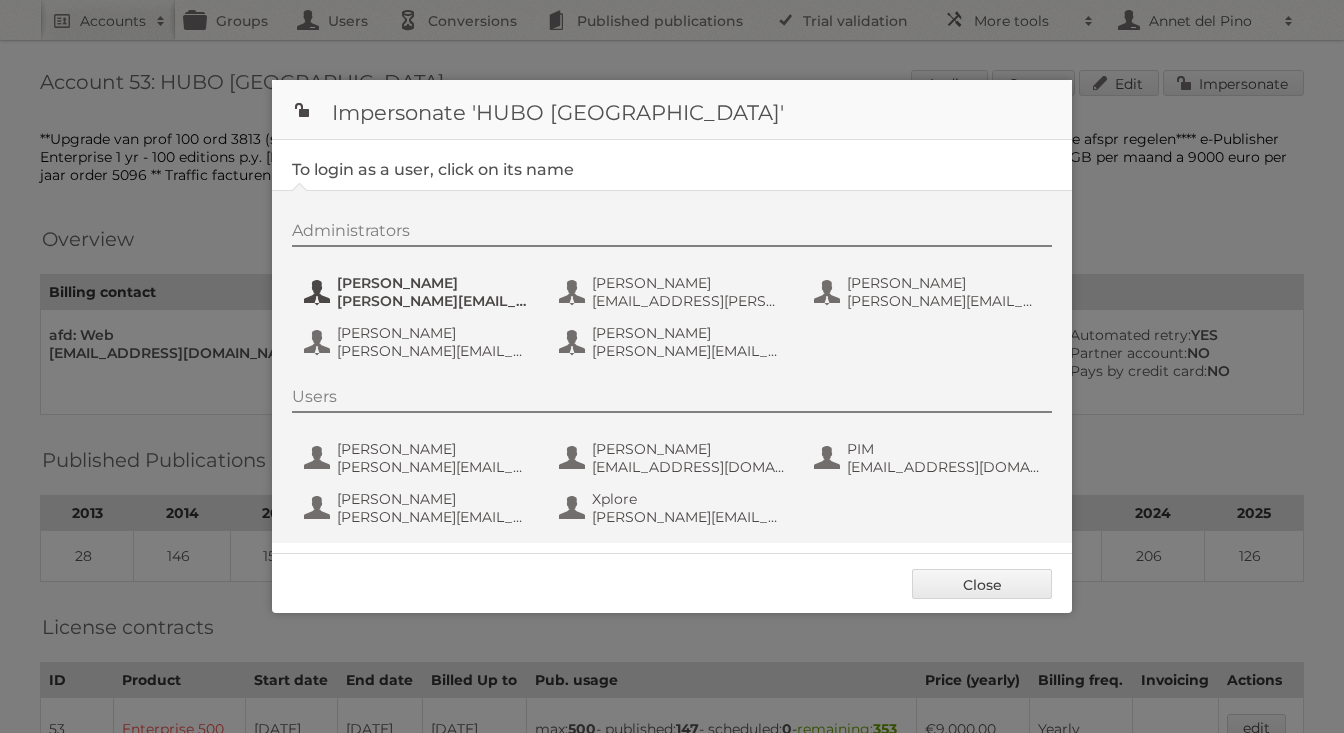 click on "Julie Van Betsbrugge" at bounding box center [434, 283] 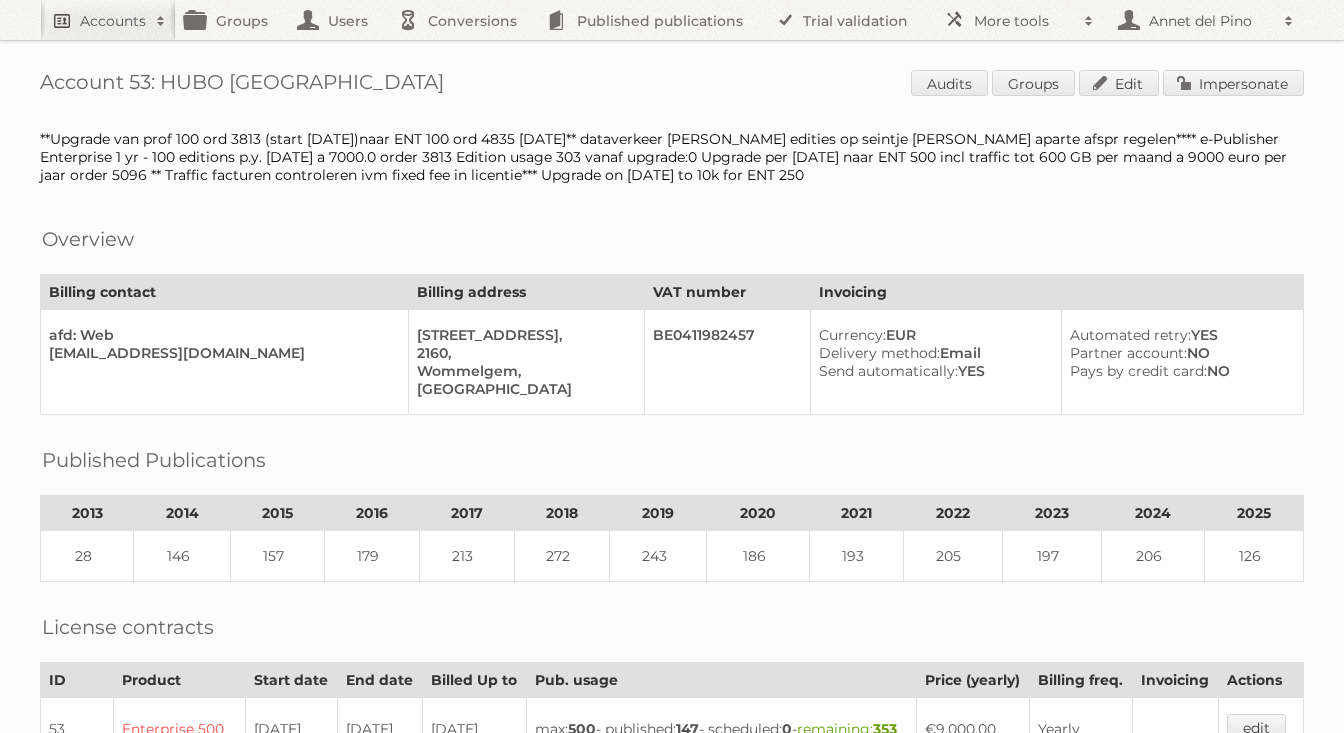 click on "Accounts" at bounding box center [108, 20] 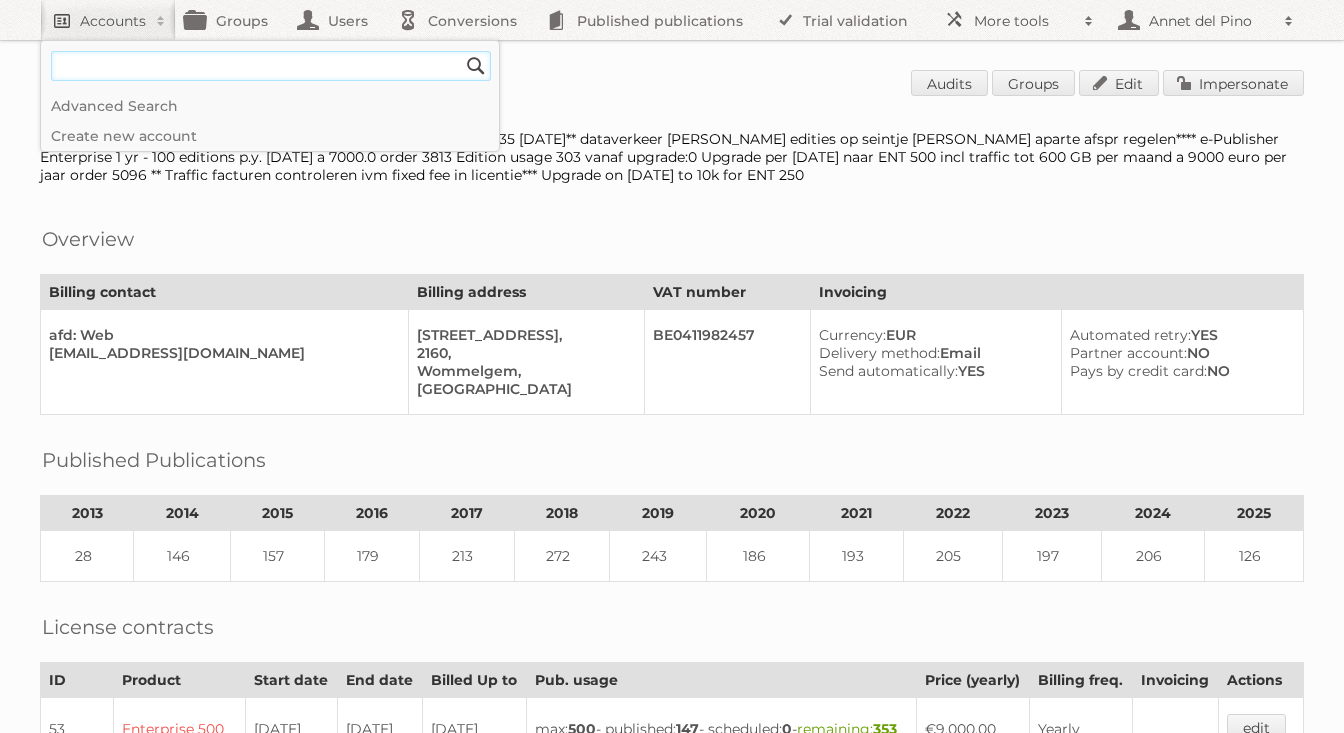 paste on "Graham@abigailahern.com" 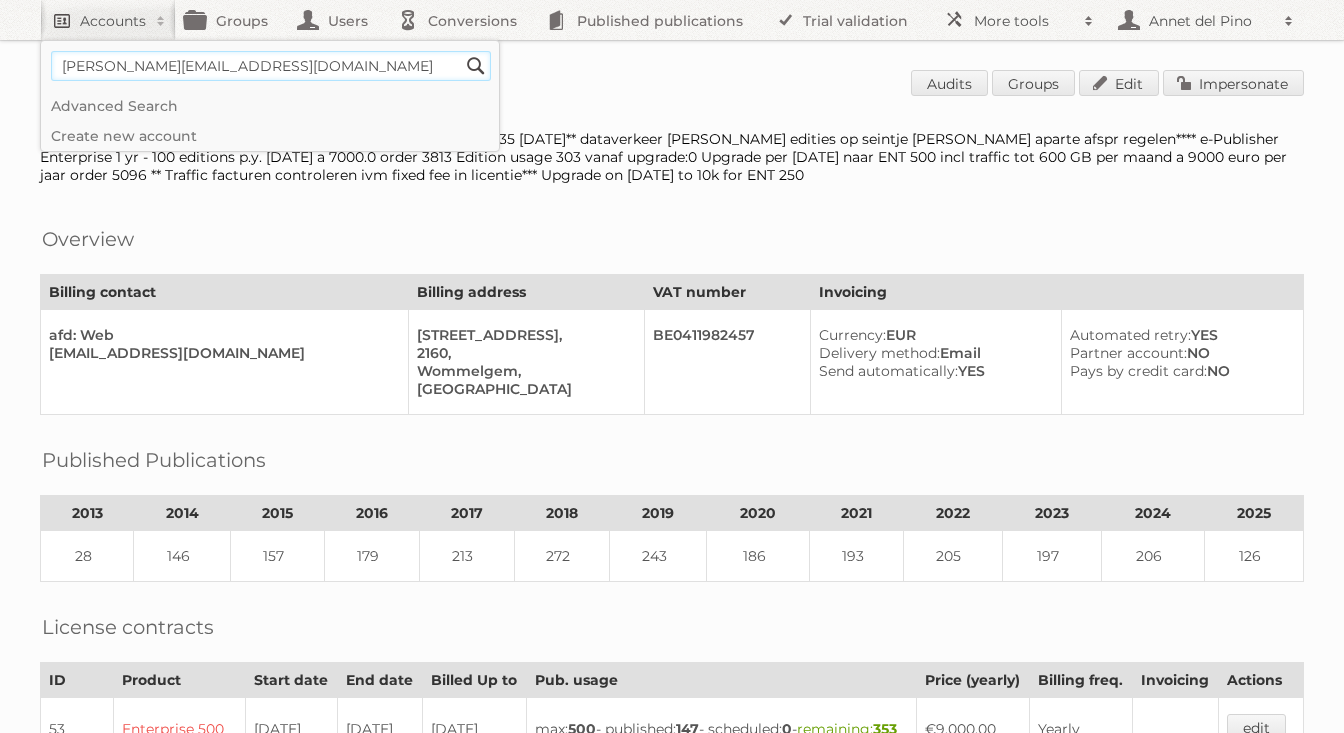 type on "Graham@abigailahern.com" 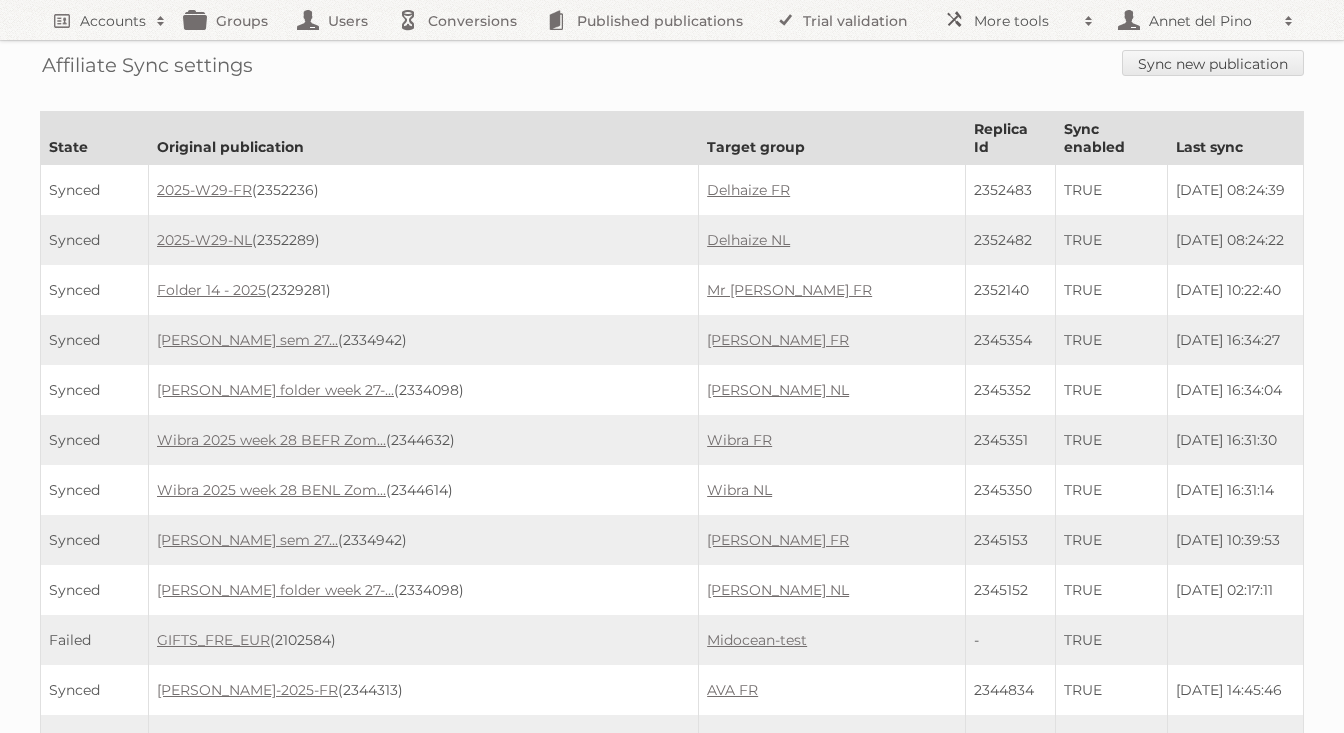 scroll, scrollTop: 0, scrollLeft: 0, axis: both 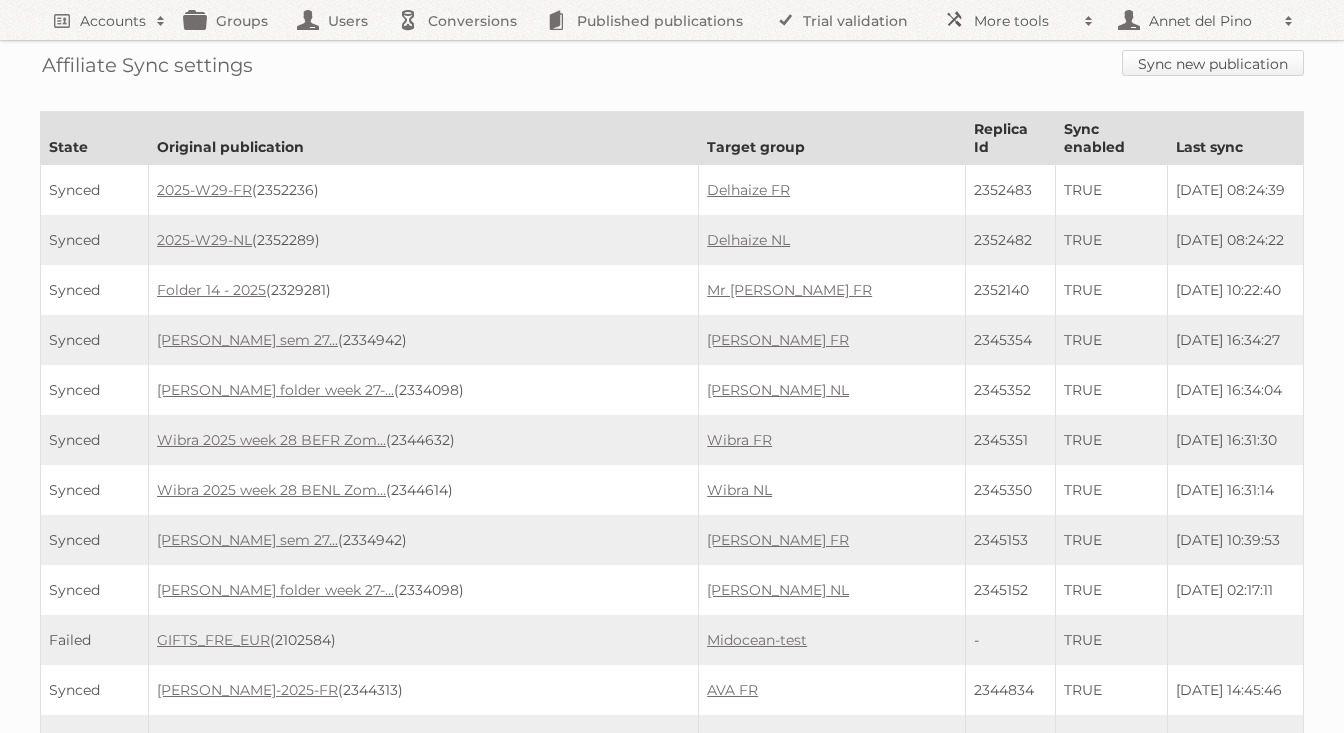 click on "Sync new publication" at bounding box center [1213, 63] 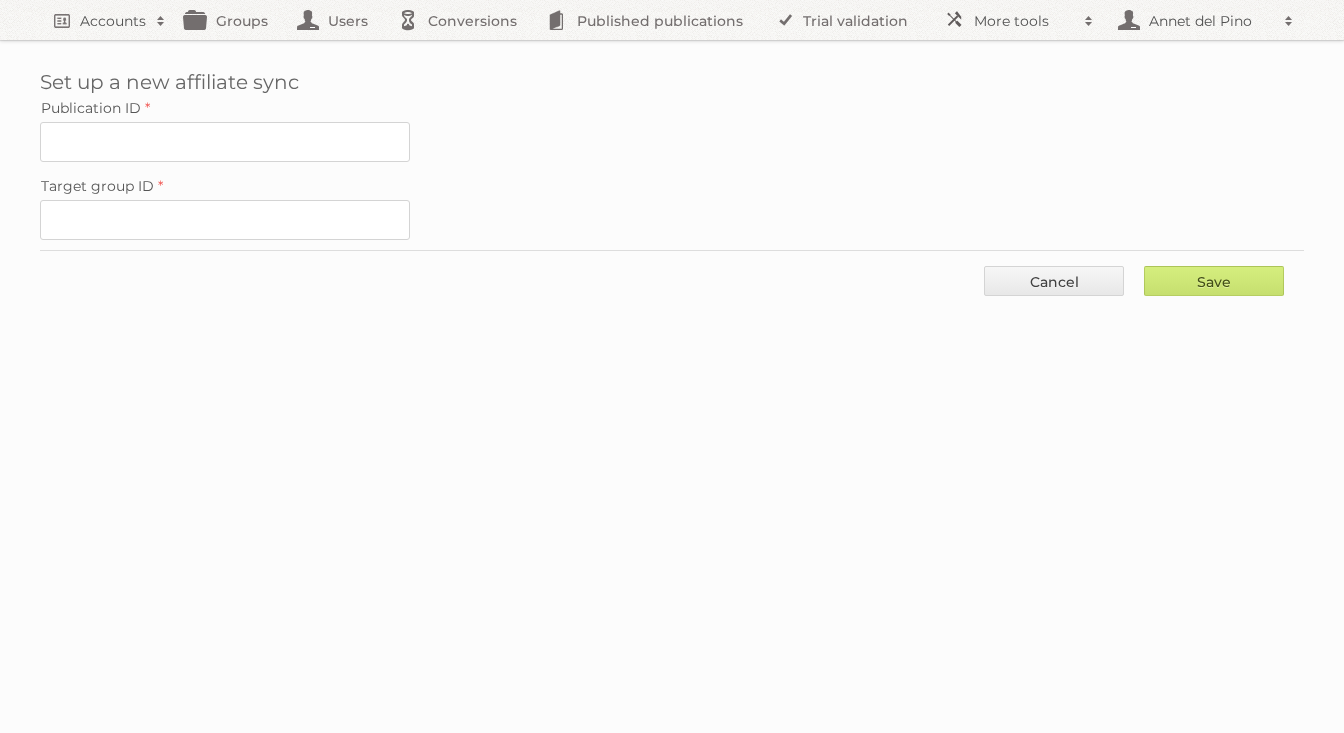 scroll, scrollTop: 0, scrollLeft: 0, axis: both 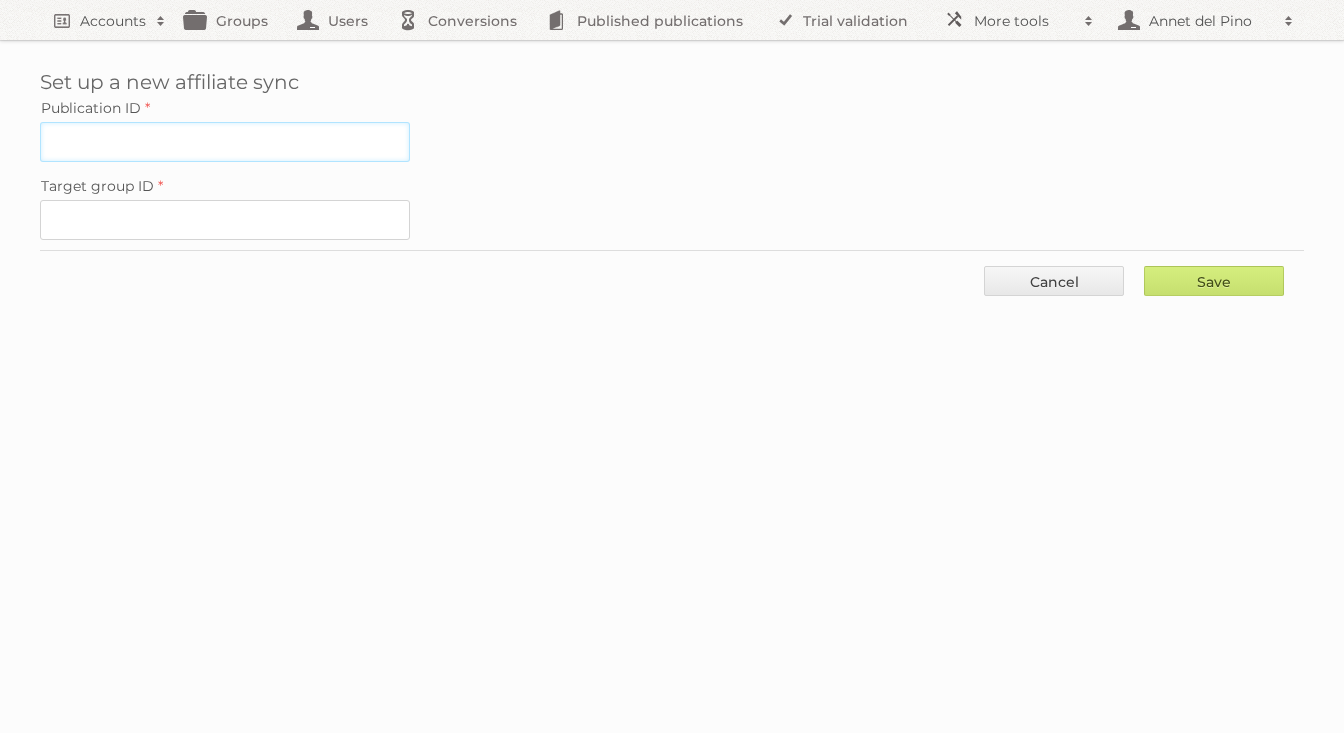 click on "Publication ID" at bounding box center (225, 142) 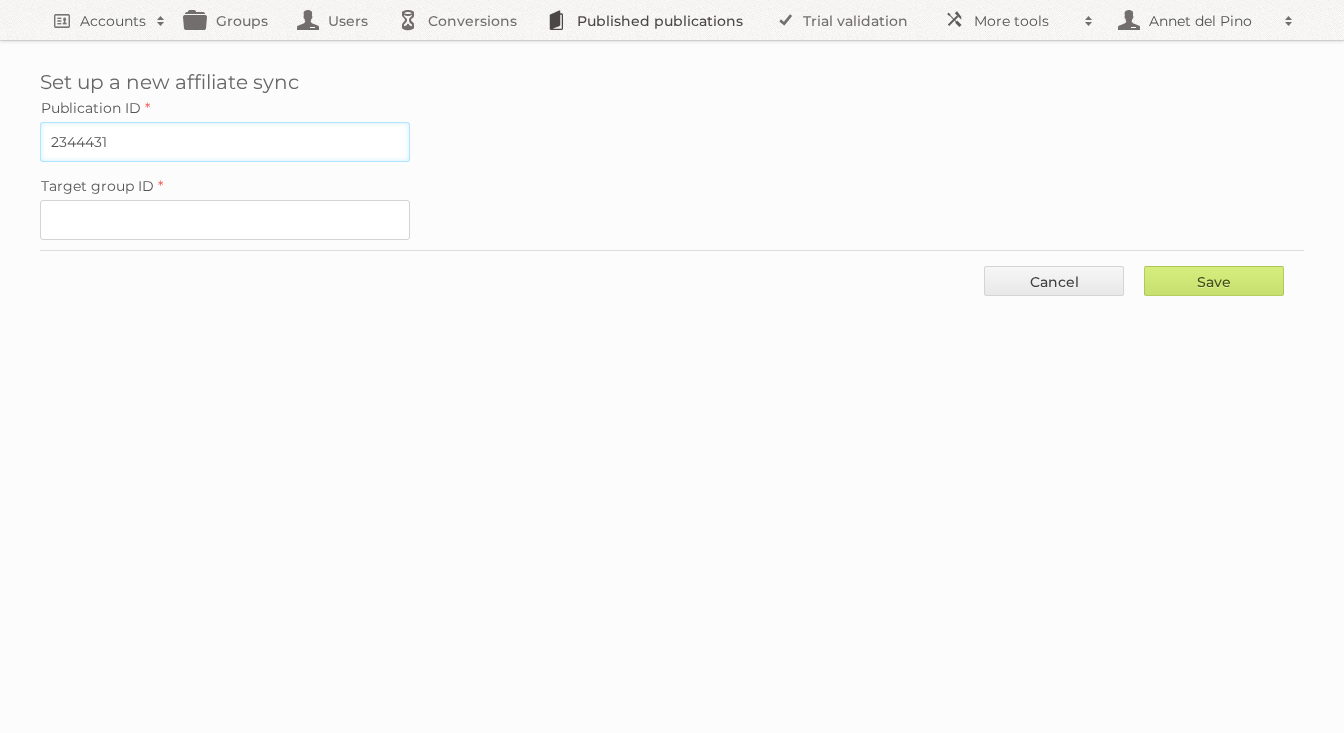 type on "2344431" 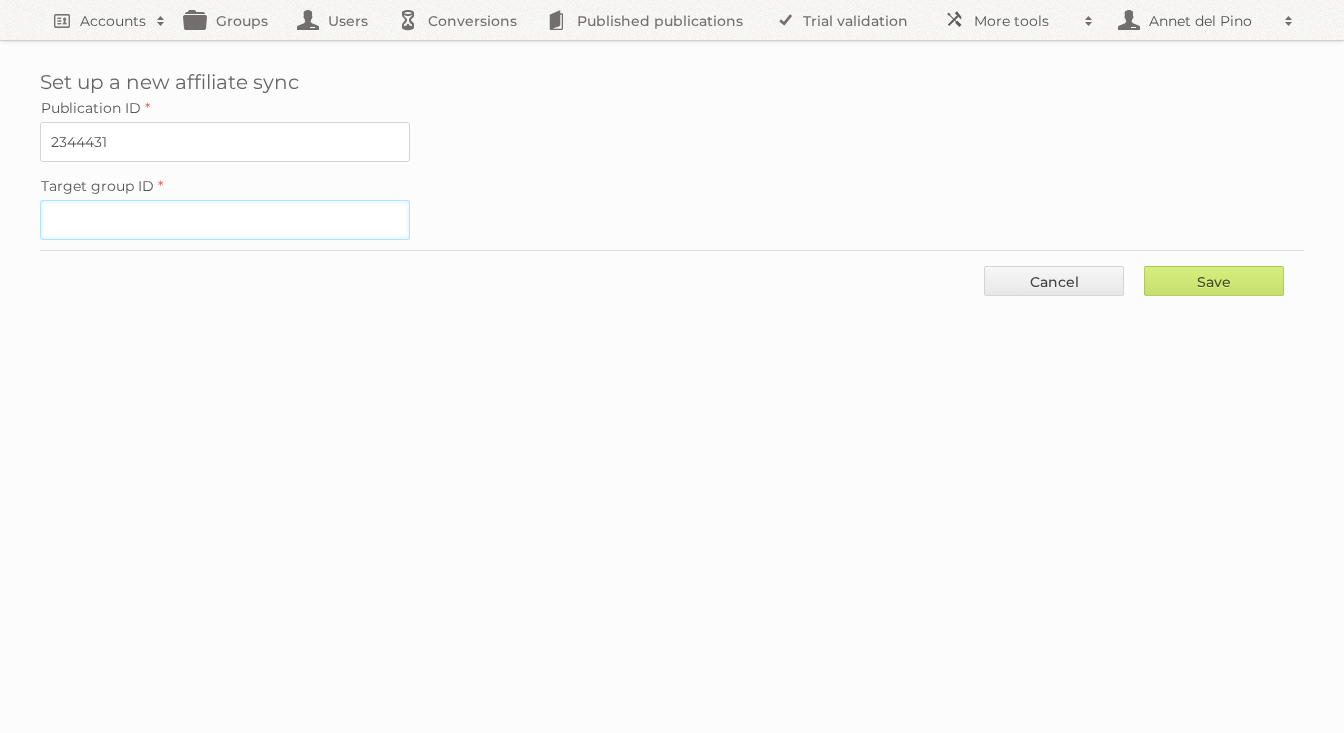 click on "Target group ID" at bounding box center (225, 220) 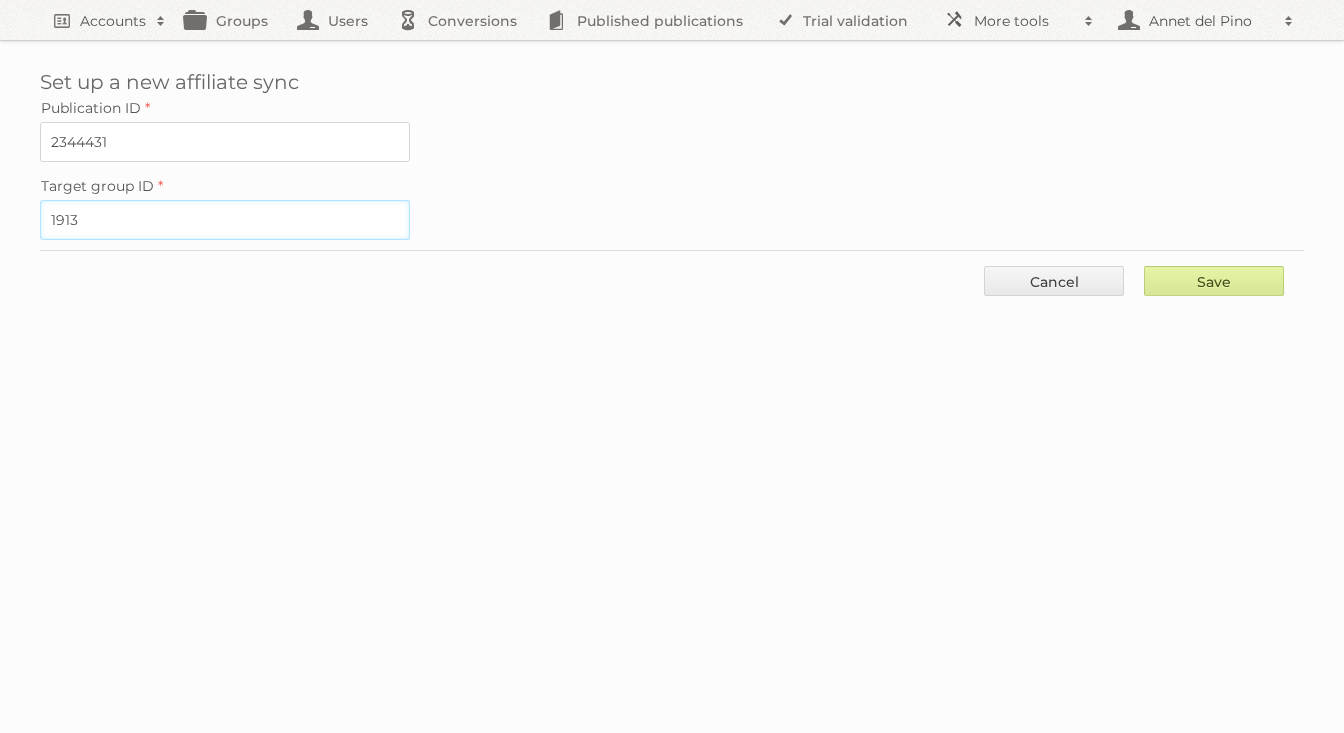 type on "1913" 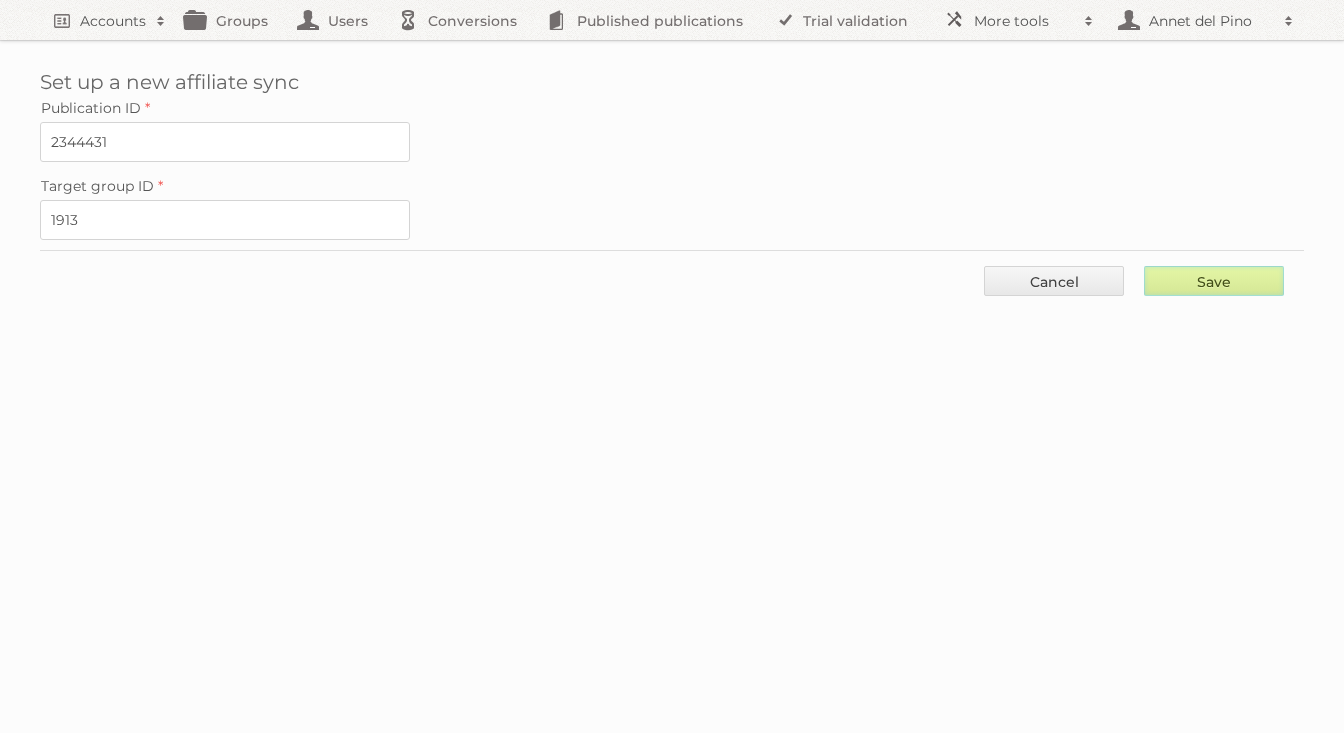 click on "Save" at bounding box center [1214, 281] 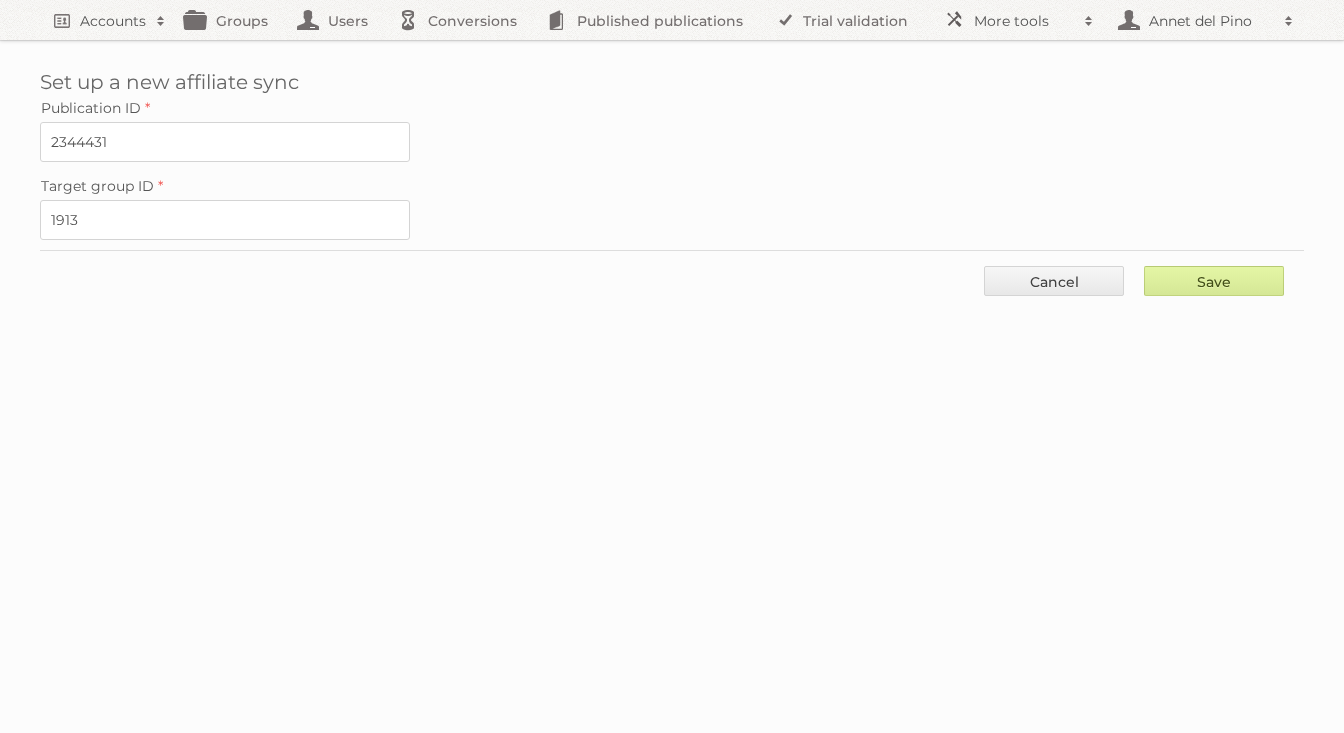 type on "..." 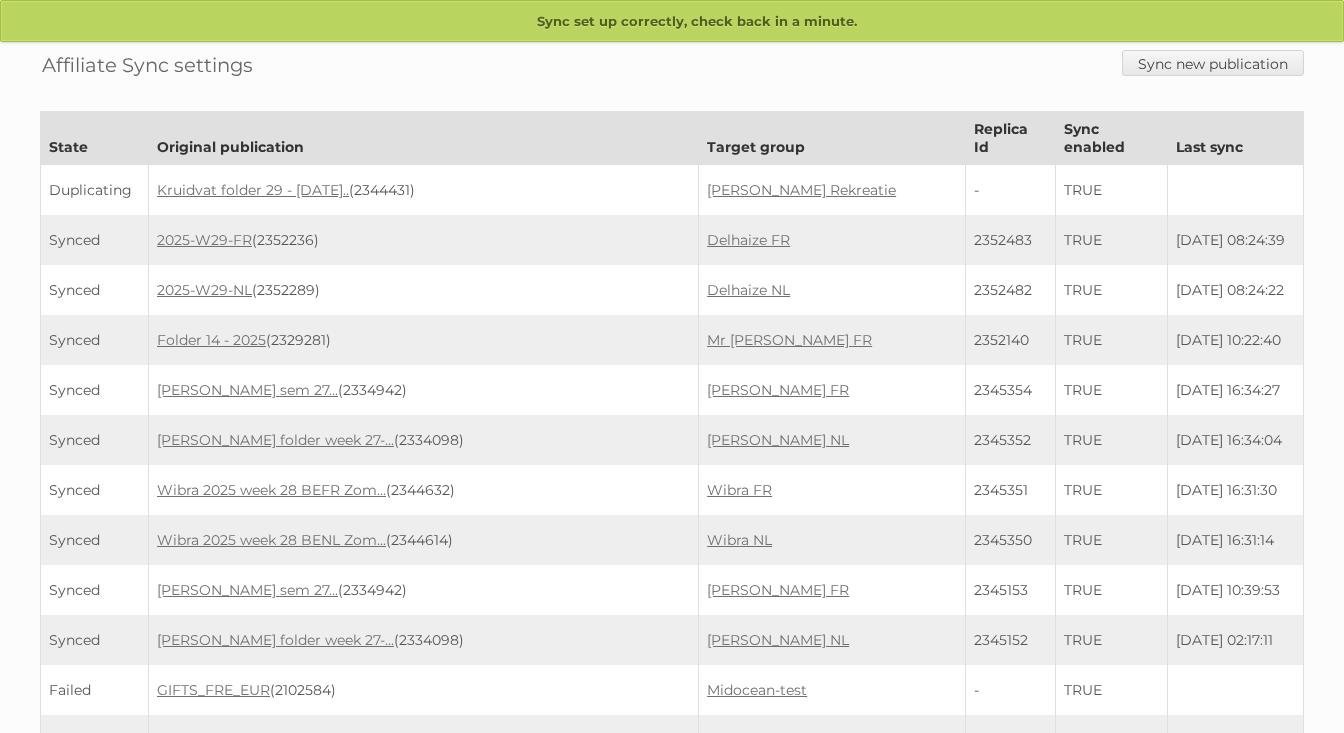 scroll, scrollTop: 0, scrollLeft: 0, axis: both 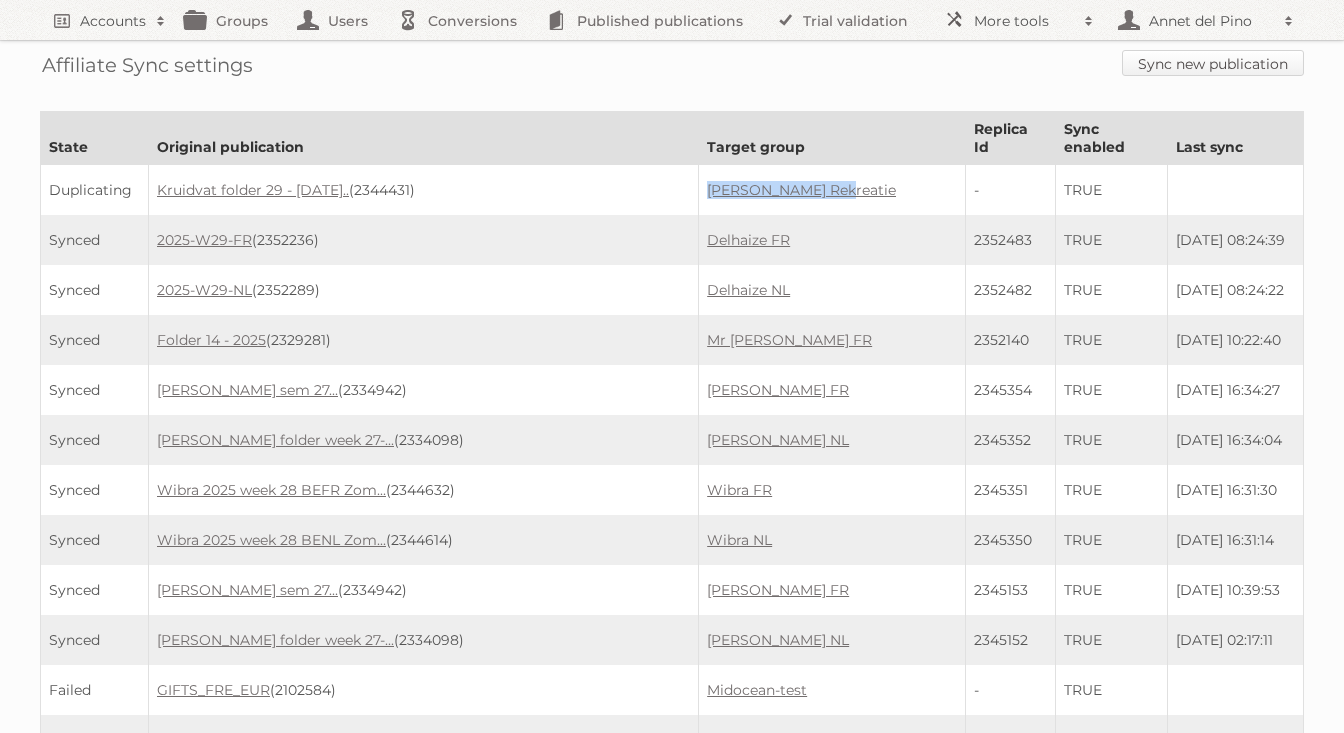 click on "Sync new publication" at bounding box center (1213, 63) 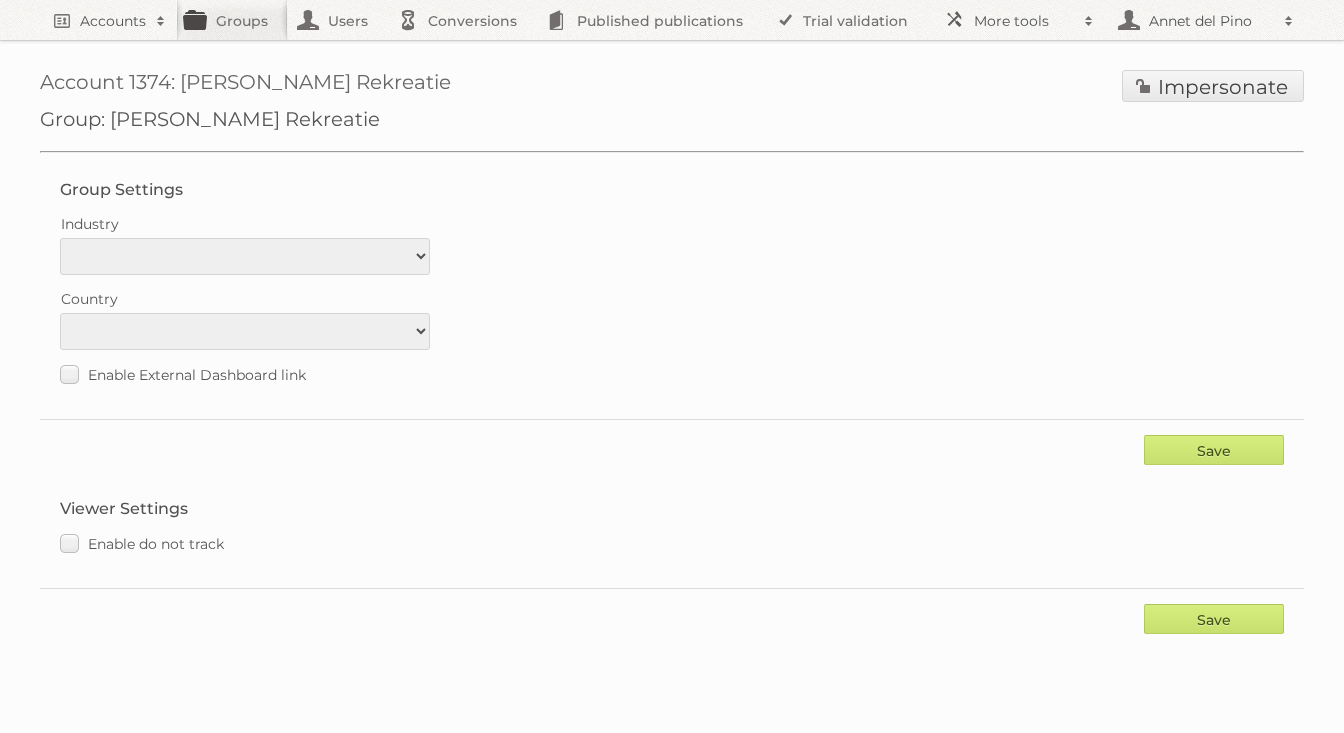 scroll, scrollTop: 0, scrollLeft: 0, axis: both 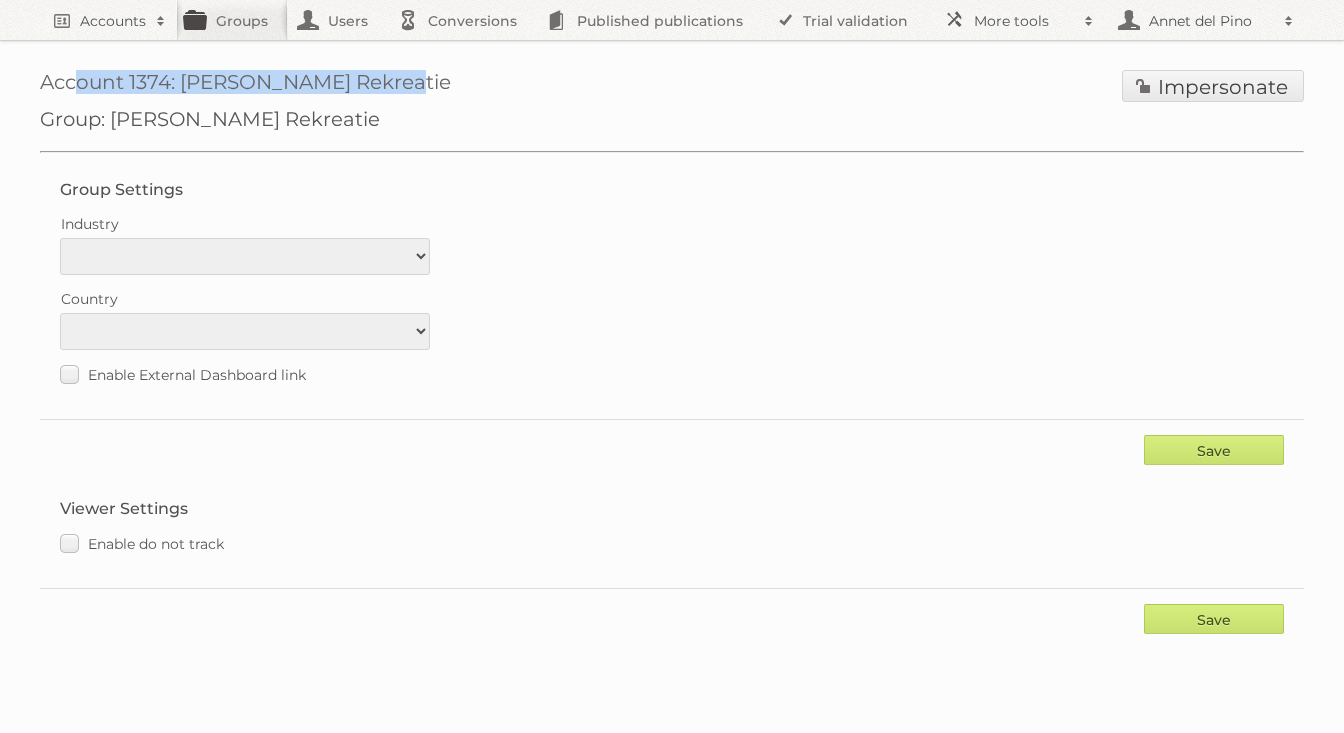 drag, startPoint x: 412, startPoint y: 71, endPoint x: 44, endPoint y: 77, distance: 368.04892 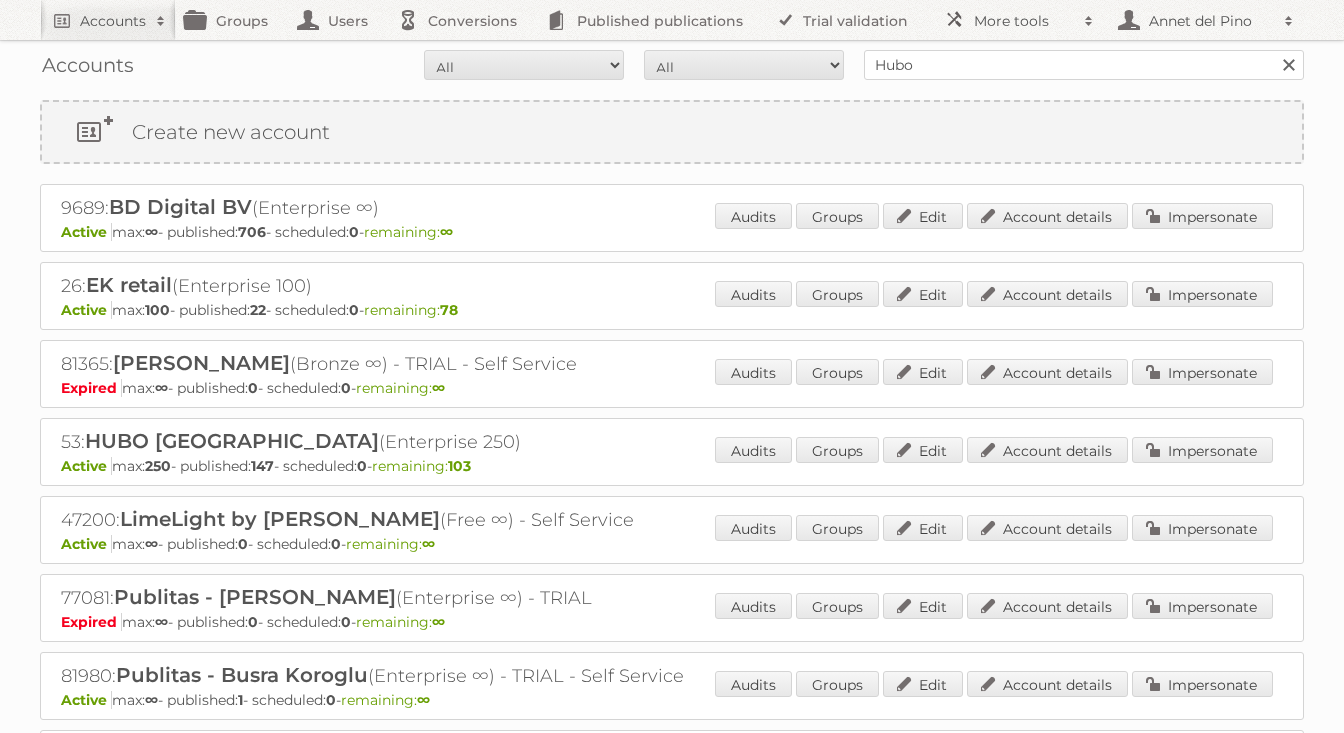 scroll, scrollTop: 0, scrollLeft: 0, axis: both 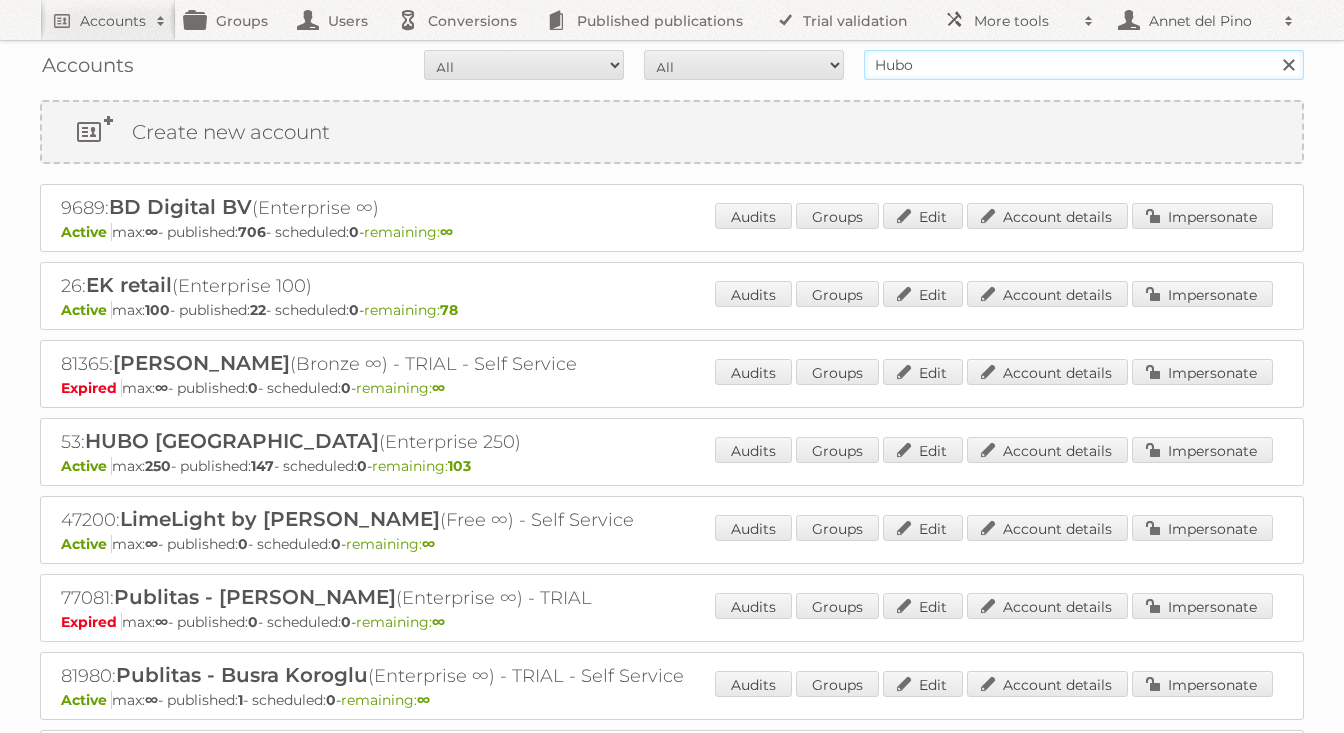 click on "Hubo" at bounding box center (1084, 65) 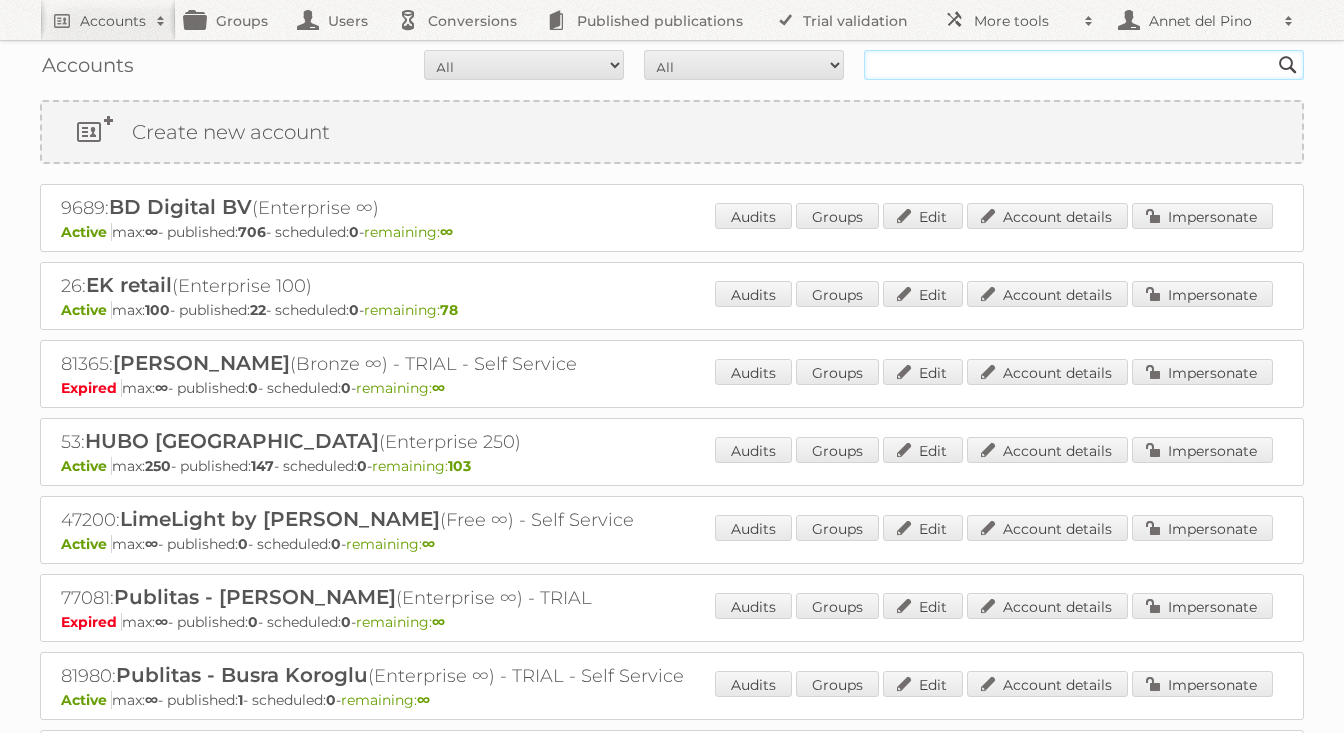 paste on "Account 1374: [PERSON_NAME] Rekreatie" 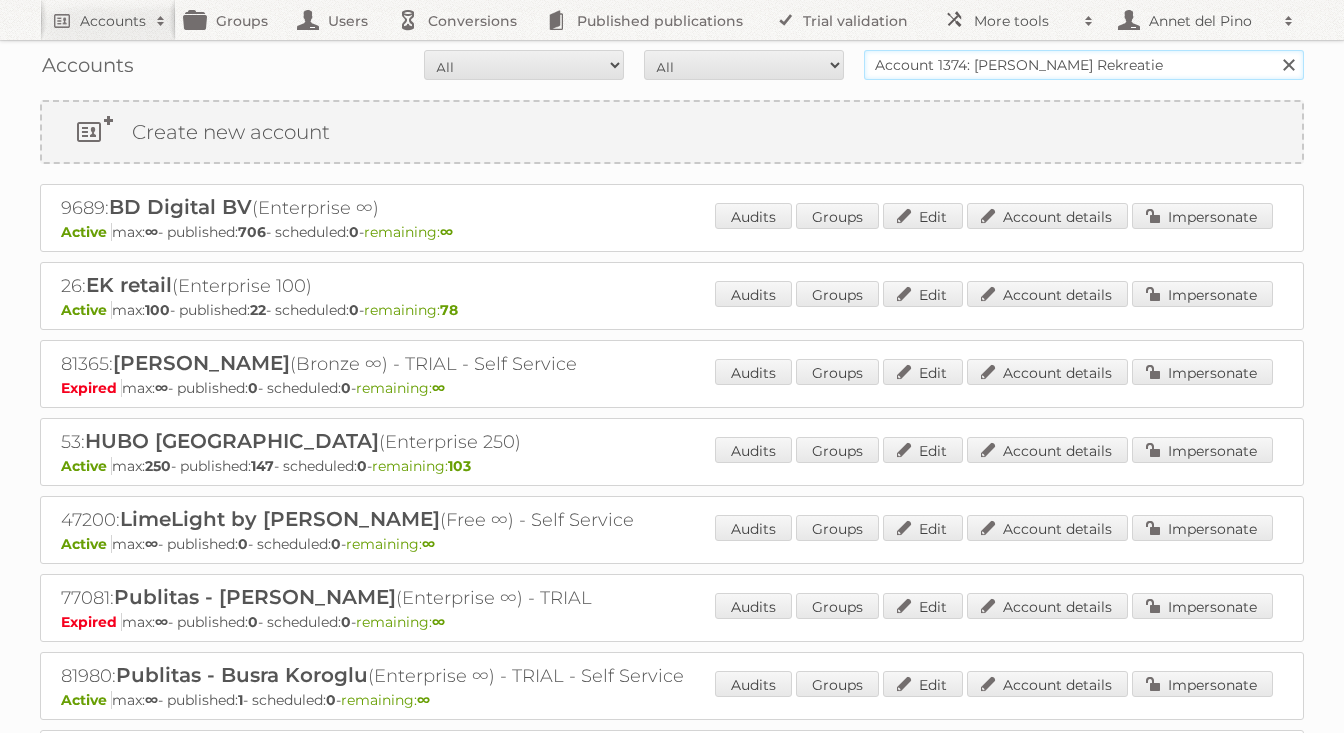 type on "Account 1374: [PERSON_NAME] Rekreatie" 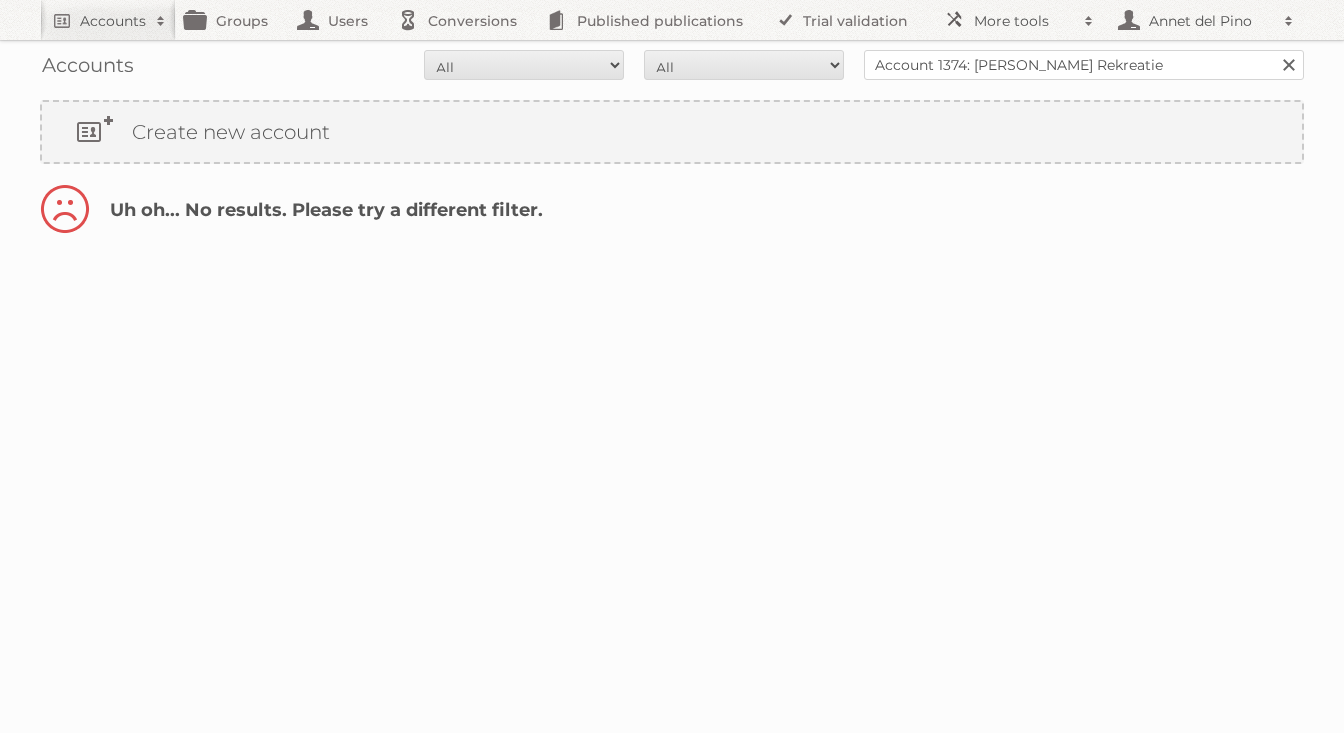 scroll, scrollTop: 0, scrollLeft: 0, axis: both 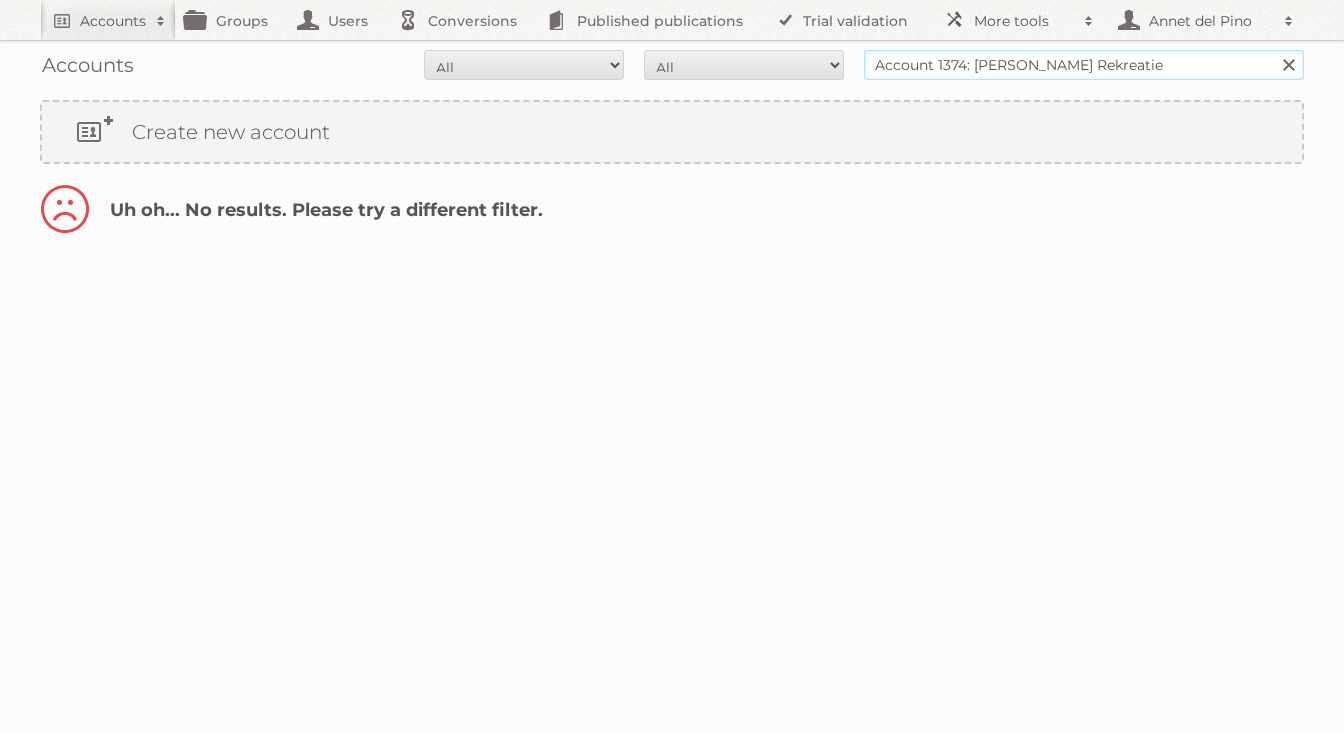 drag, startPoint x: 967, startPoint y: 64, endPoint x: 1140, endPoint y: 55, distance: 173.23395 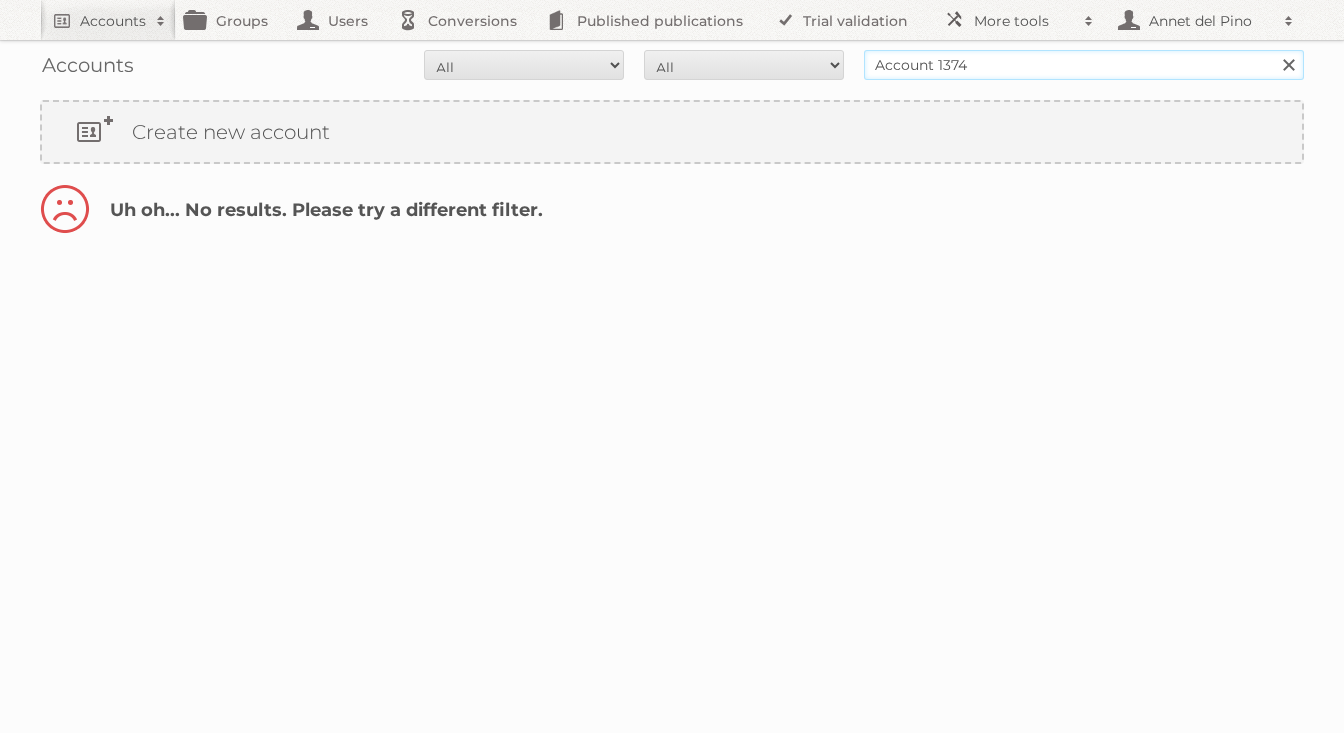type on "Account 1374" 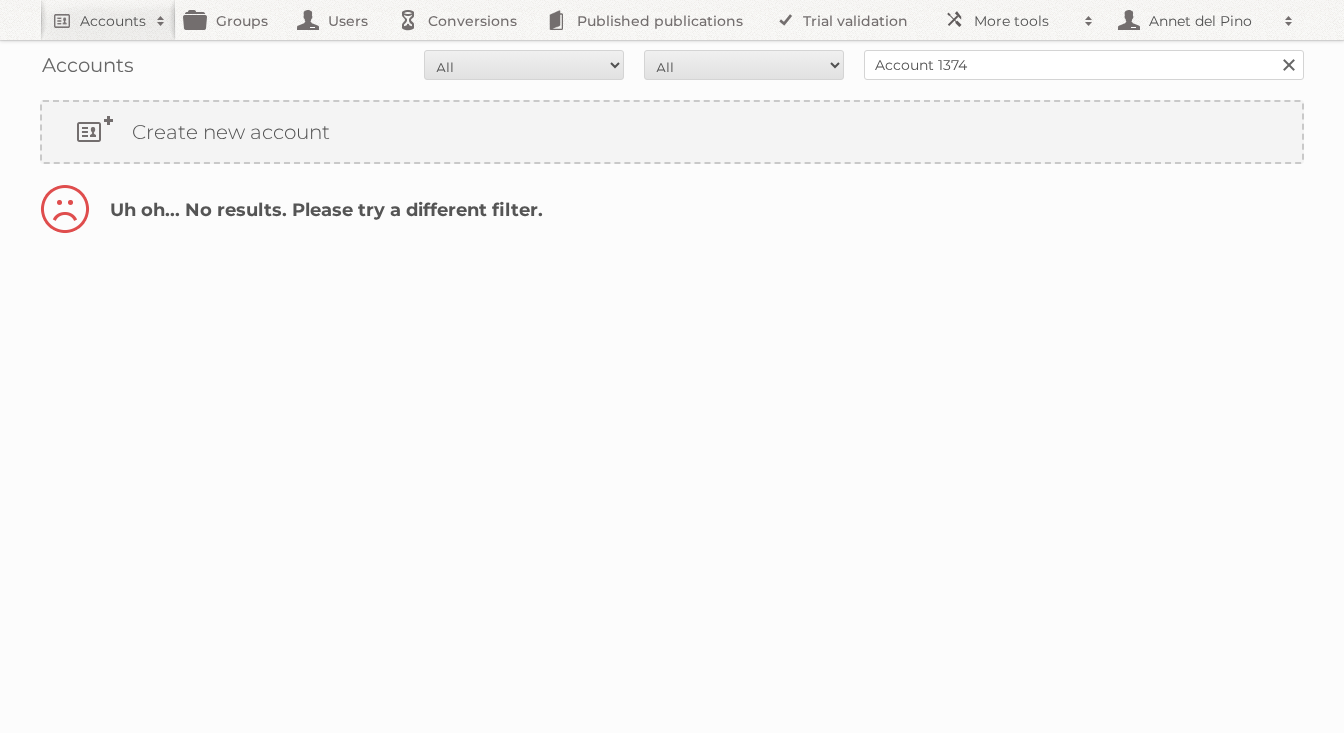 scroll, scrollTop: 0, scrollLeft: 0, axis: both 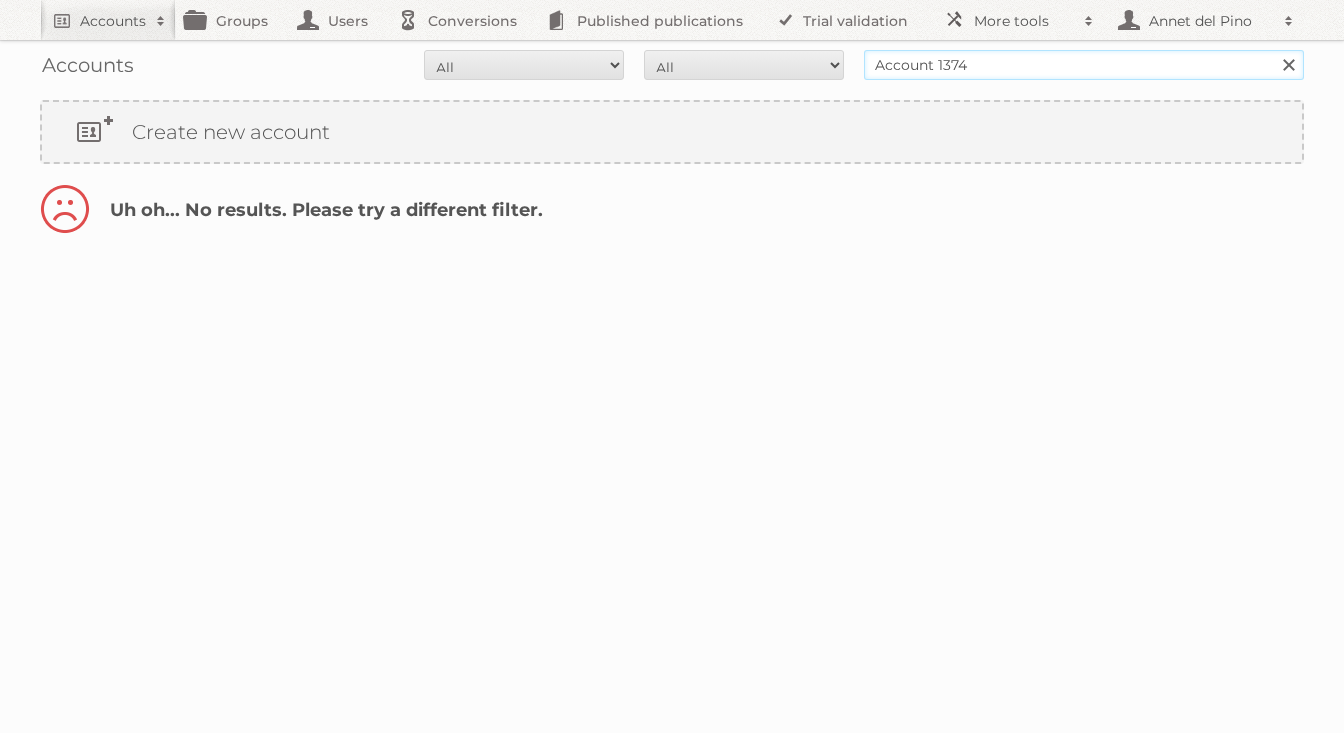 click on "Account 1374" at bounding box center (1084, 65) 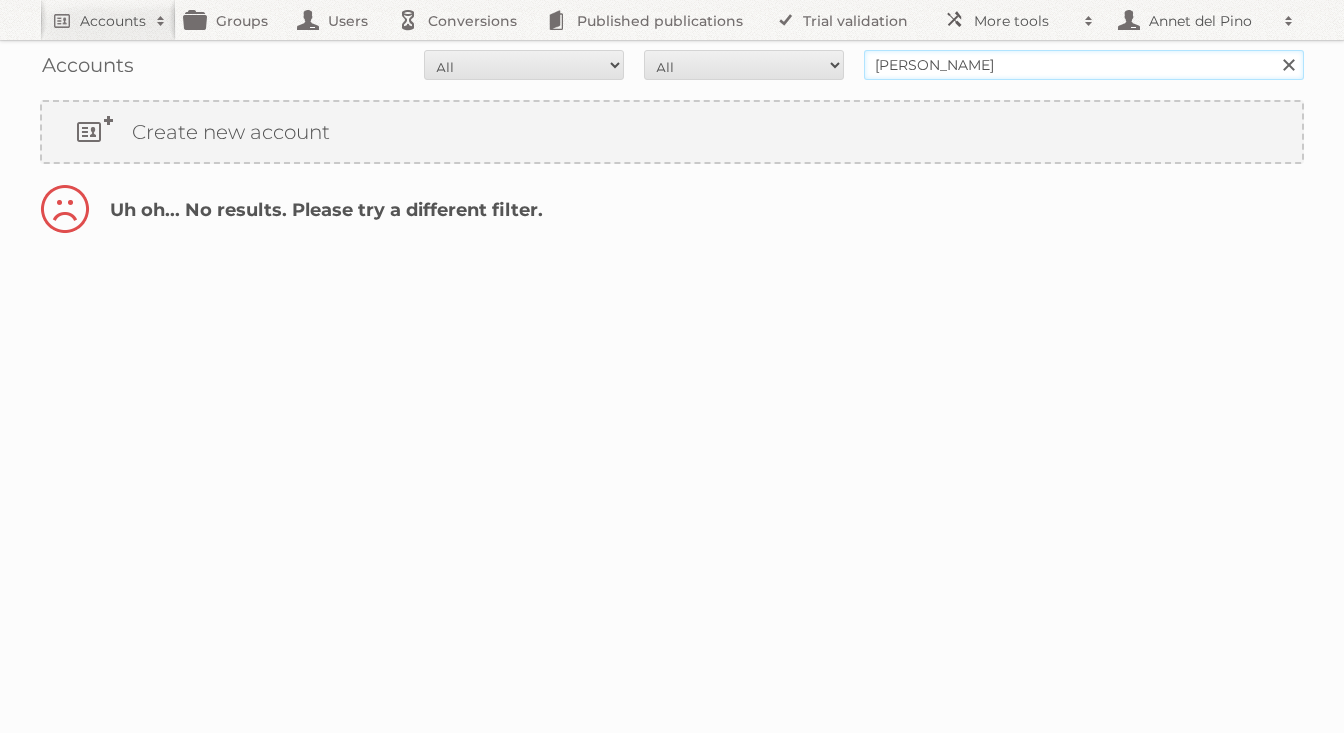 type on "[PERSON_NAME]" 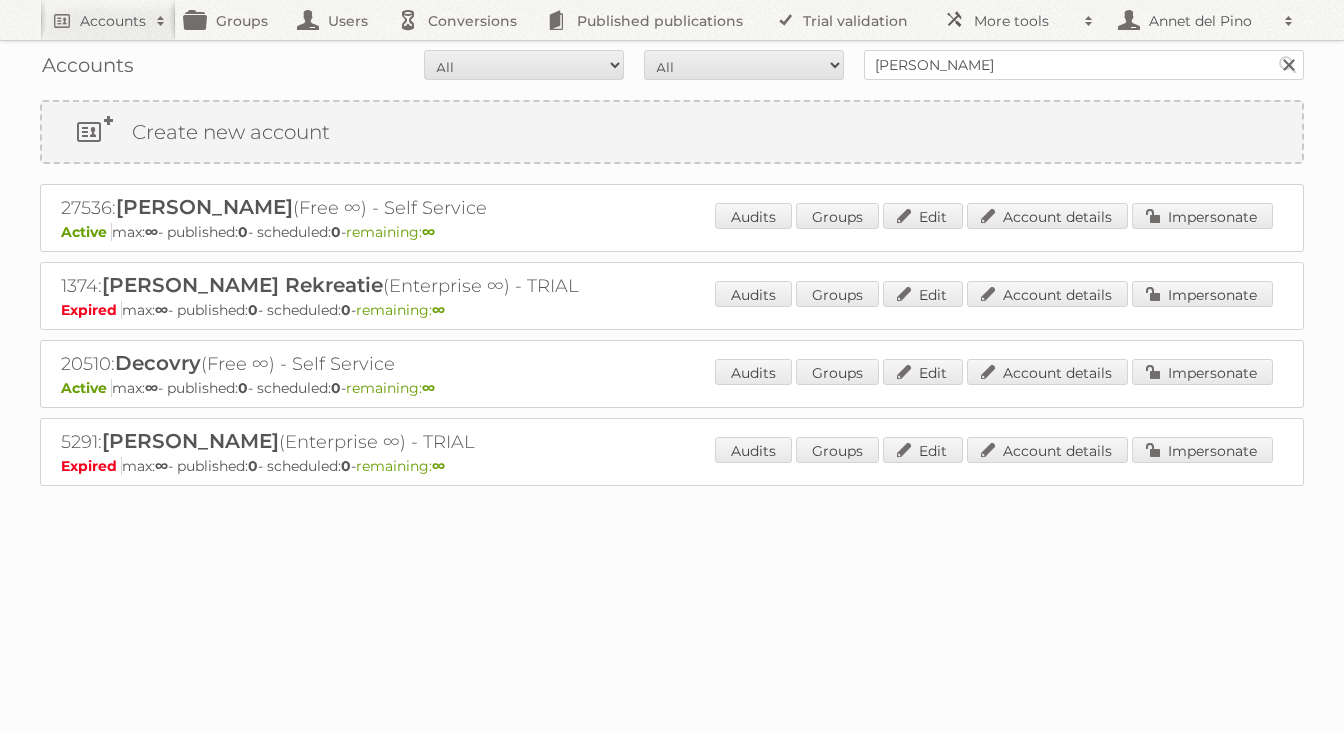 scroll, scrollTop: 0, scrollLeft: 0, axis: both 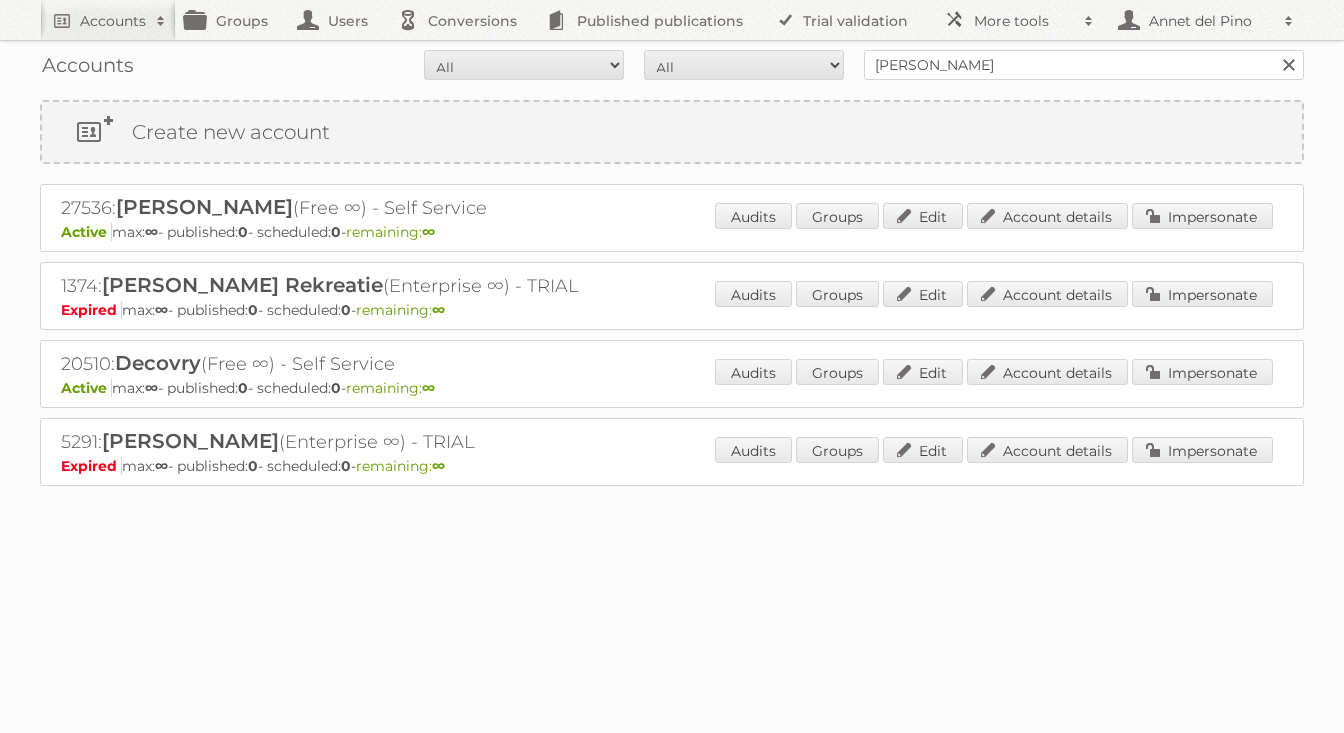 click on "Audits
Groups
Edit
Account details
Impersonate" at bounding box center (994, 296) 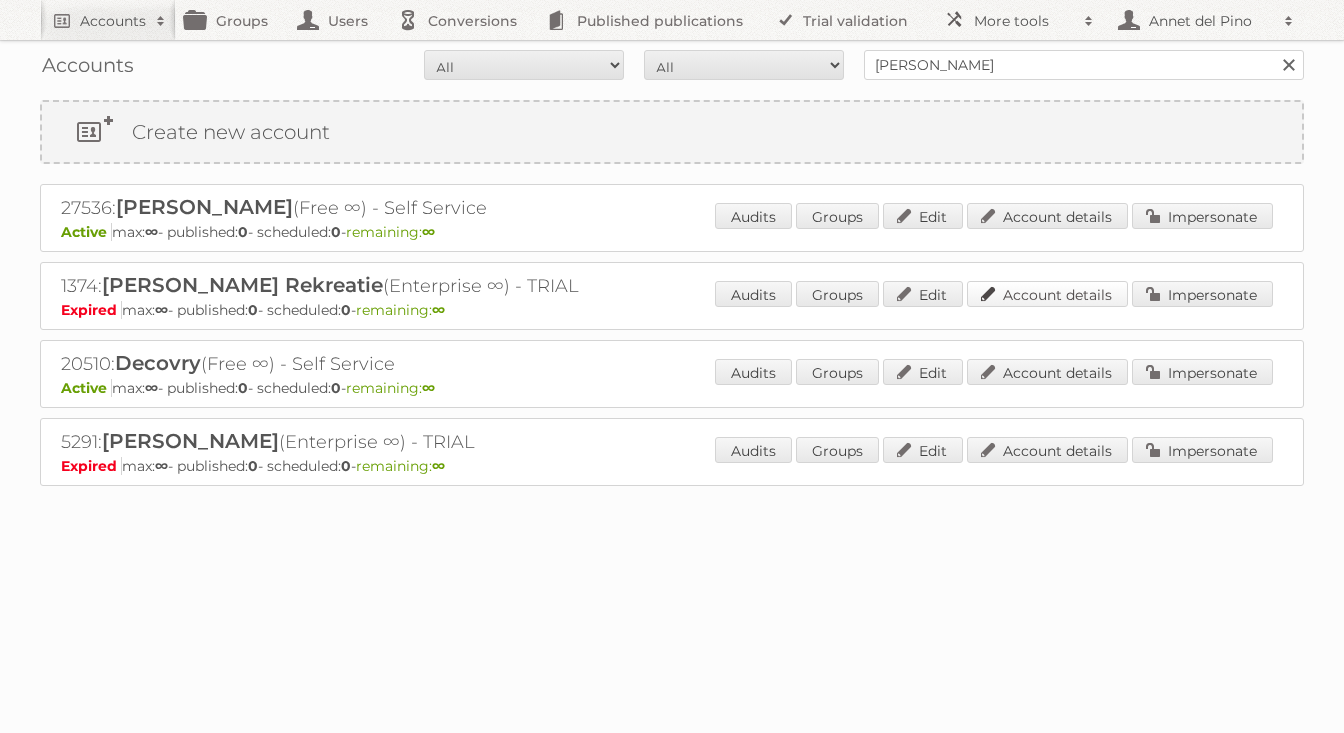 click on "Account details" at bounding box center [1047, 294] 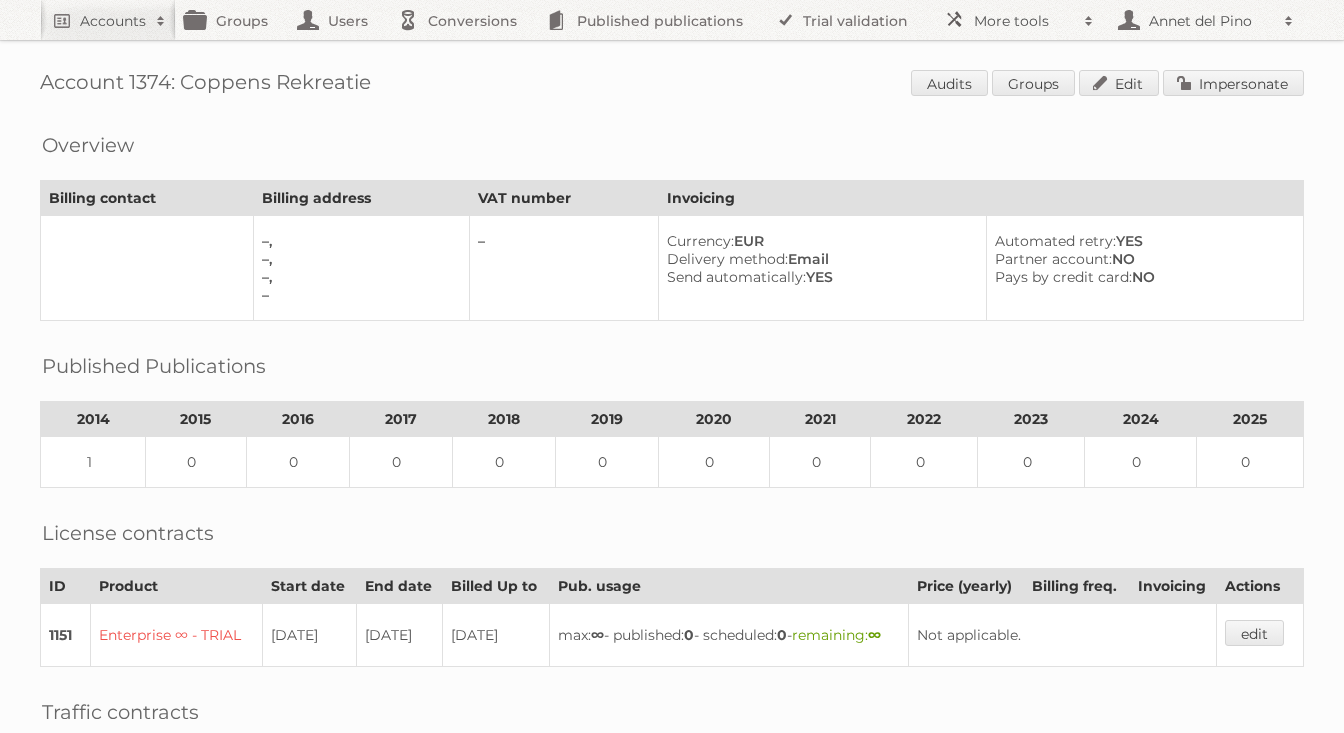 scroll, scrollTop: 0, scrollLeft: 0, axis: both 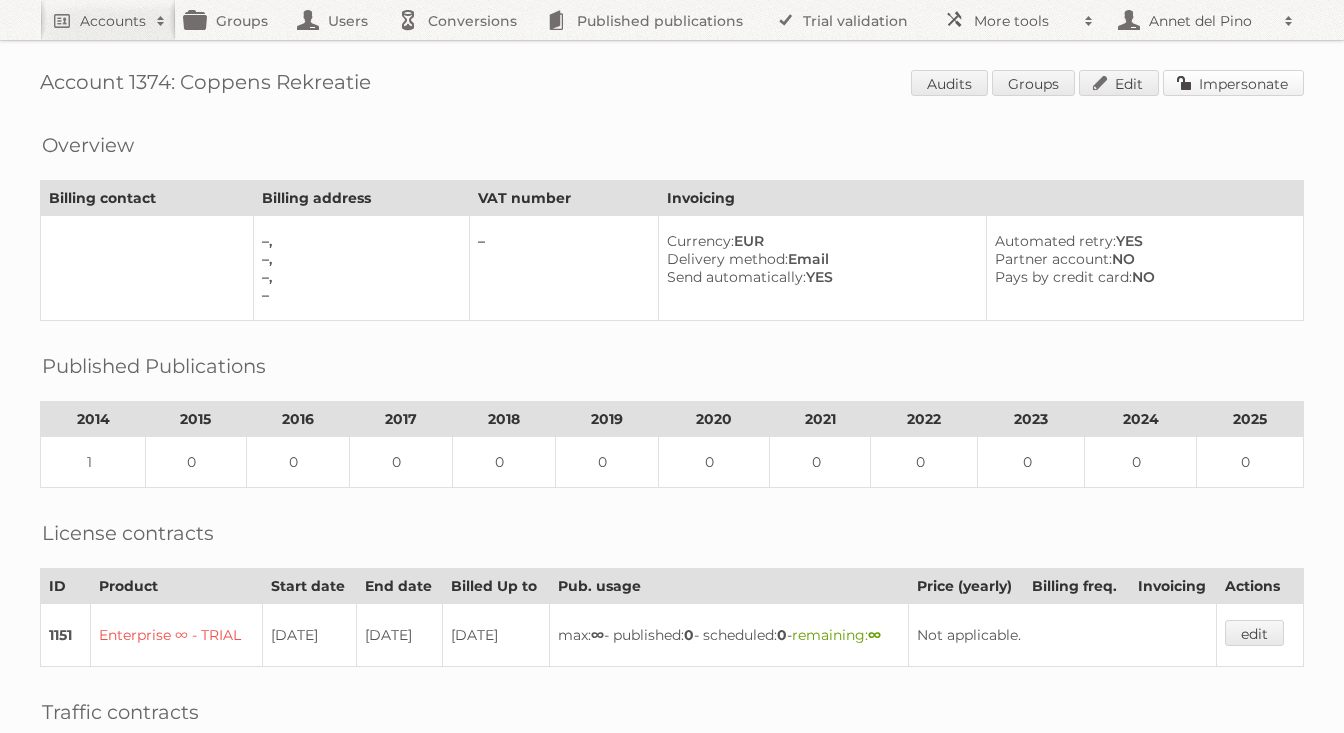 click on "Impersonate" at bounding box center (1233, 83) 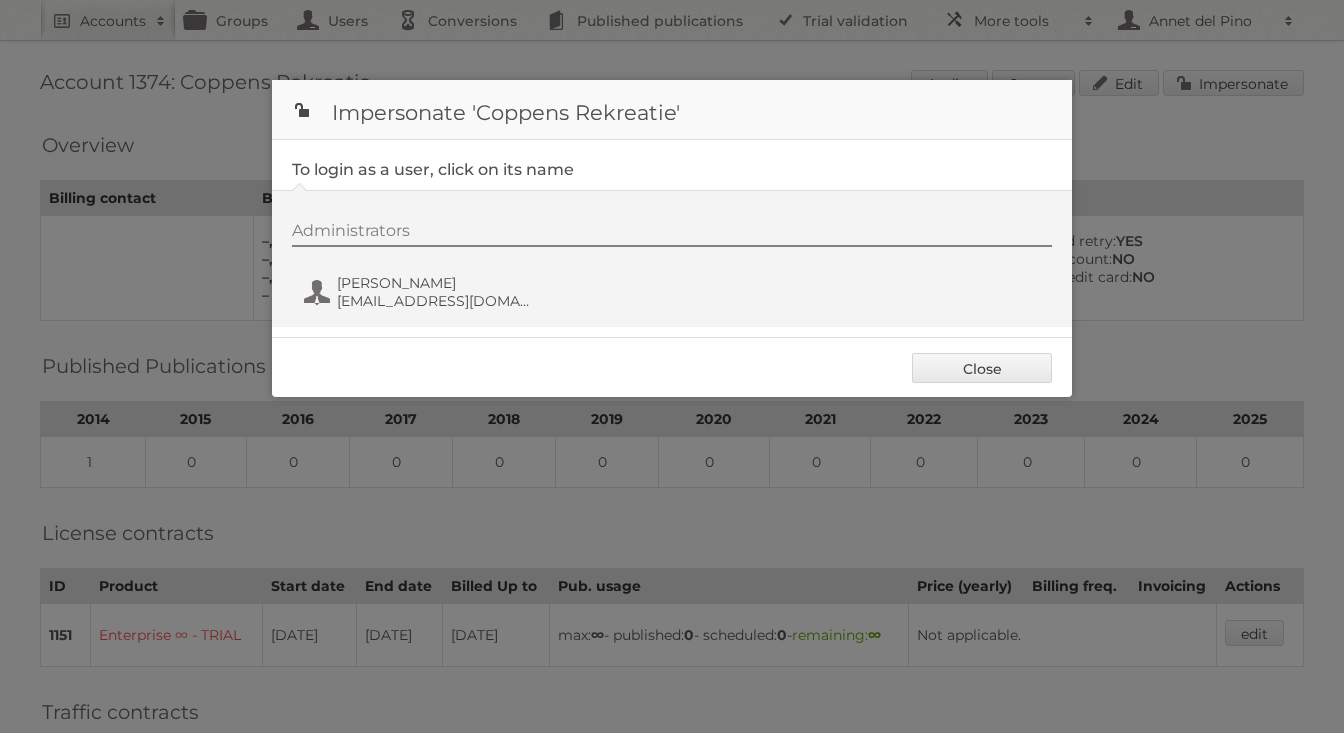 click on "Administrators
roel  coppens
roel@coppensrekreatie.nl" at bounding box center (672, 258) 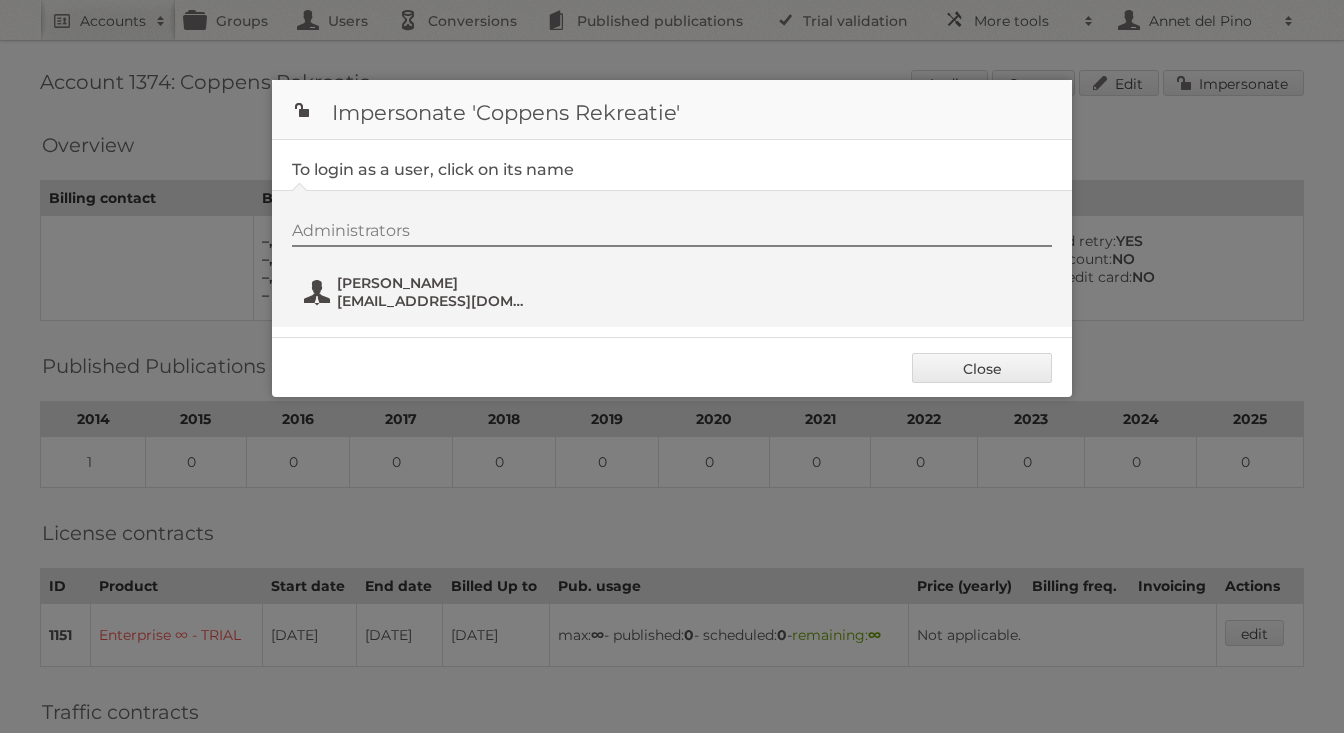 click on "roel  coppens" at bounding box center [434, 283] 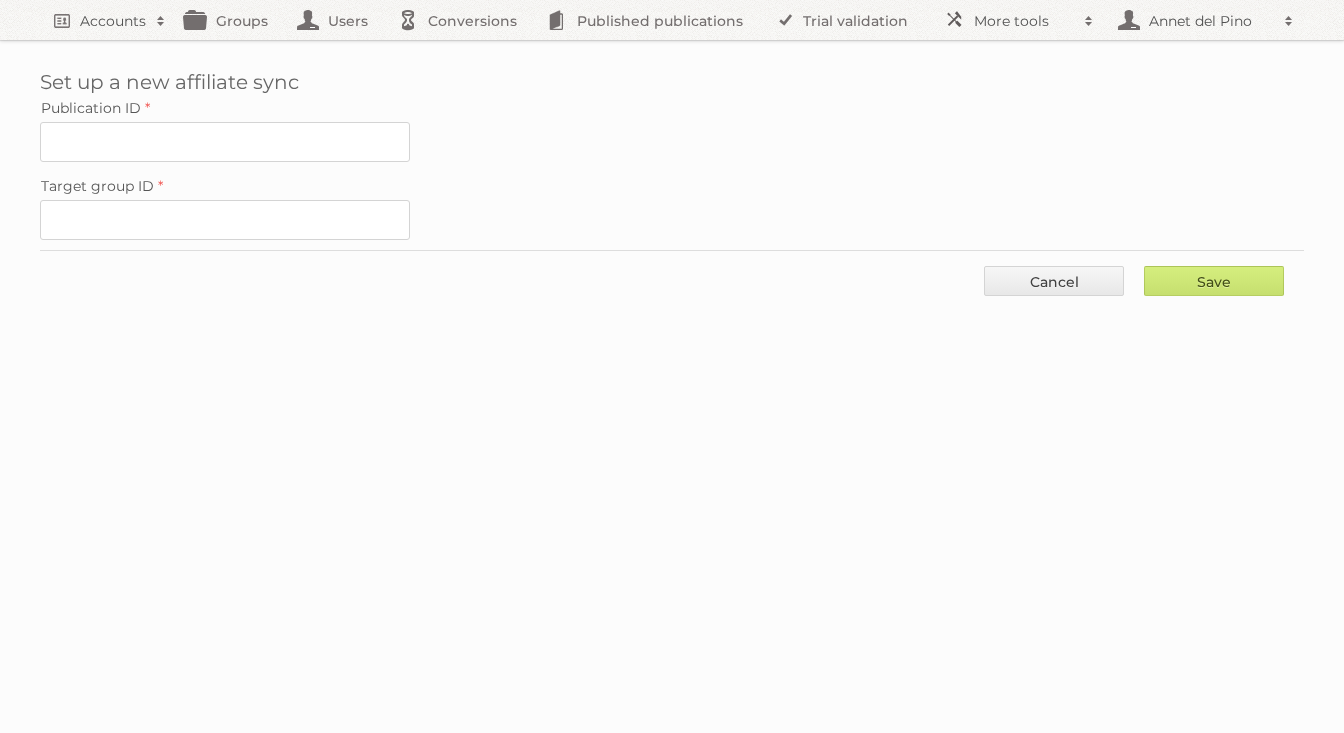 scroll, scrollTop: 0, scrollLeft: 0, axis: both 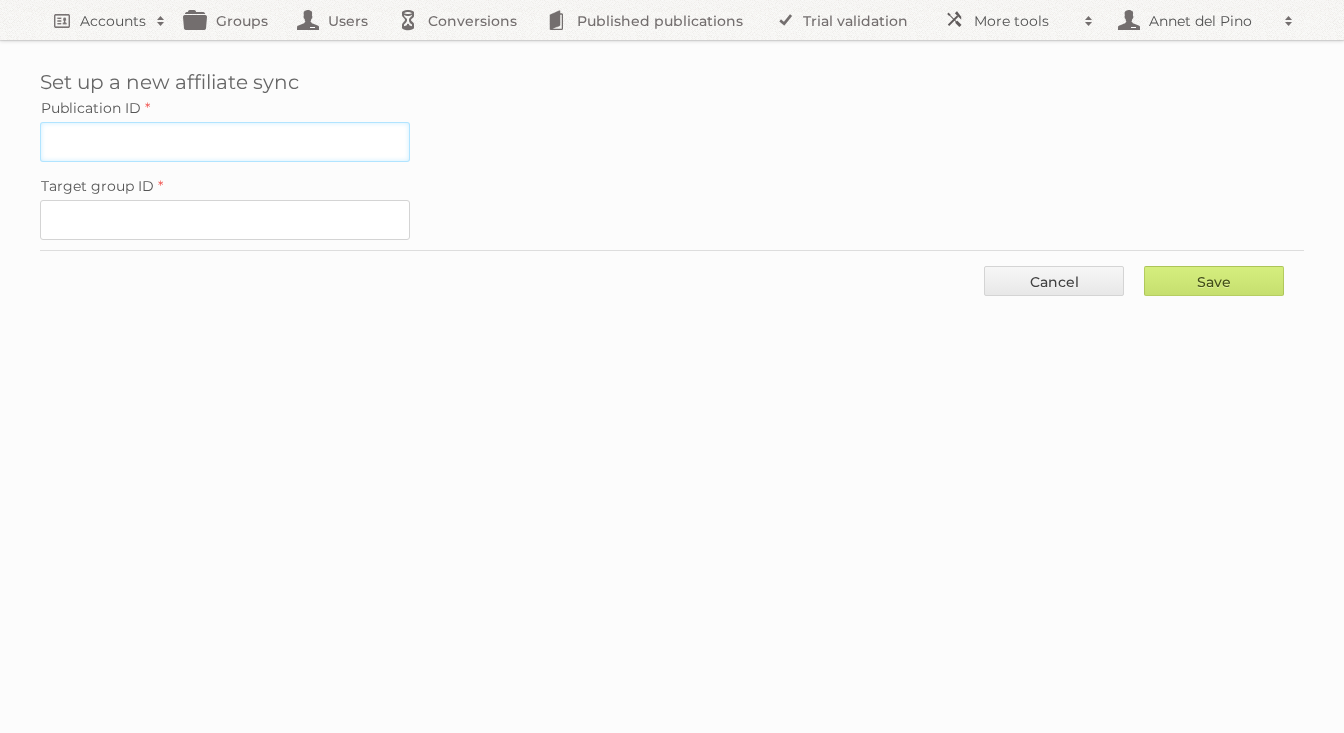 click on "Publication ID" at bounding box center [225, 142] 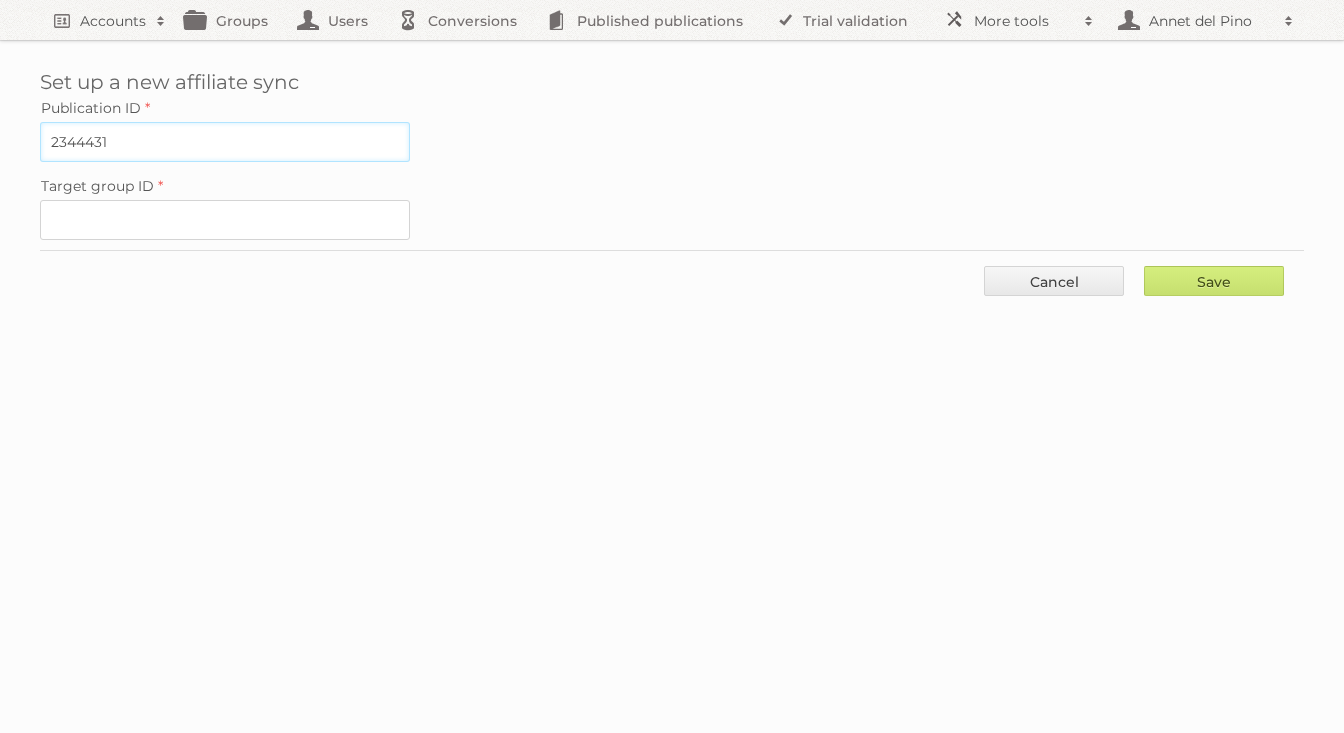 type on "2344431" 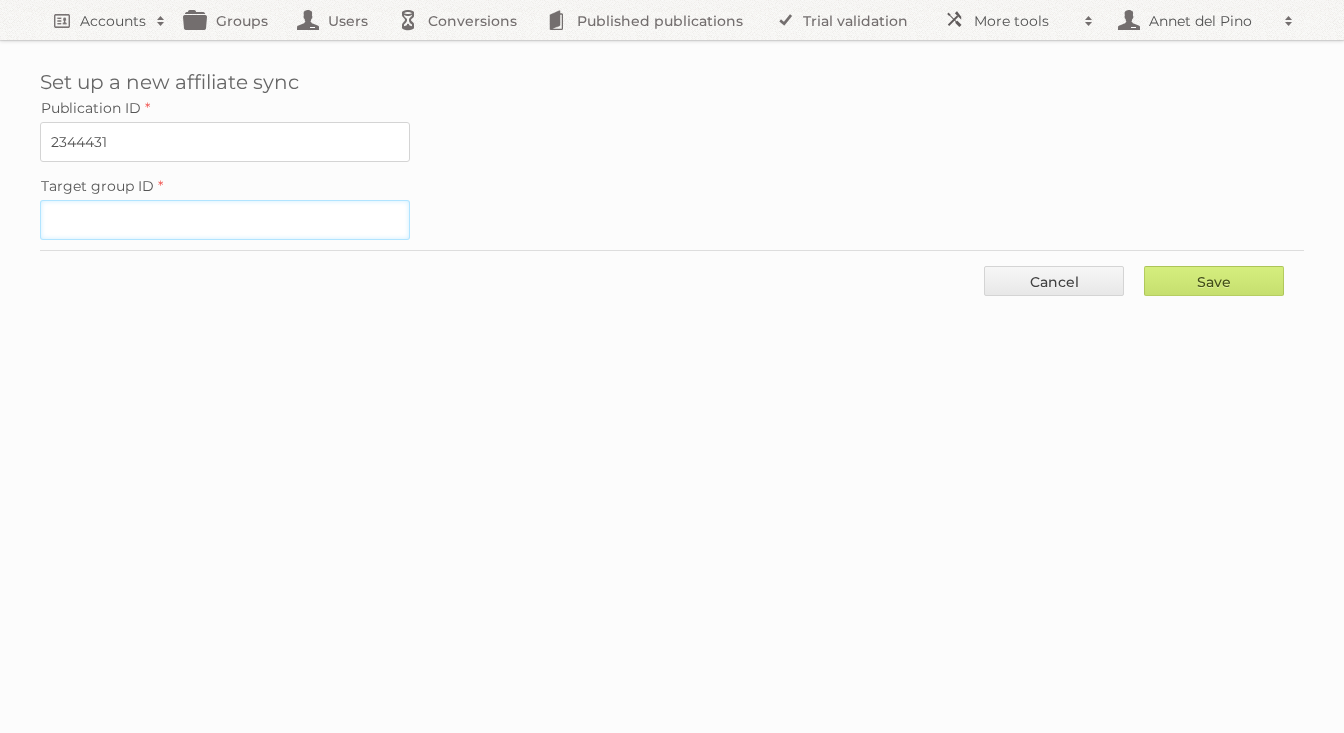 click on "Target group ID" at bounding box center (225, 220) 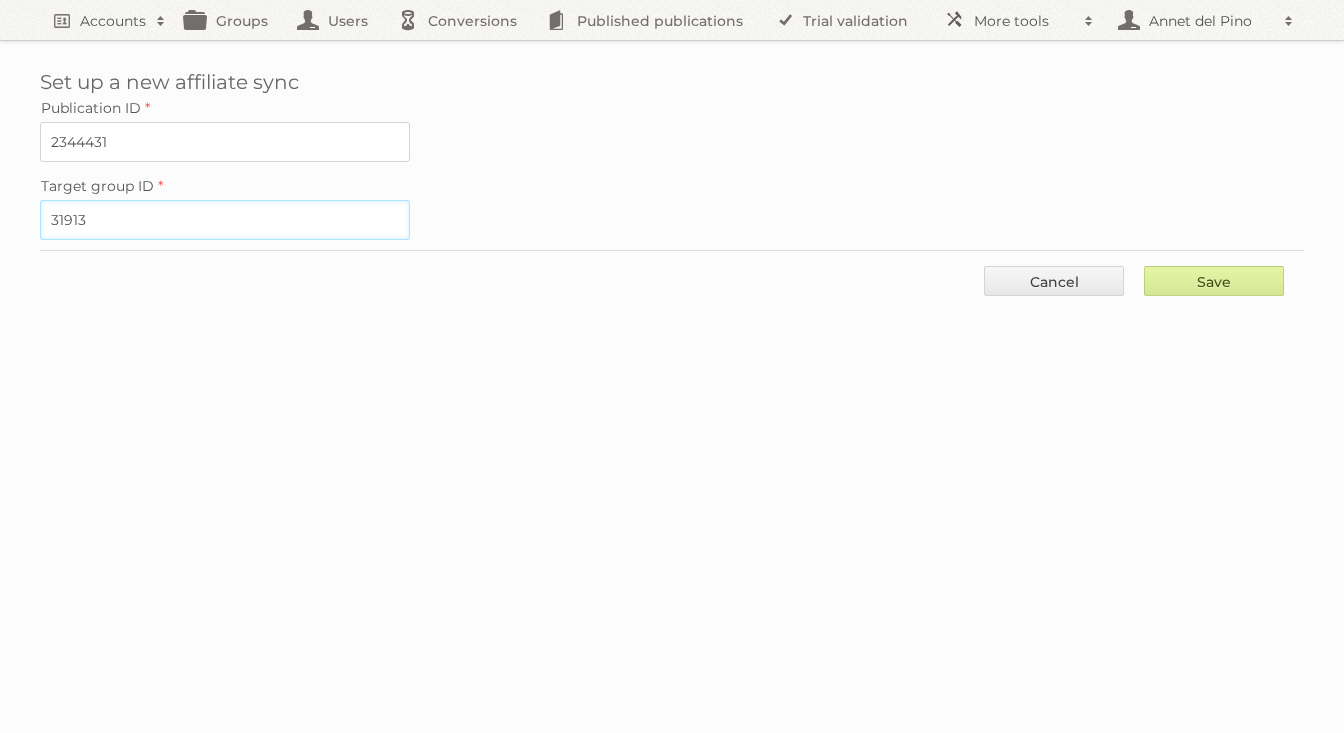 type on "31913" 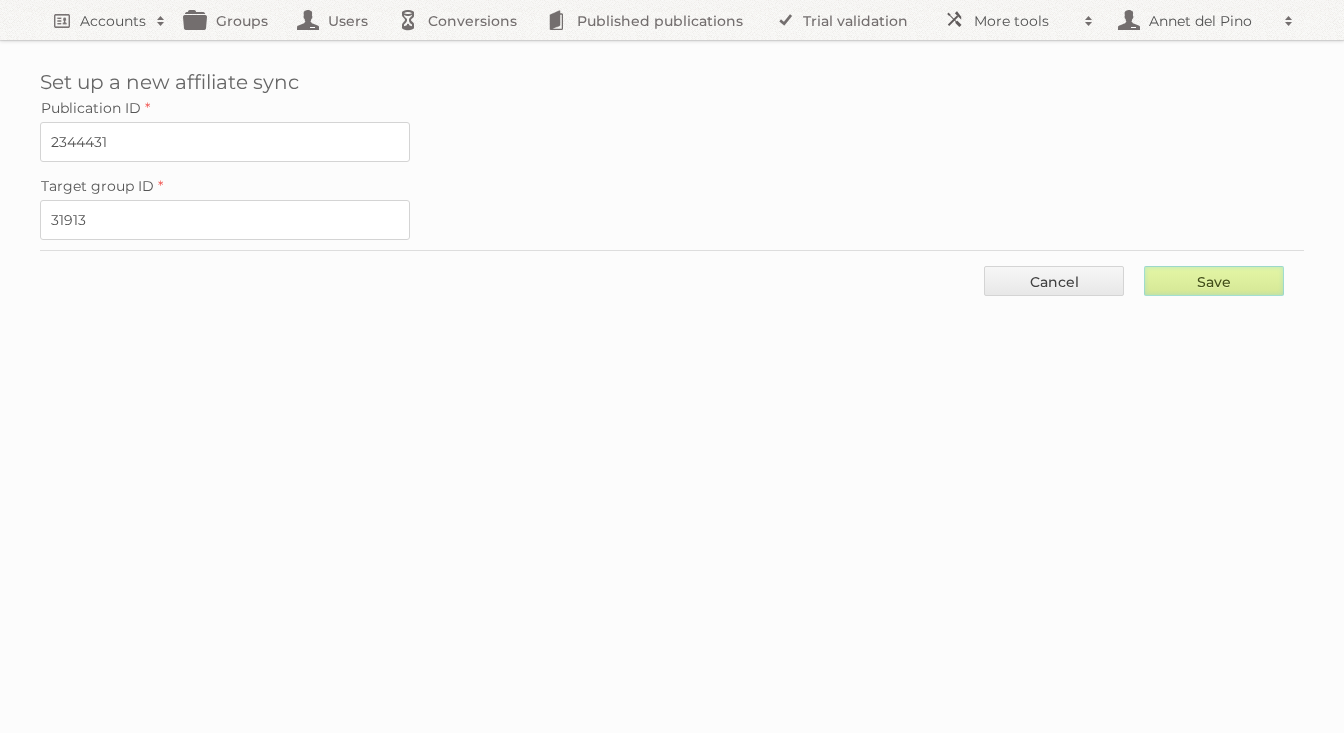 click on "Save" at bounding box center (1214, 281) 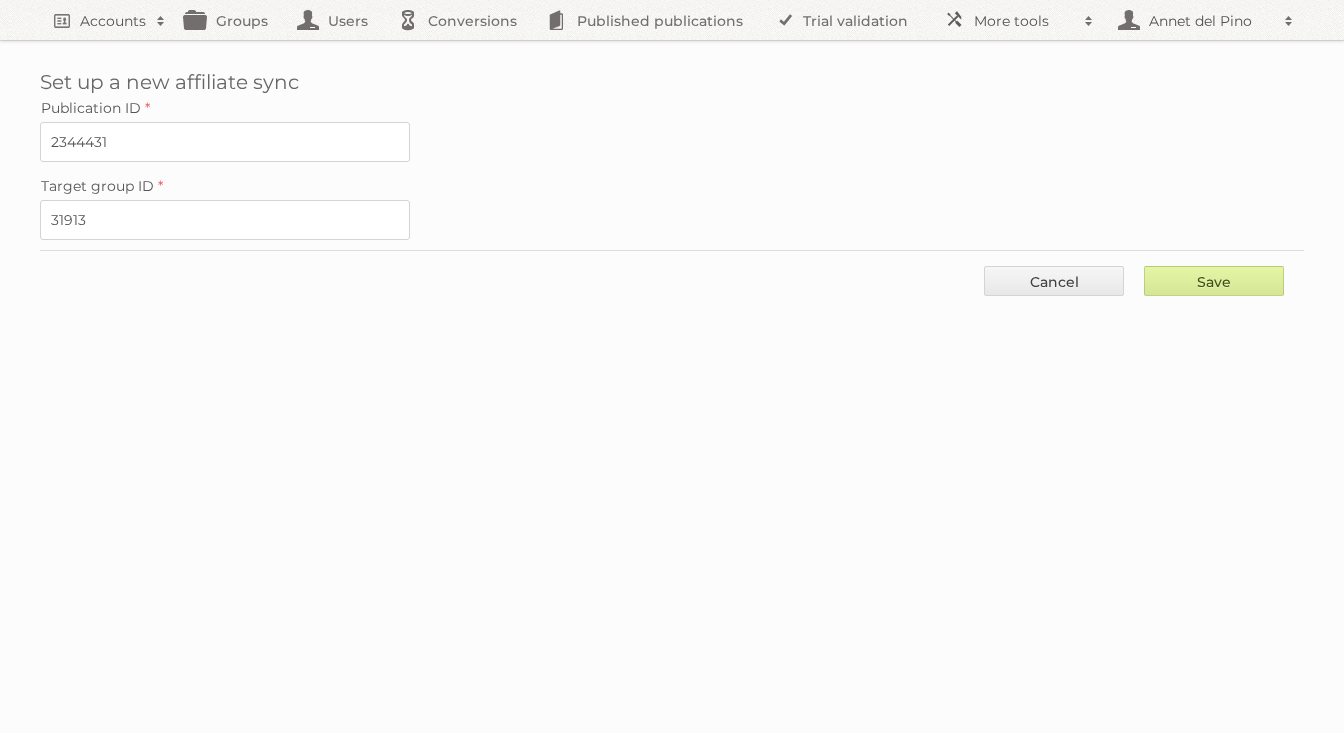 type on "..." 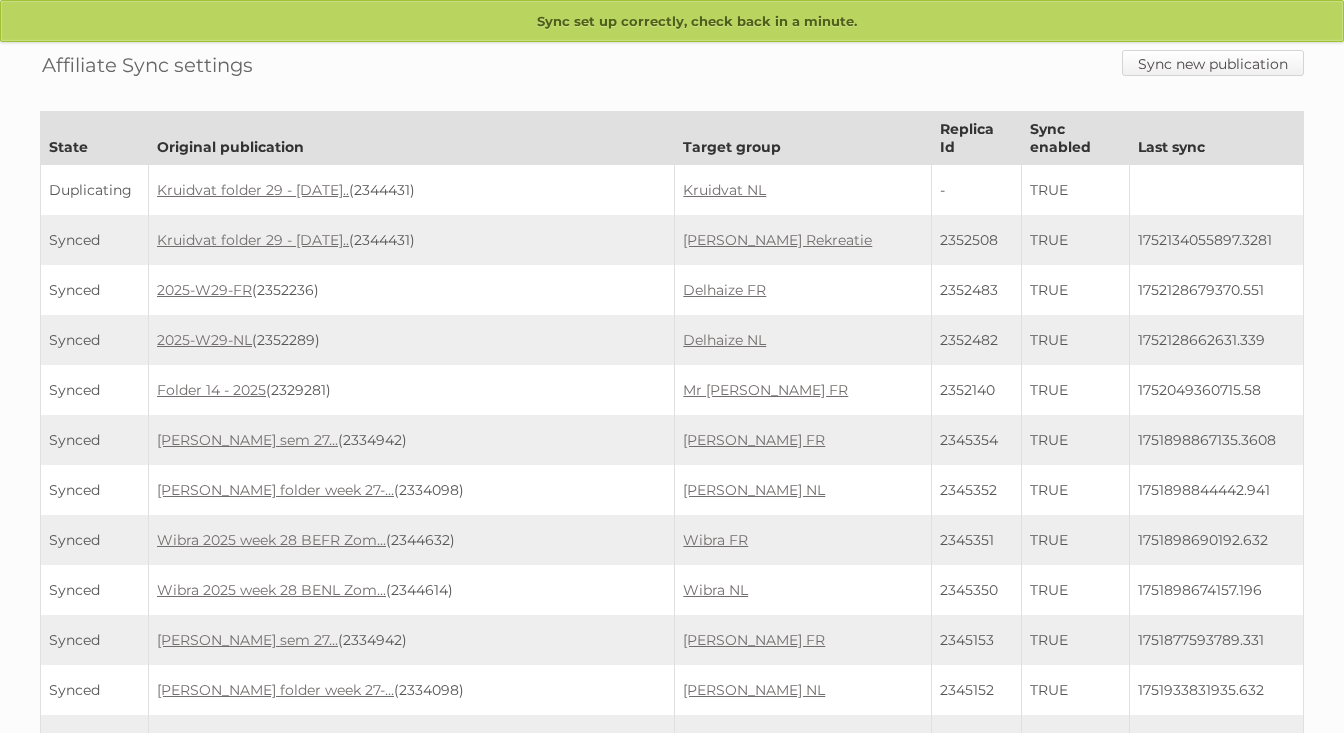 scroll, scrollTop: 0, scrollLeft: 0, axis: both 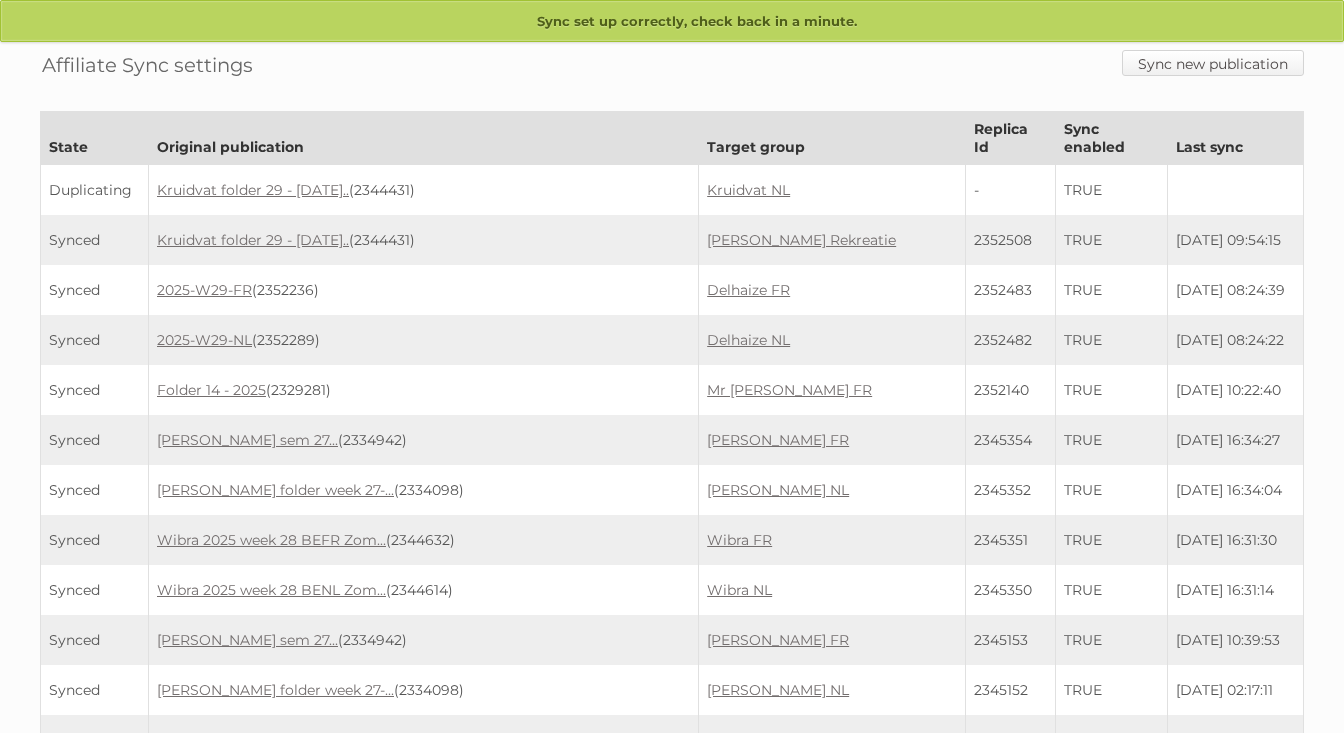 click on "Sync new publication" at bounding box center [1213, 63] 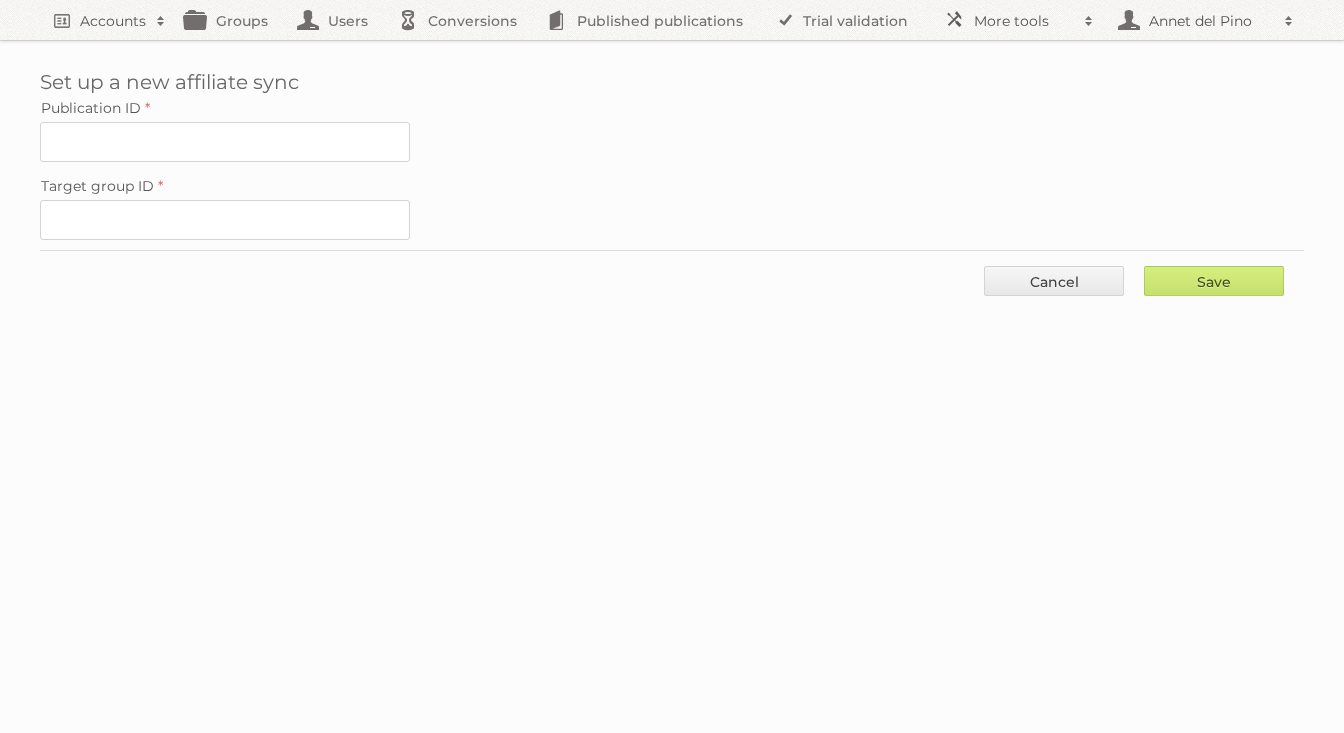 scroll, scrollTop: 0, scrollLeft: 0, axis: both 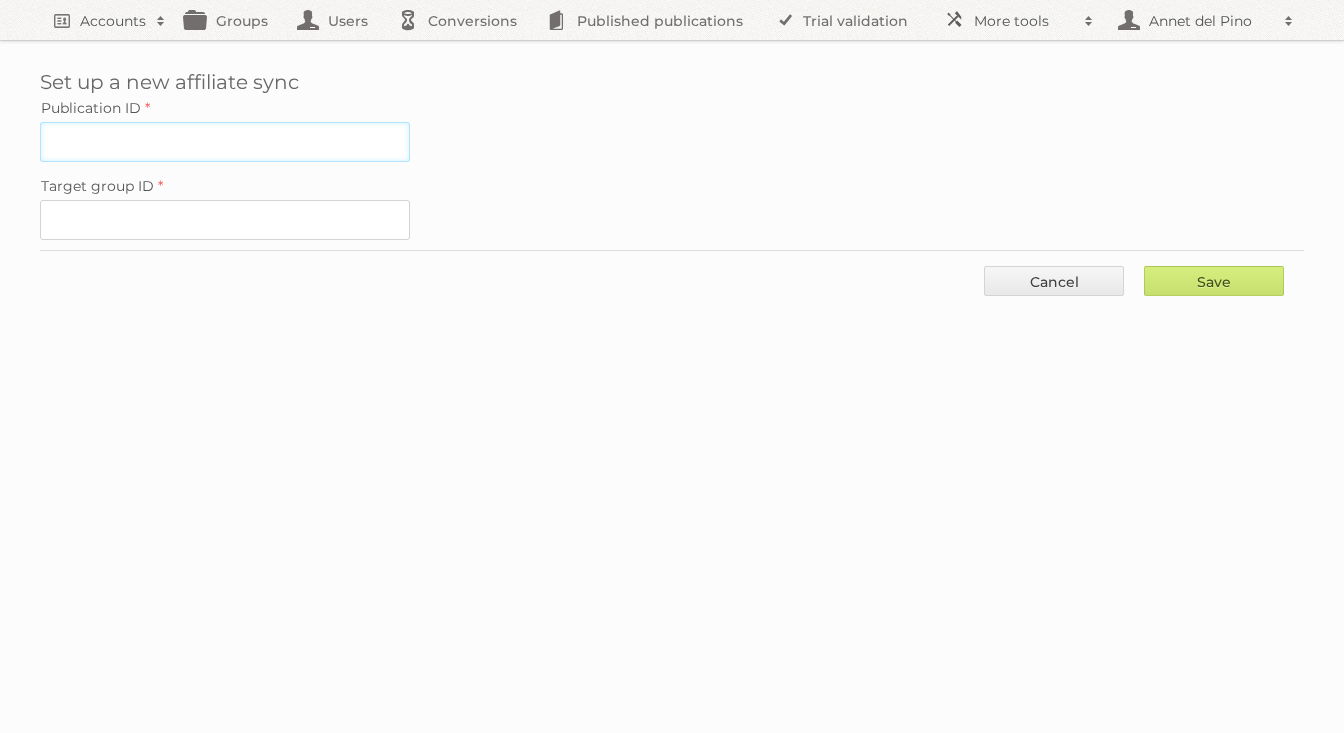 click on "Publication ID" at bounding box center (225, 142) 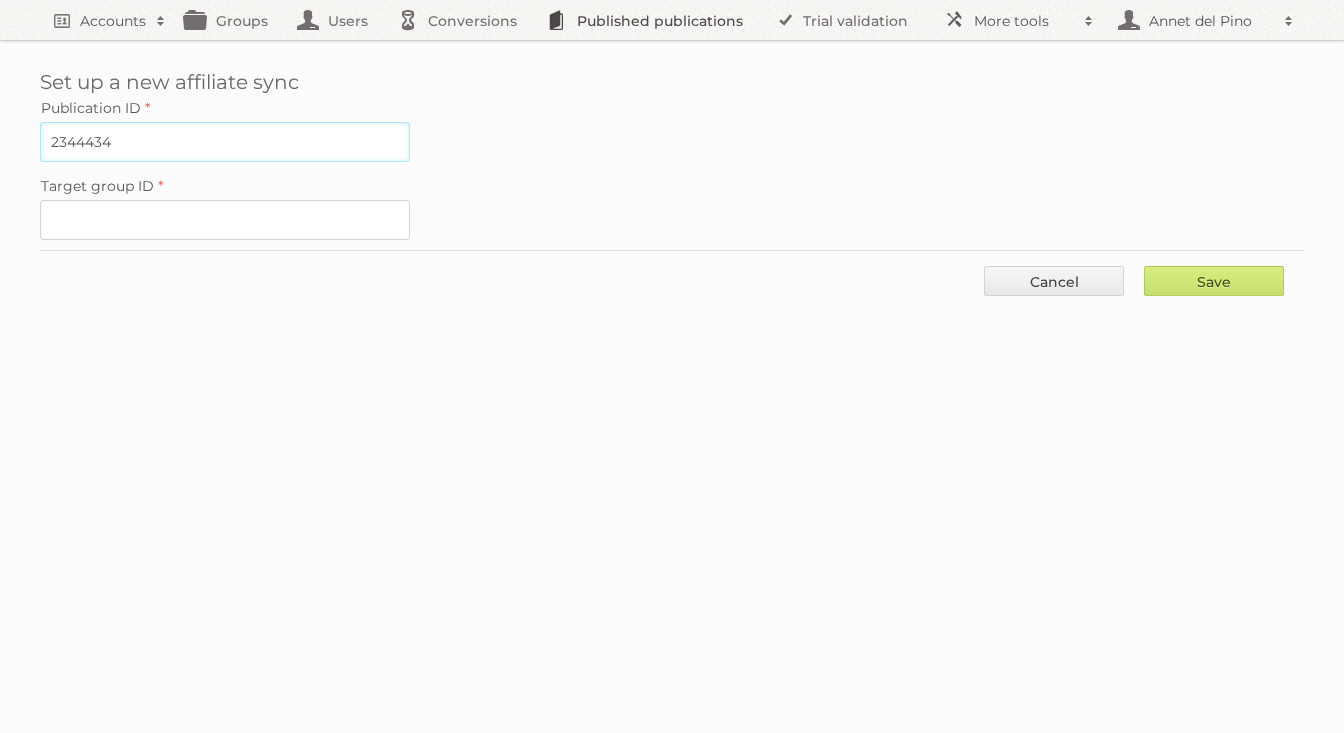 type on "2344434" 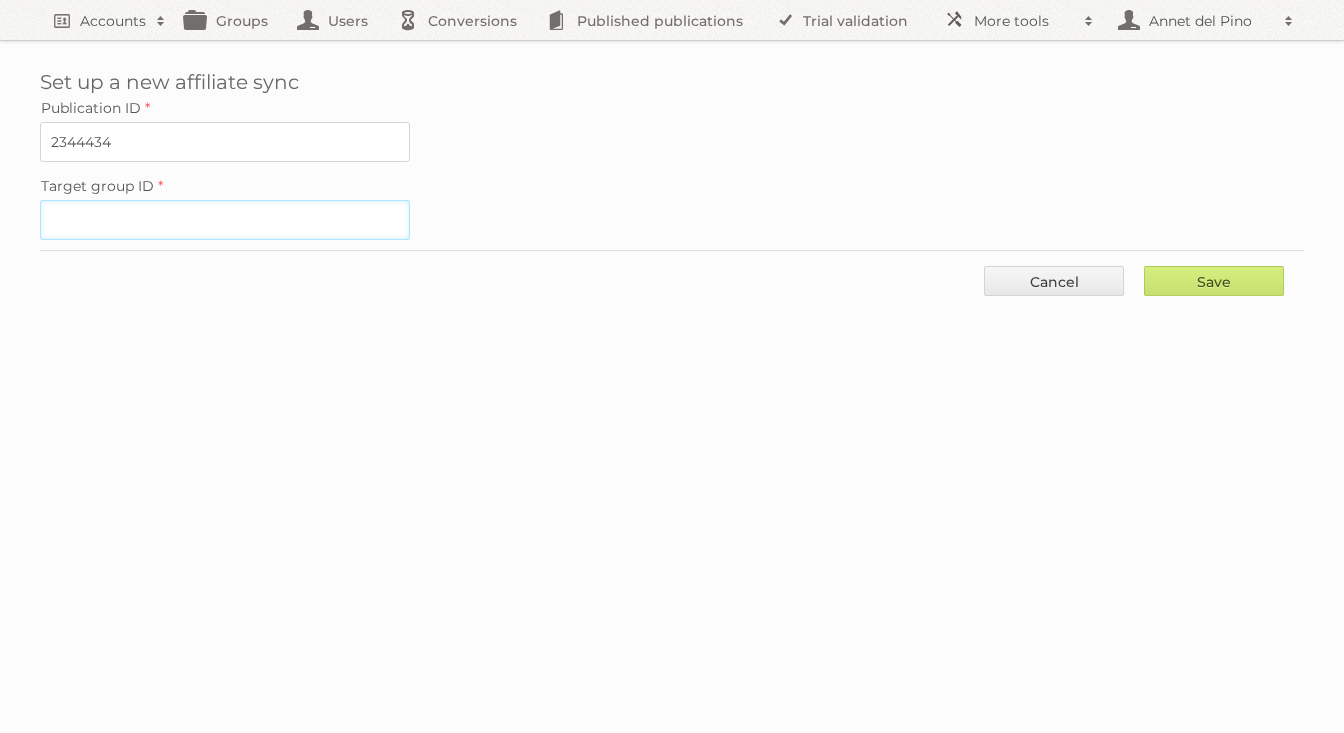 click on "Target group ID" at bounding box center [225, 220] 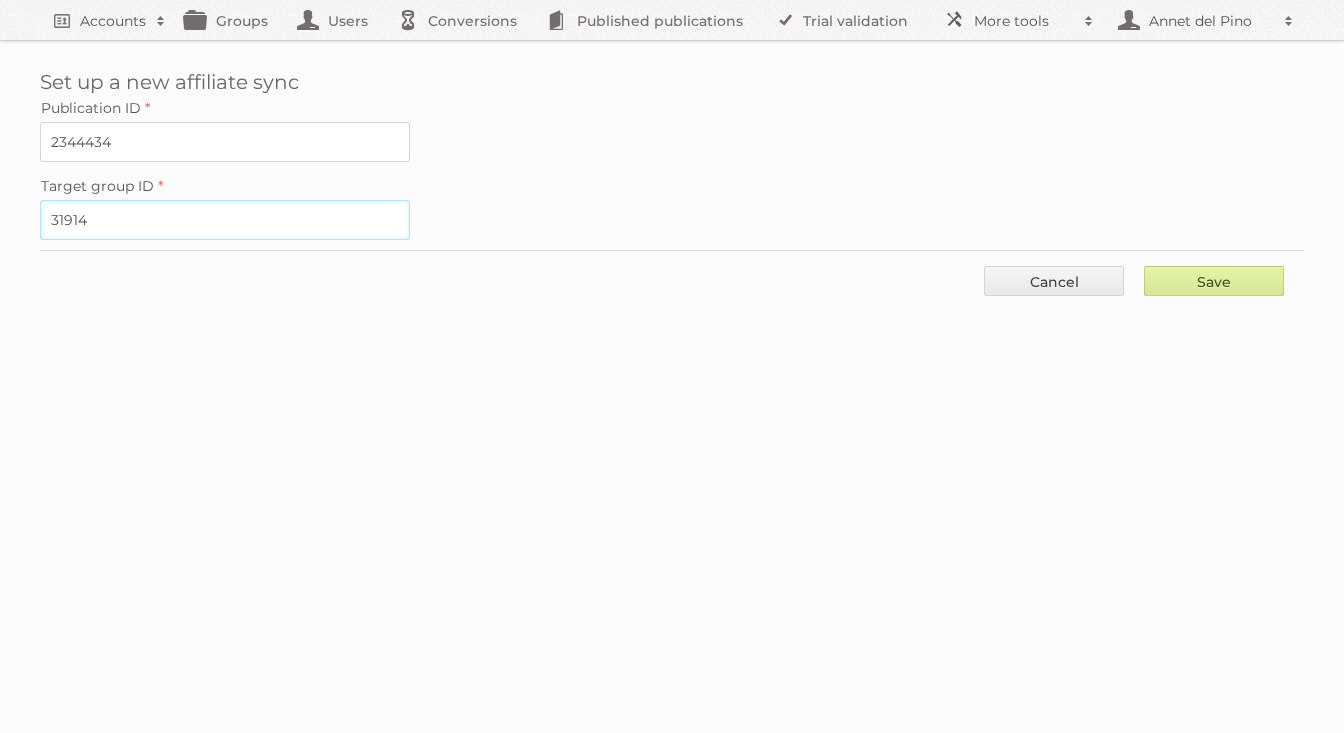 type on "31914" 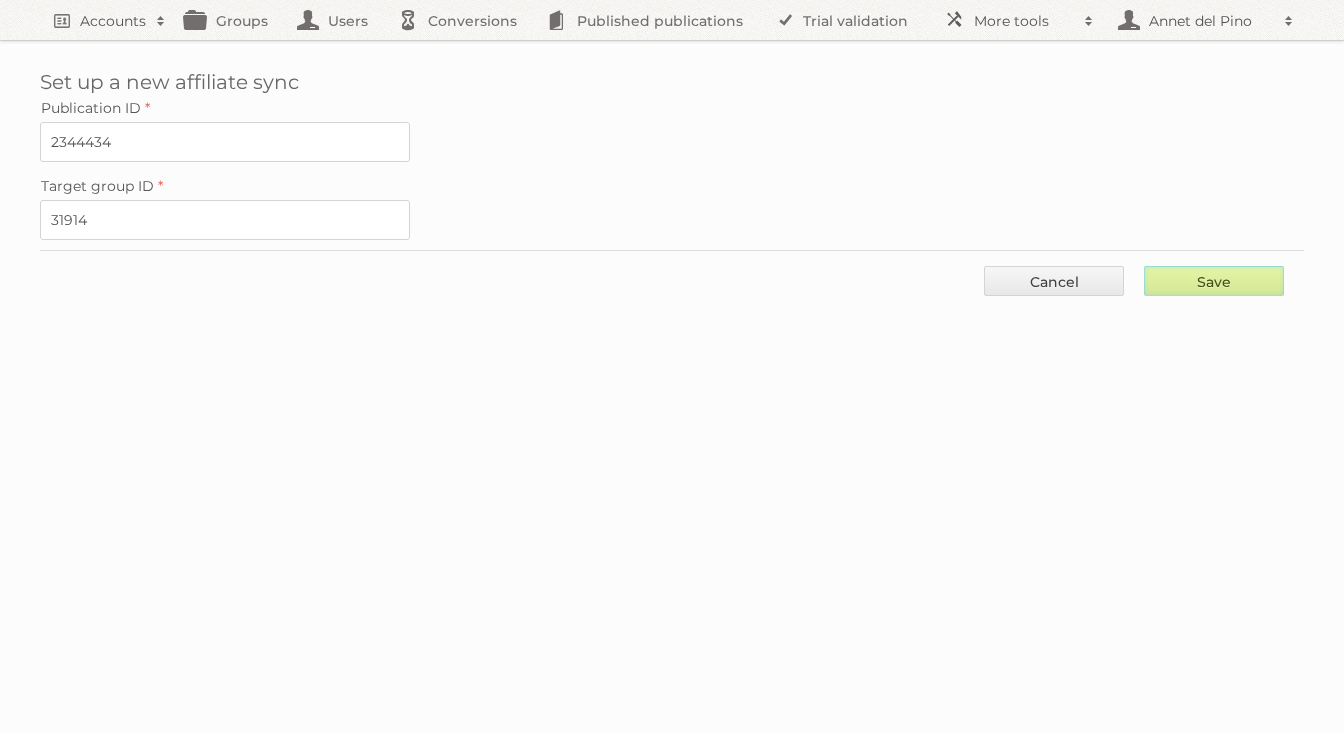 click on "Save" at bounding box center [1214, 281] 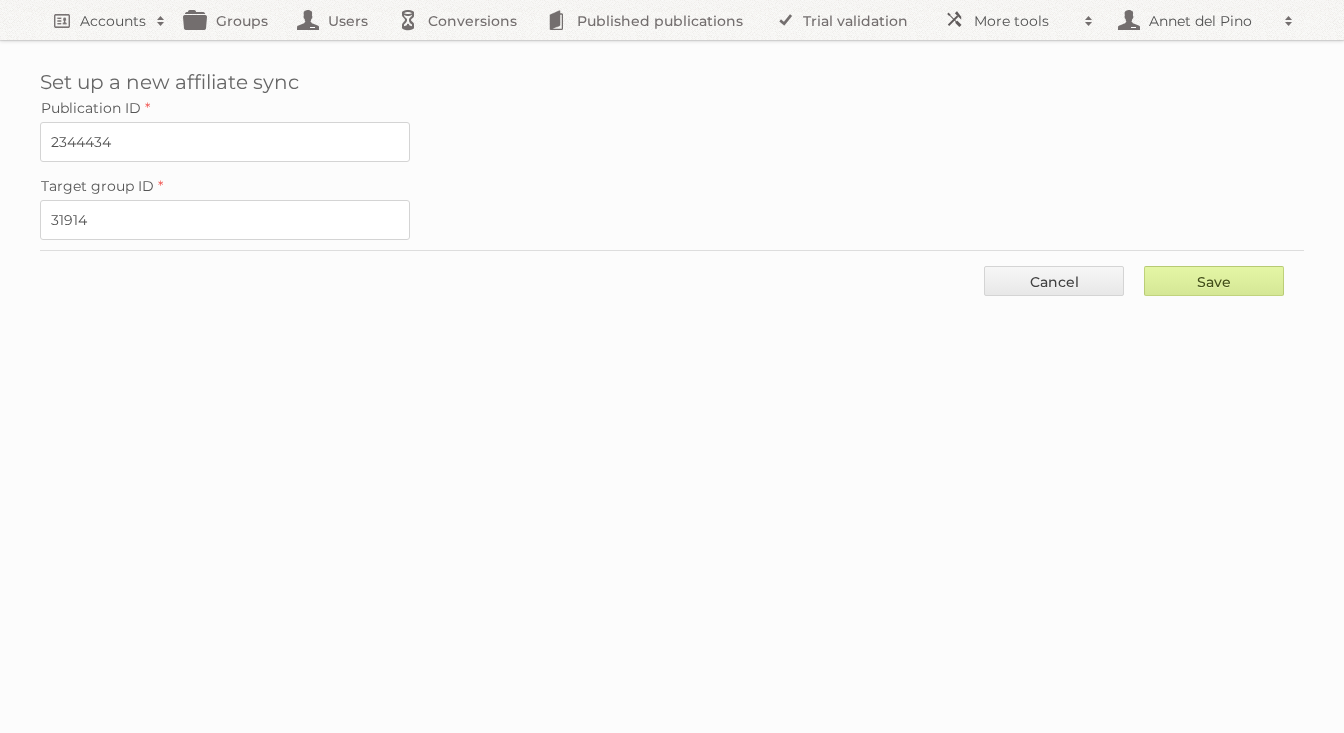 type on "..." 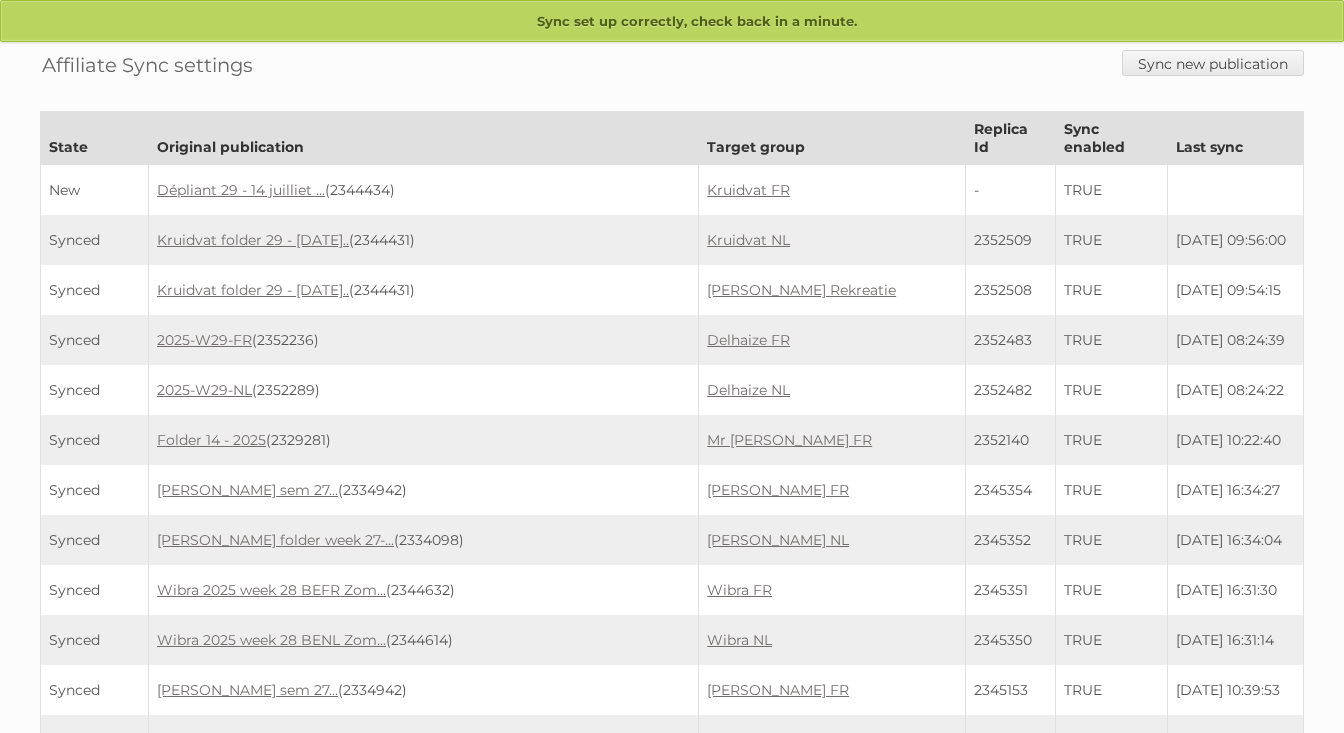scroll, scrollTop: 0, scrollLeft: 0, axis: both 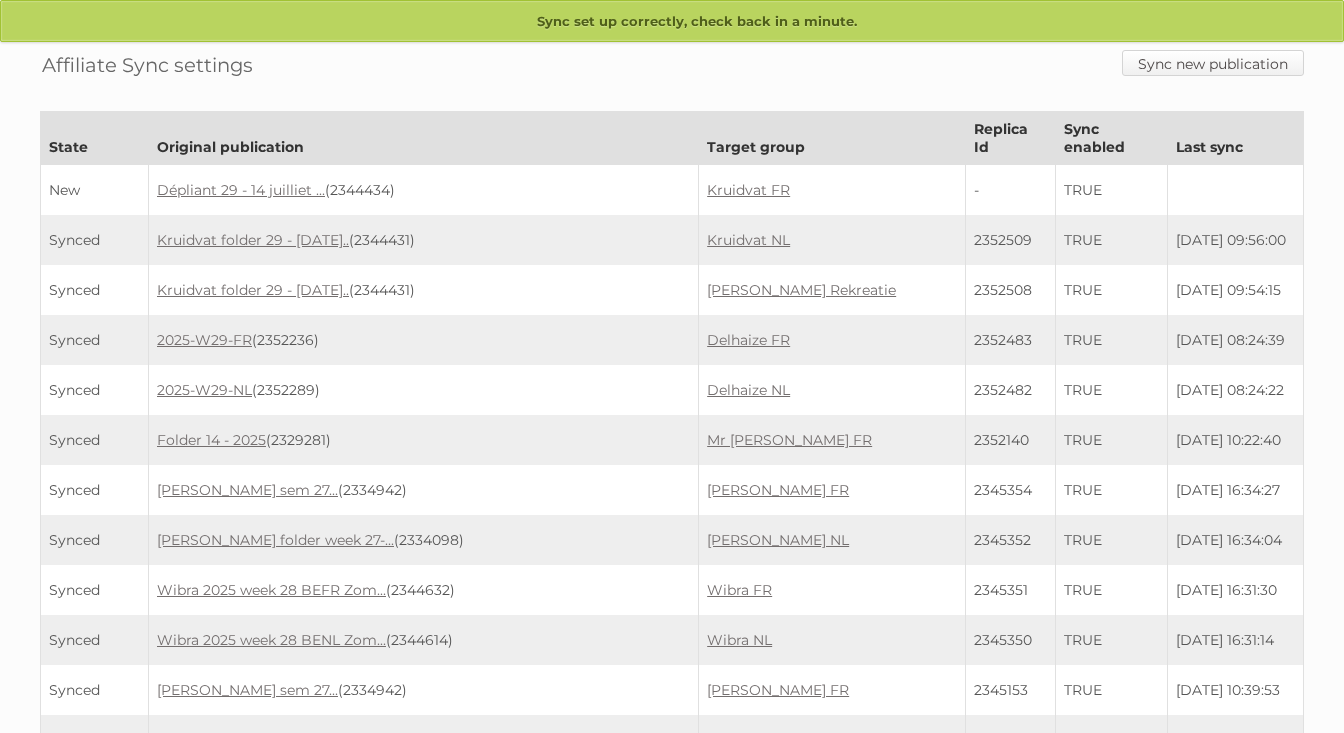 click on "Sync new publication" at bounding box center [1213, 63] 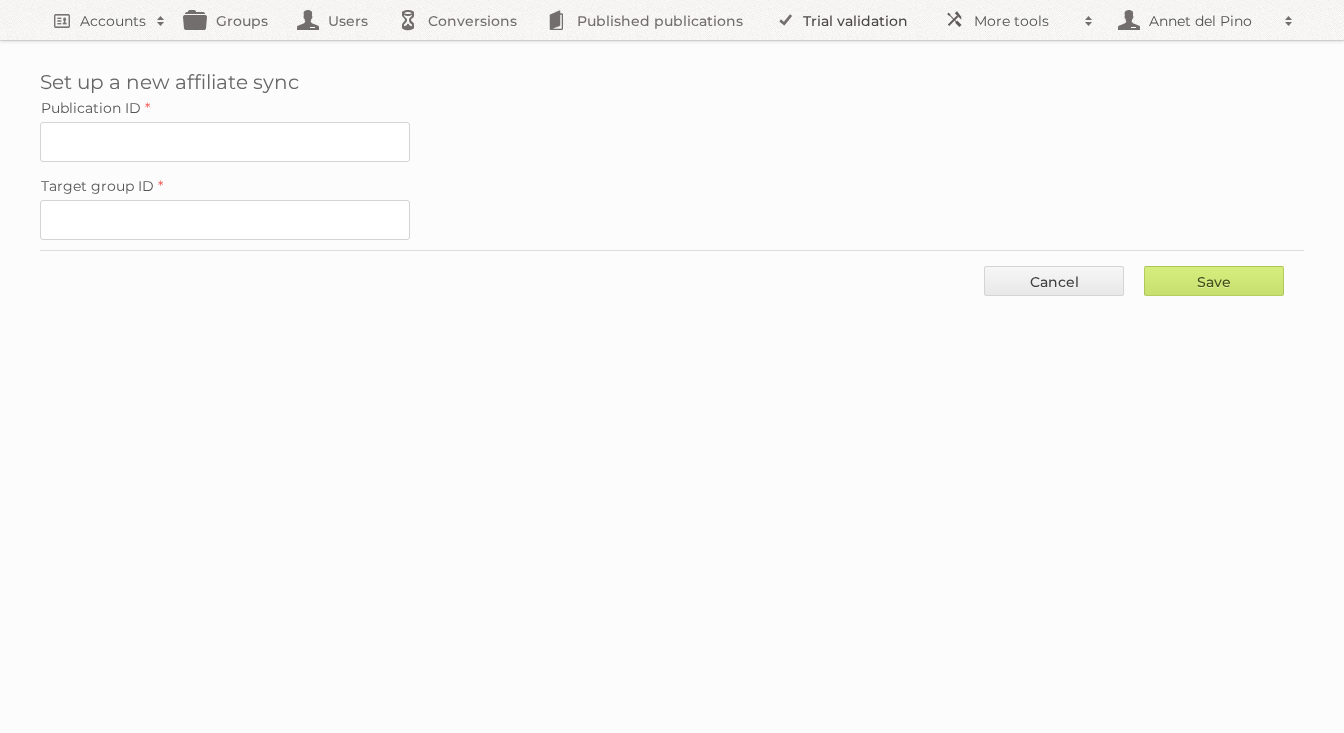 scroll, scrollTop: 0, scrollLeft: 0, axis: both 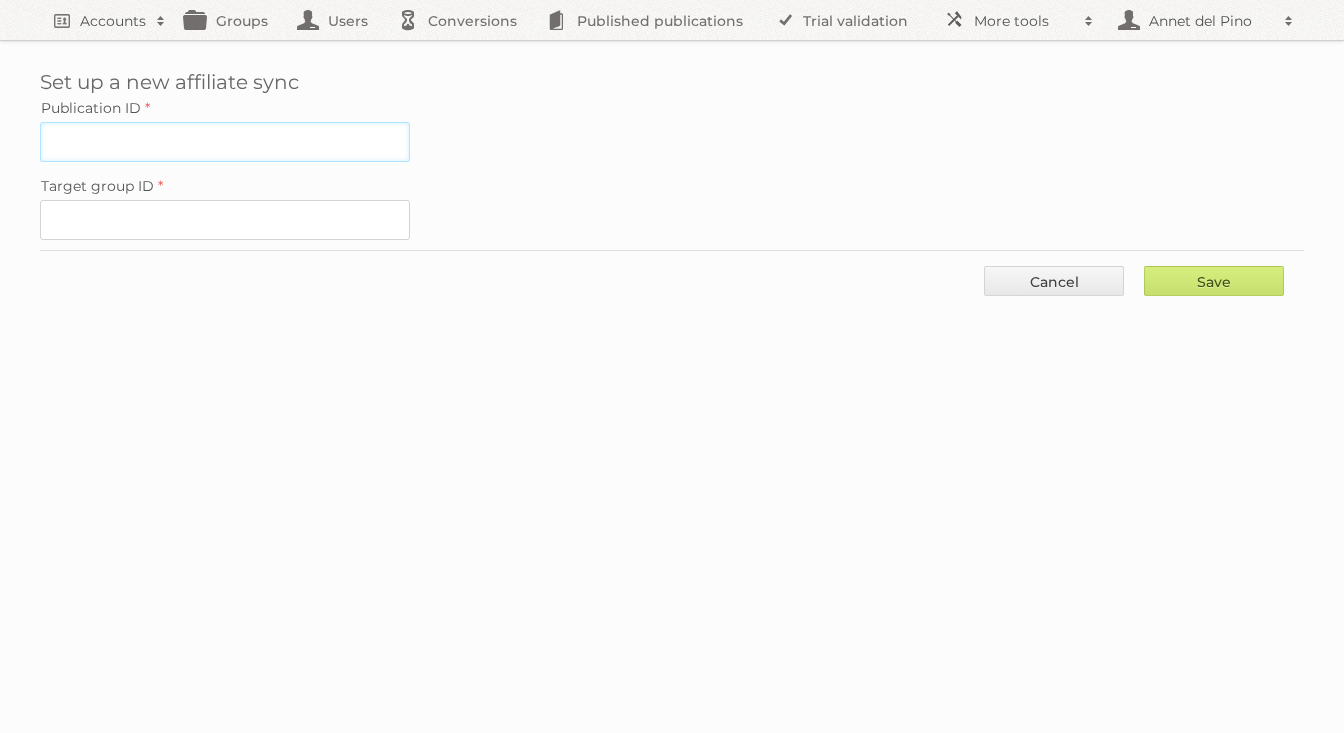 click on "Publication ID" at bounding box center [225, 142] 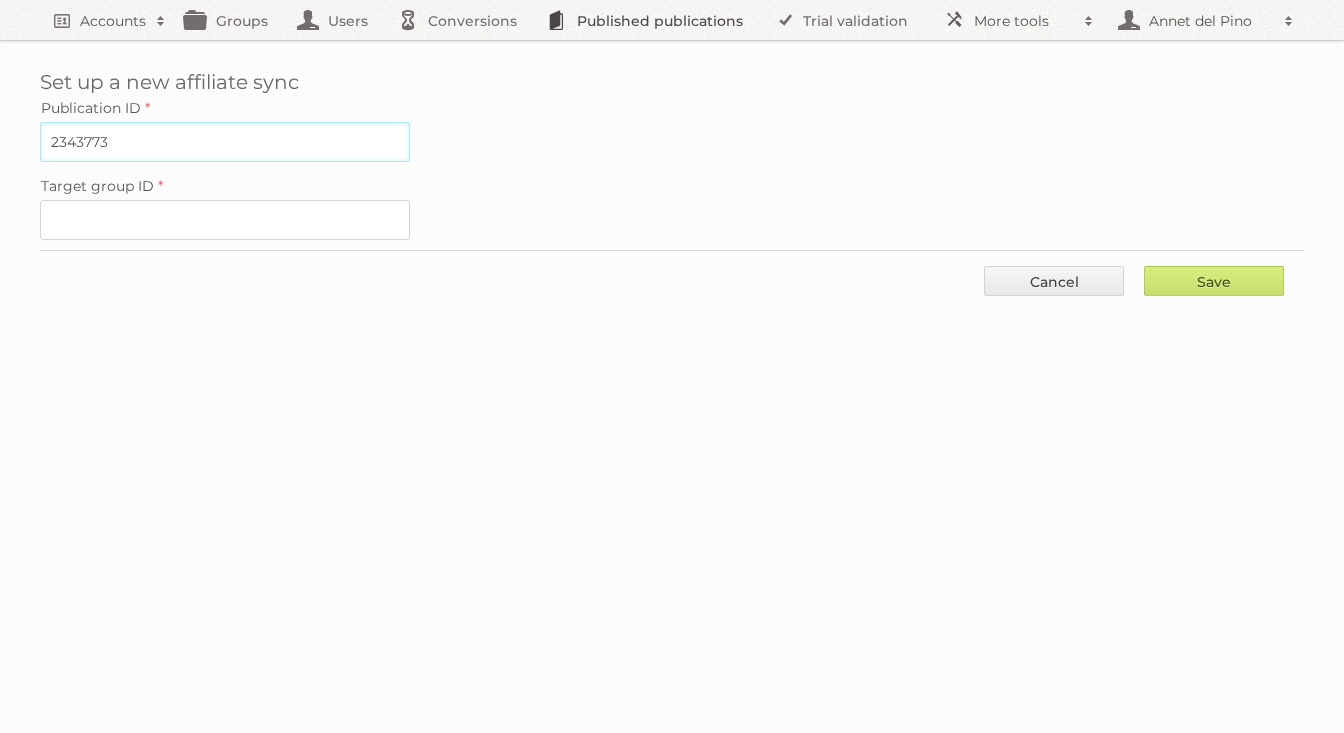 type on "2343773" 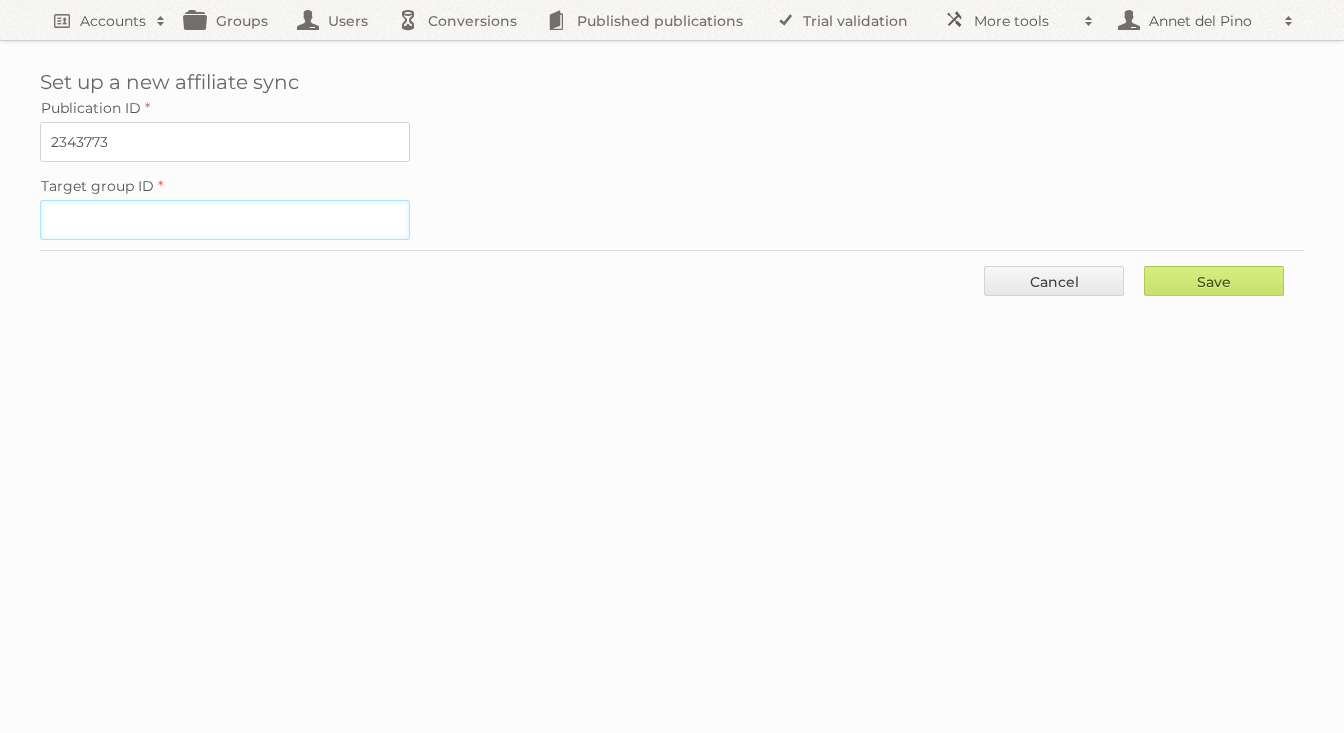click on "Target group ID" at bounding box center (225, 220) 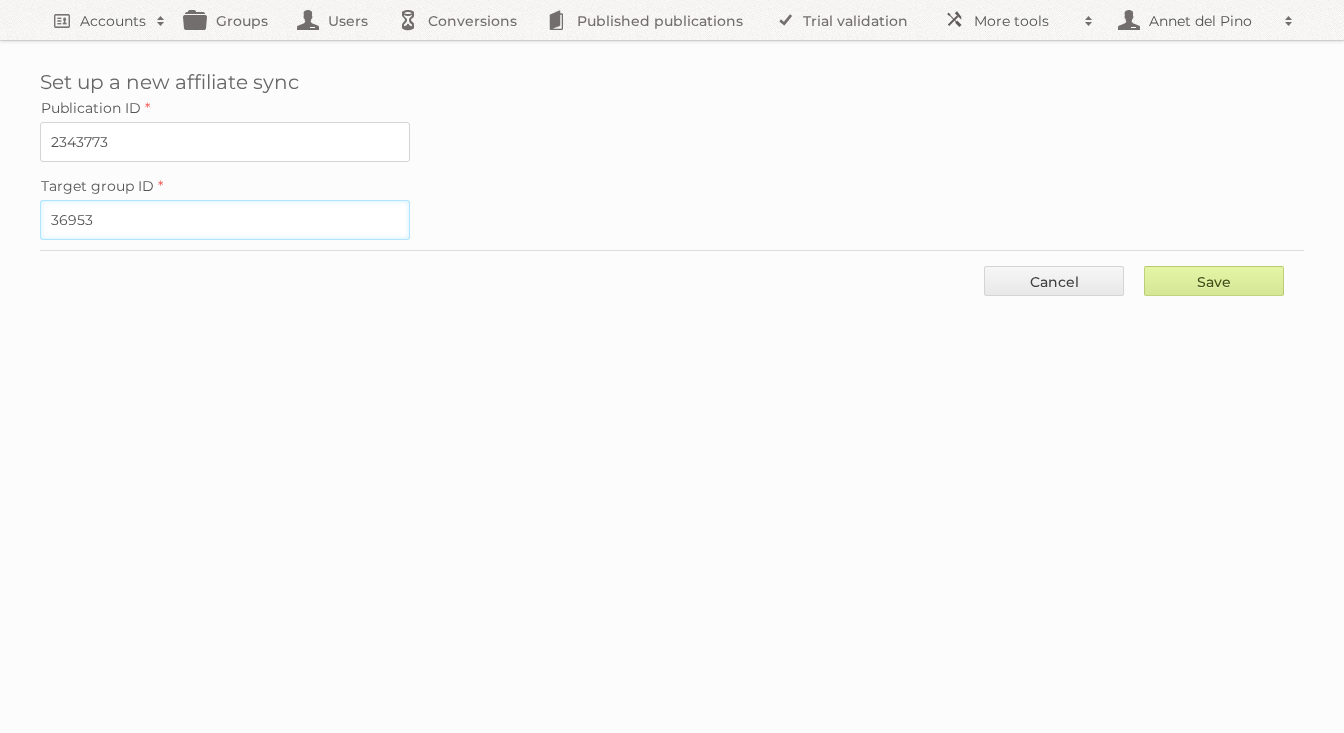 type on "36953" 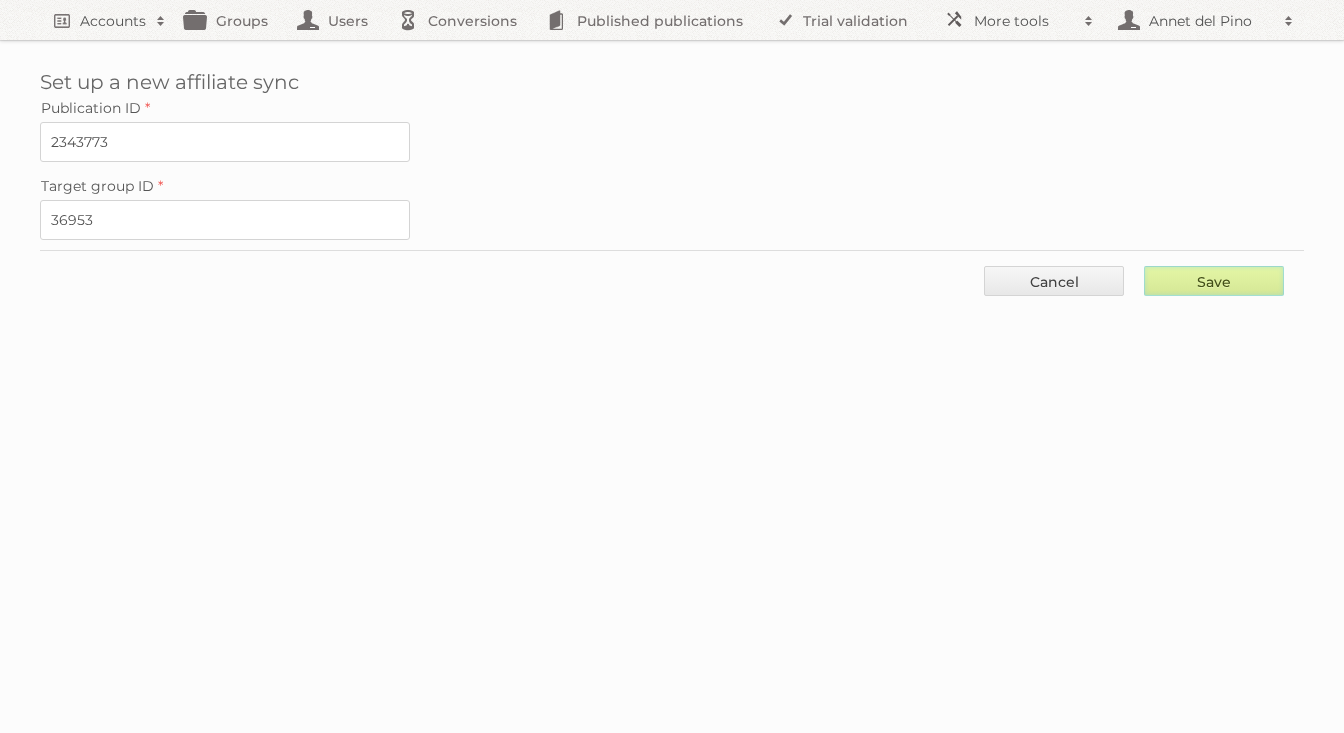 click on "Save" at bounding box center [1214, 281] 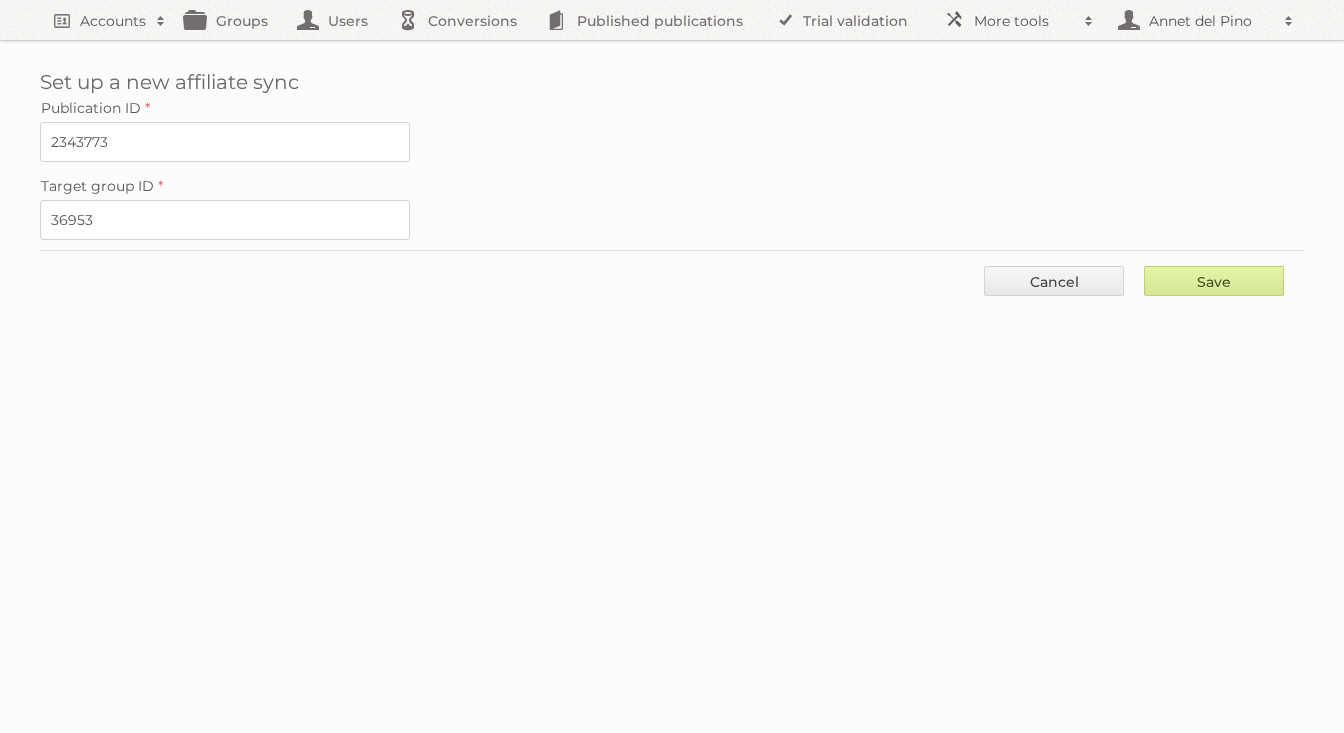 type on "..." 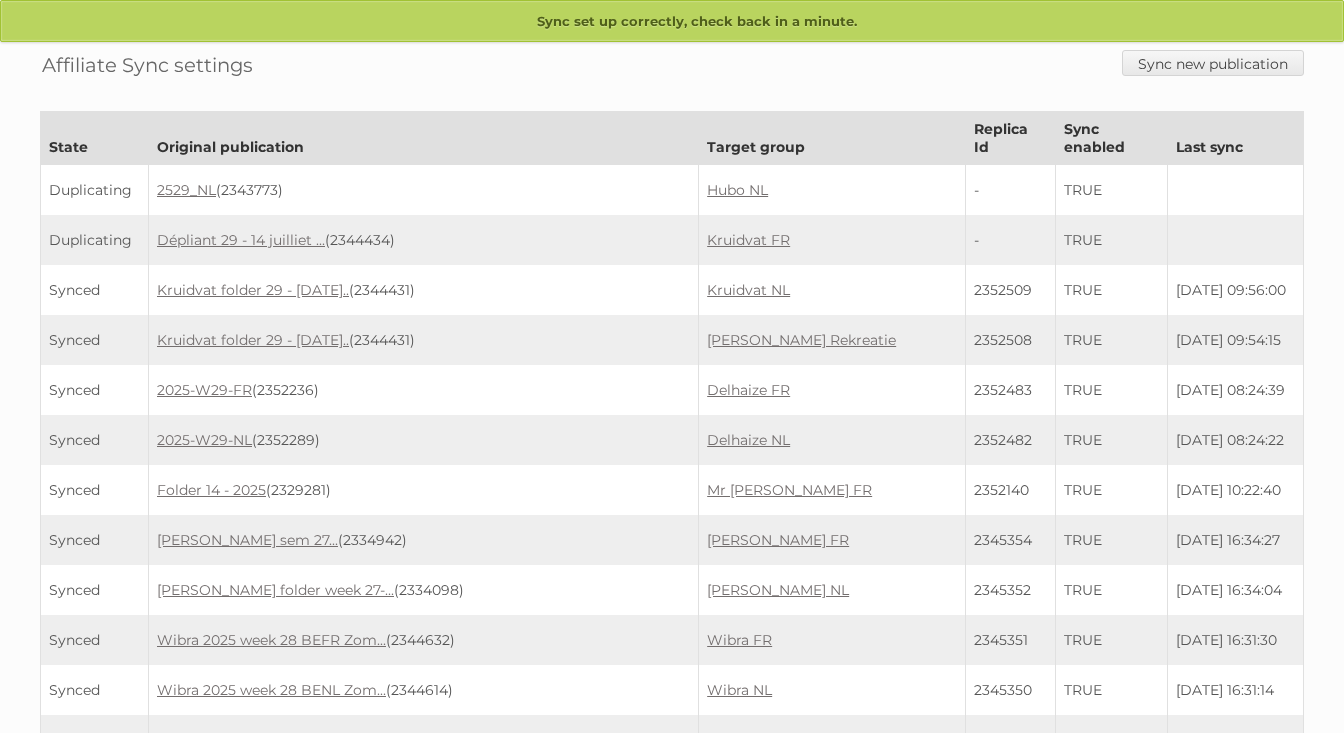 scroll, scrollTop: 0, scrollLeft: 0, axis: both 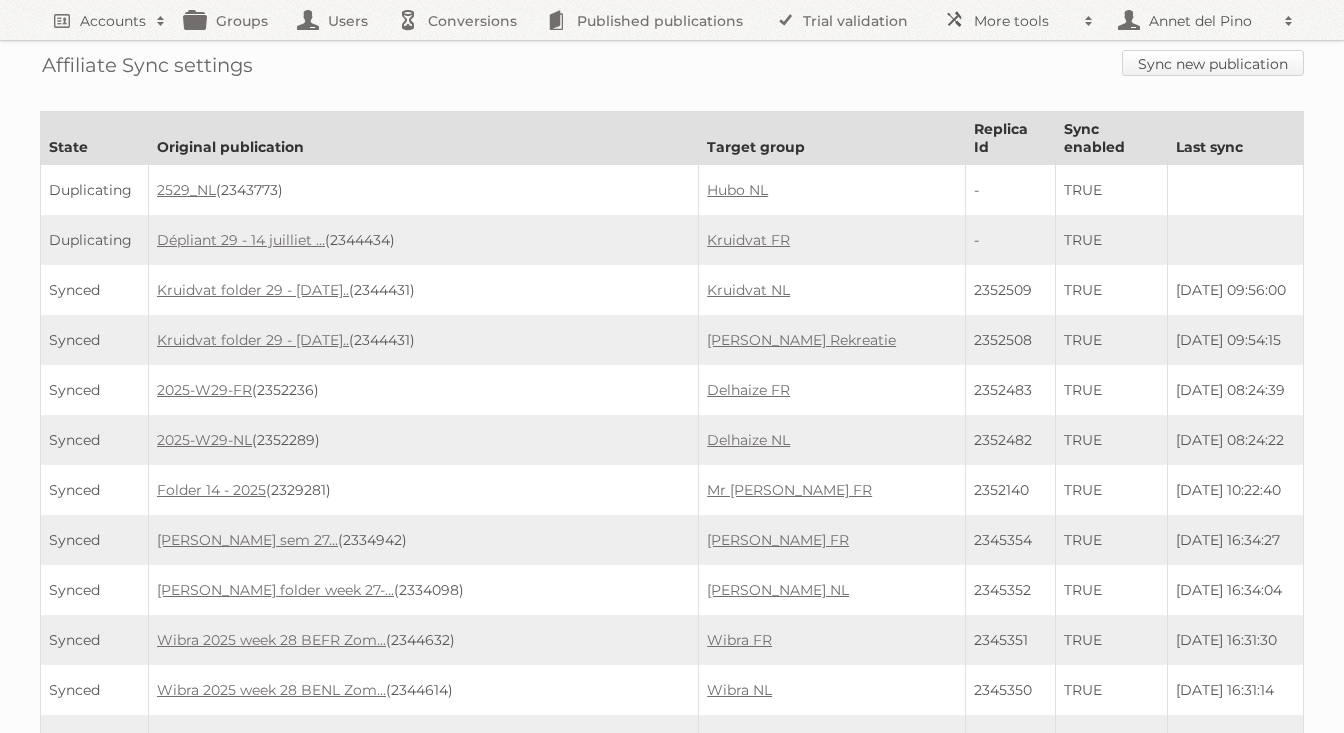 click on "Sync new publication" at bounding box center (1213, 63) 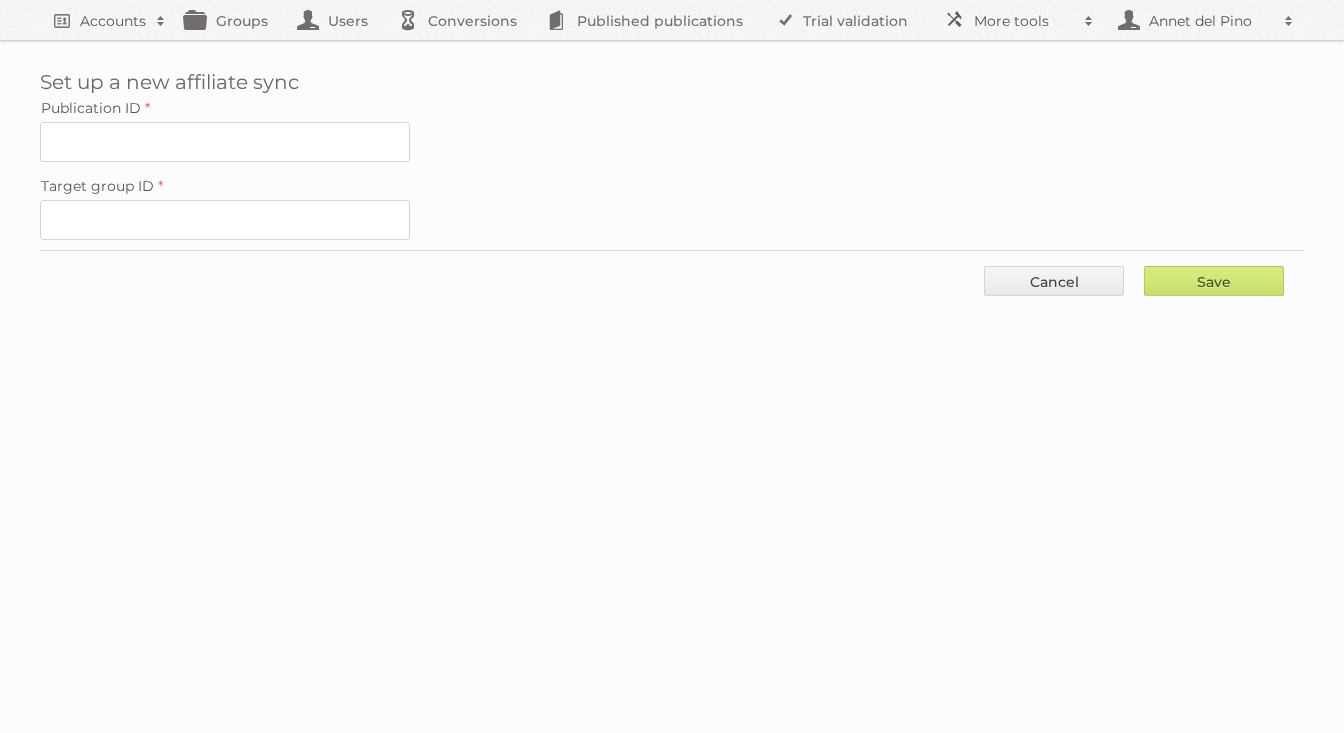 scroll, scrollTop: 0, scrollLeft: 0, axis: both 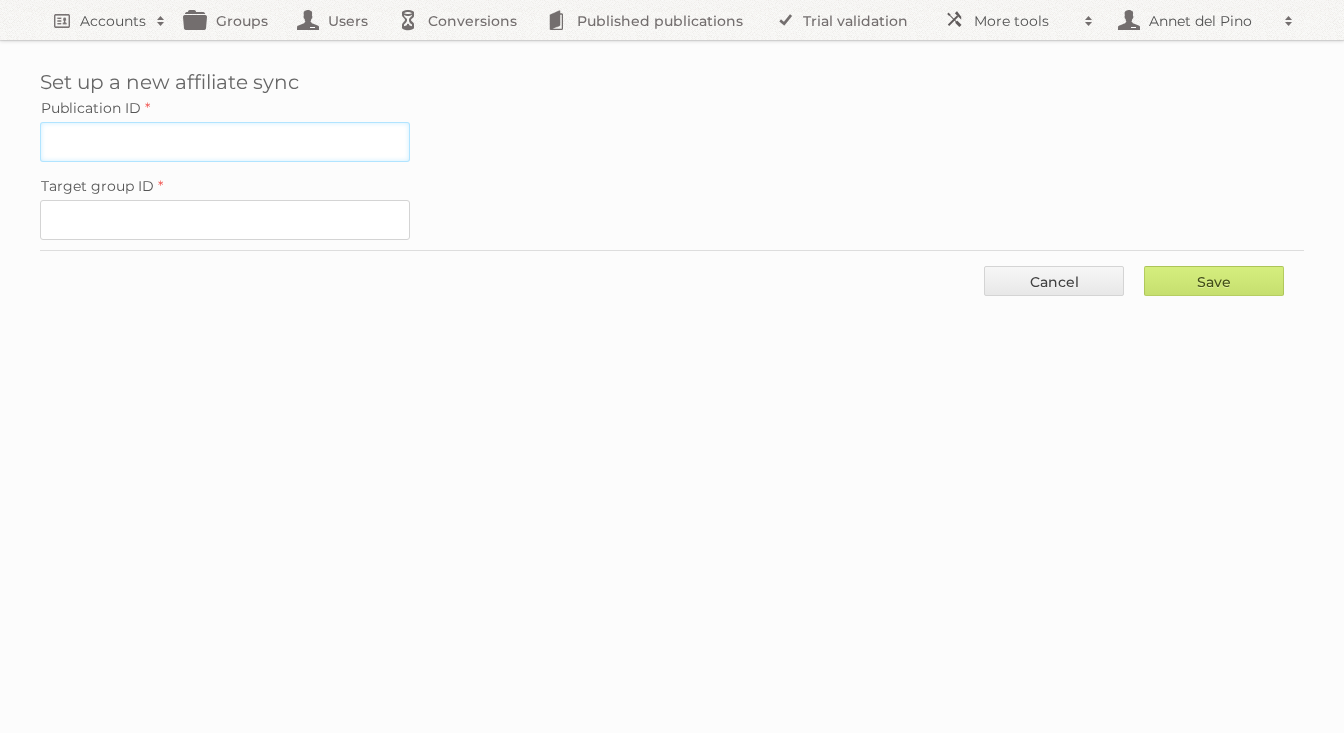 click on "Publication ID" at bounding box center (225, 142) 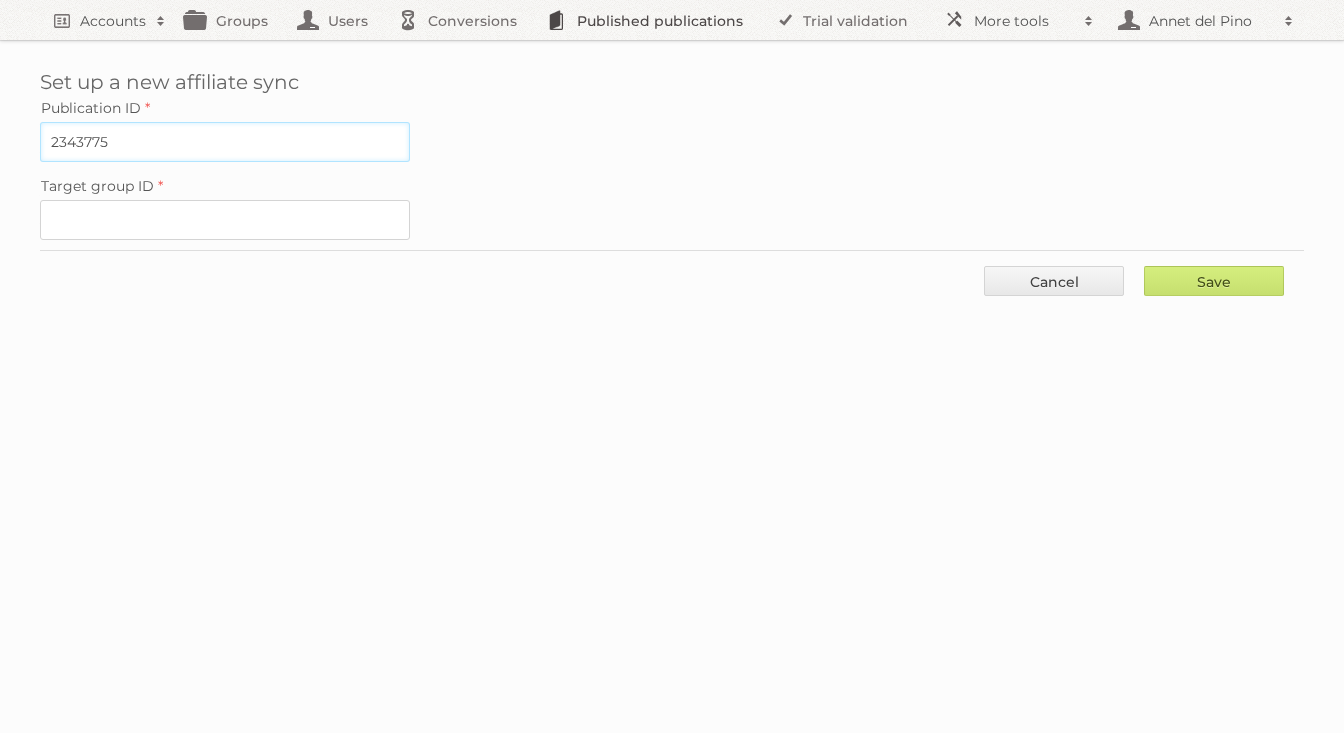 type on "2343775" 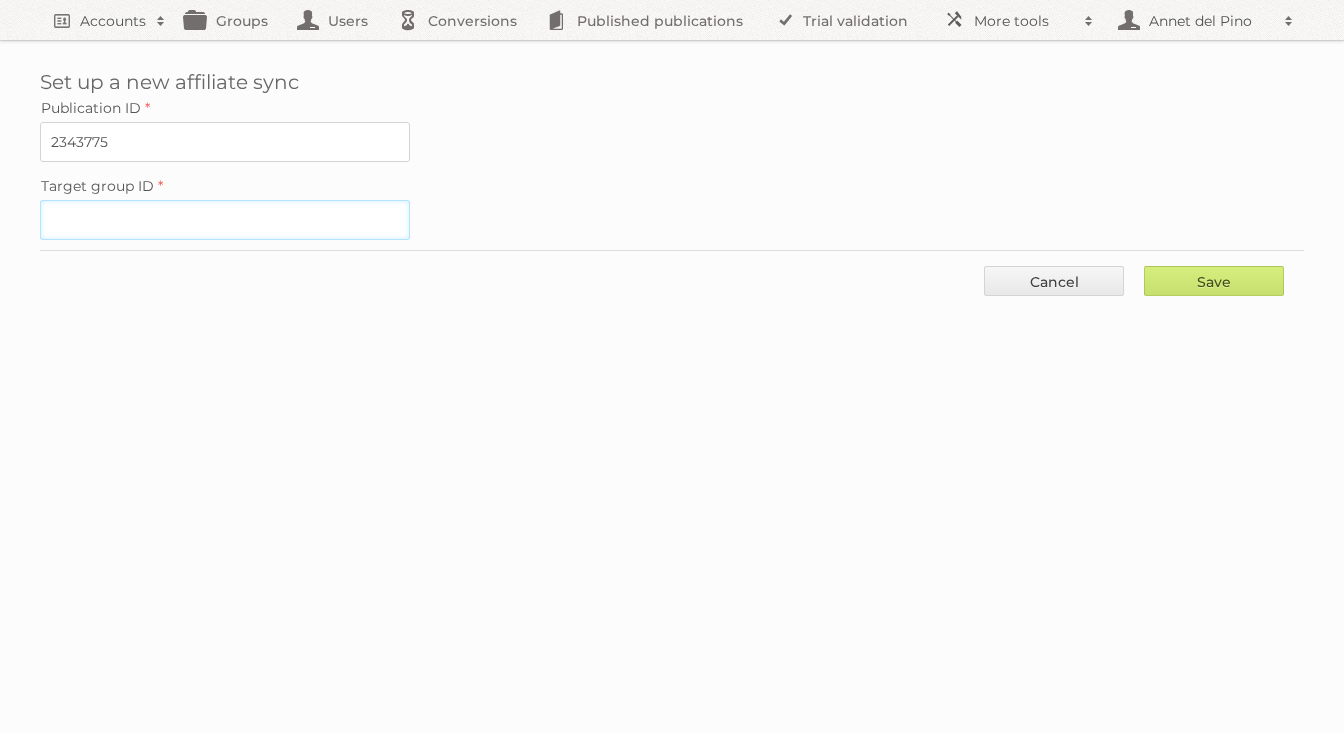 click on "Target group ID" at bounding box center (225, 220) 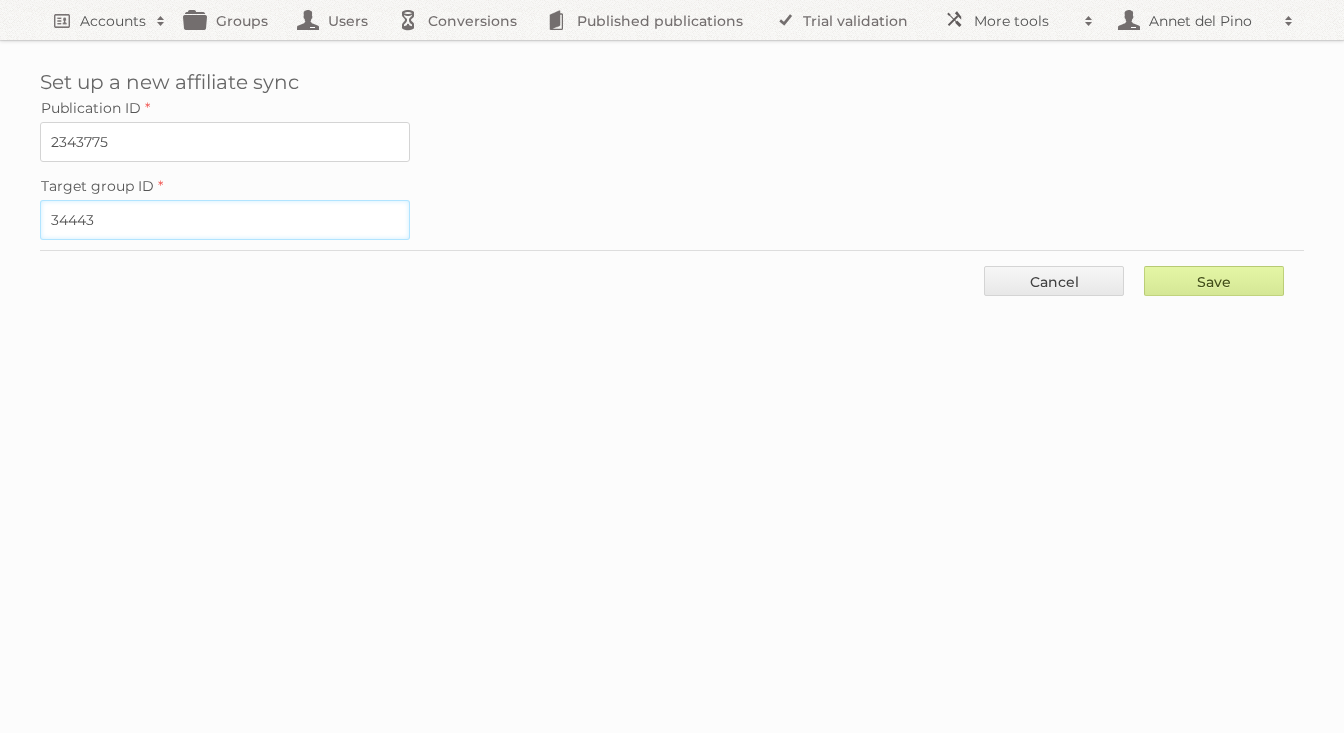type on "34443" 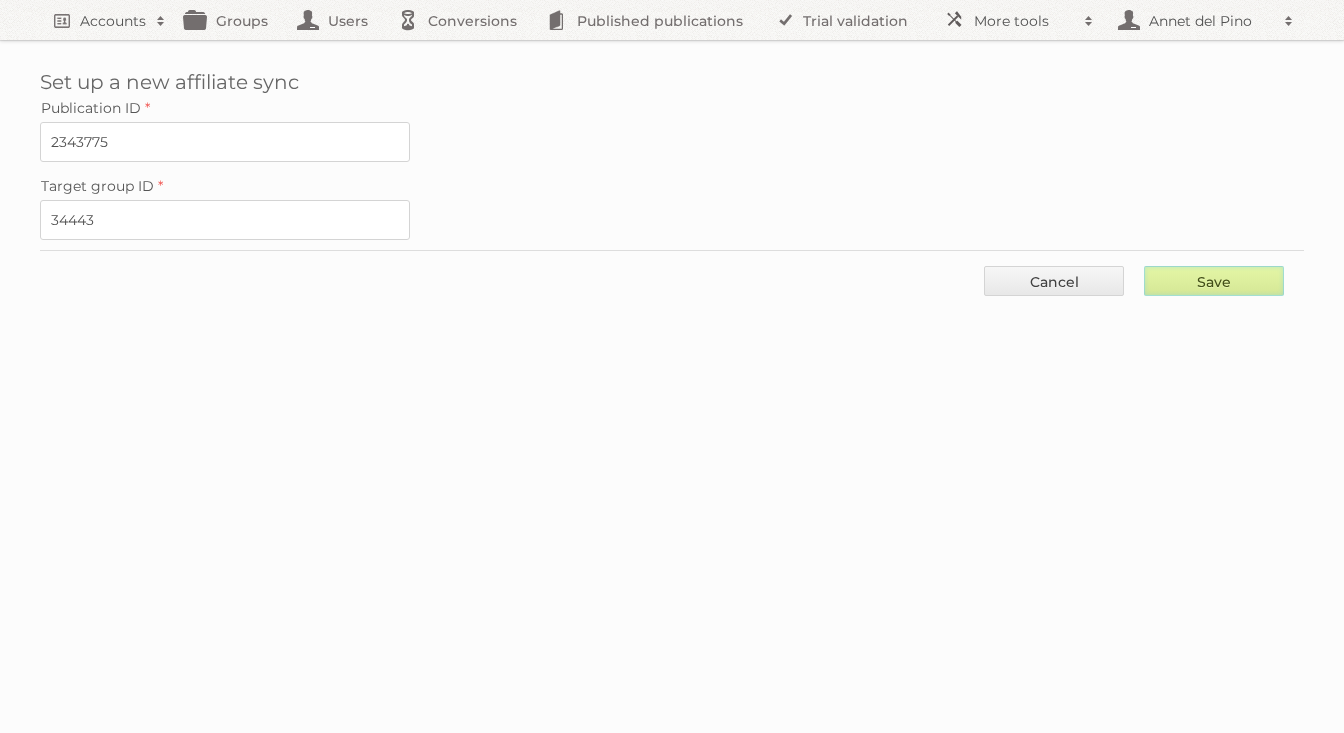 click on "Save" at bounding box center [1214, 281] 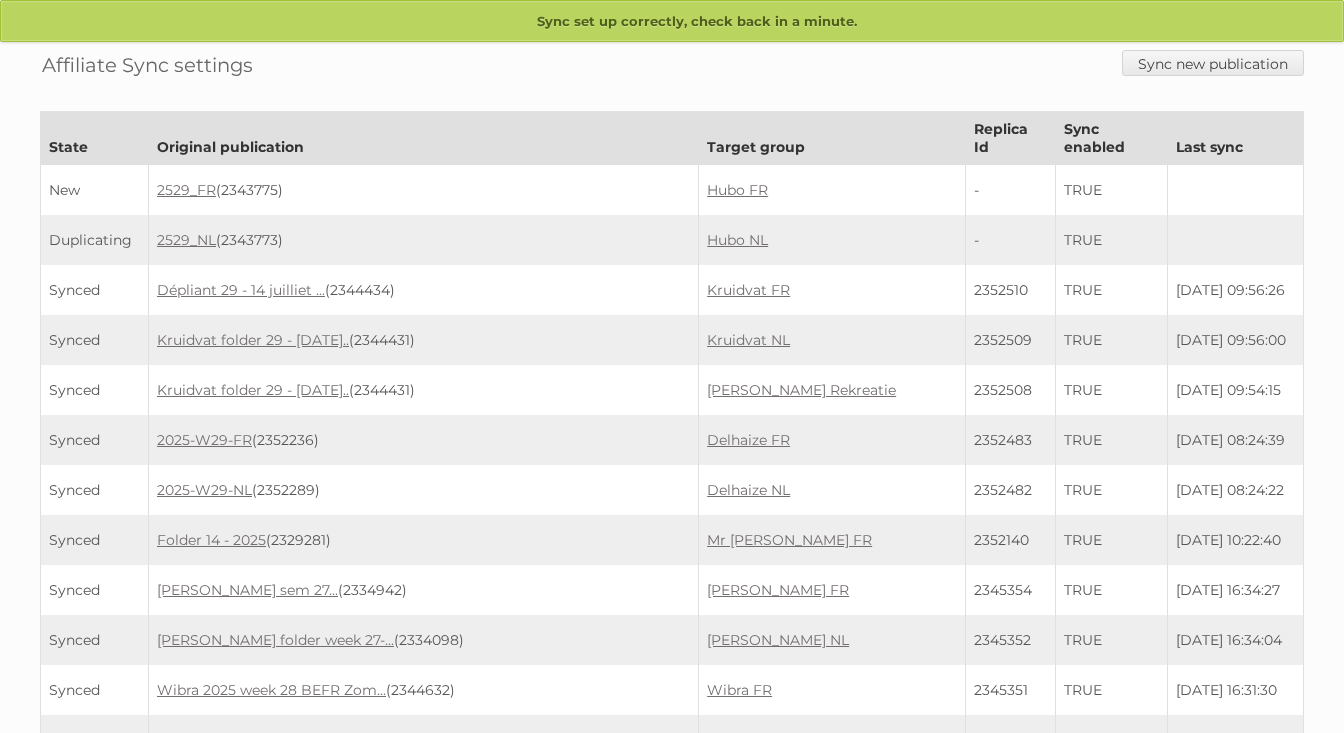 scroll, scrollTop: 0, scrollLeft: 0, axis: both 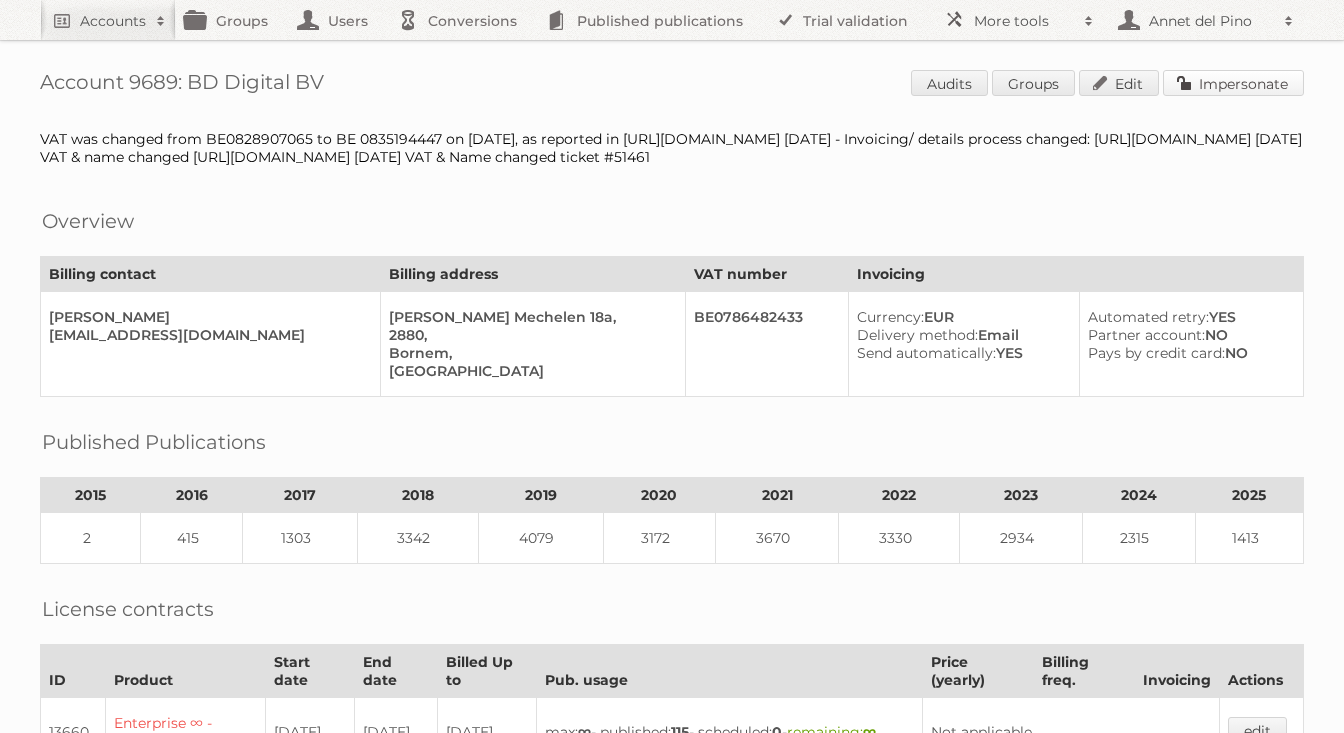 click on "Impersonate" at bounding box center (1233, 83) 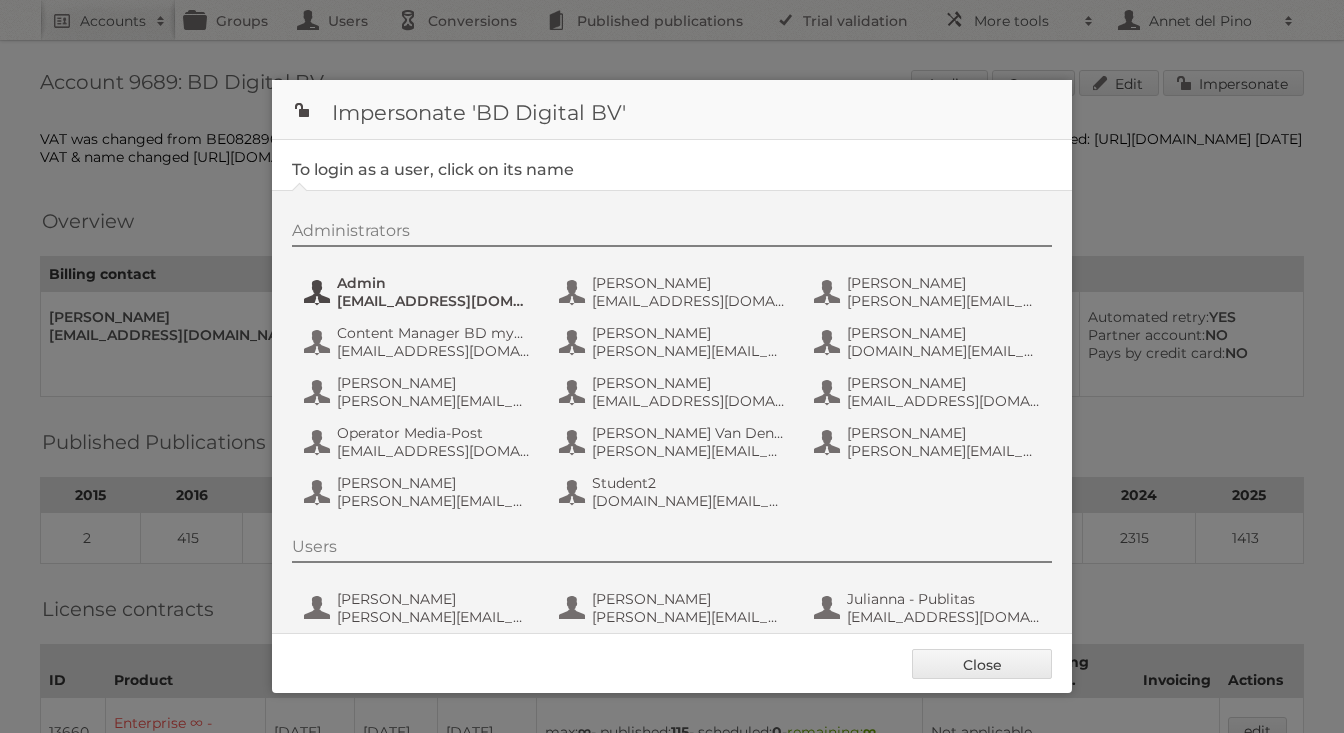 click on "admin@agilys.com" at bounding box center (434, 301) 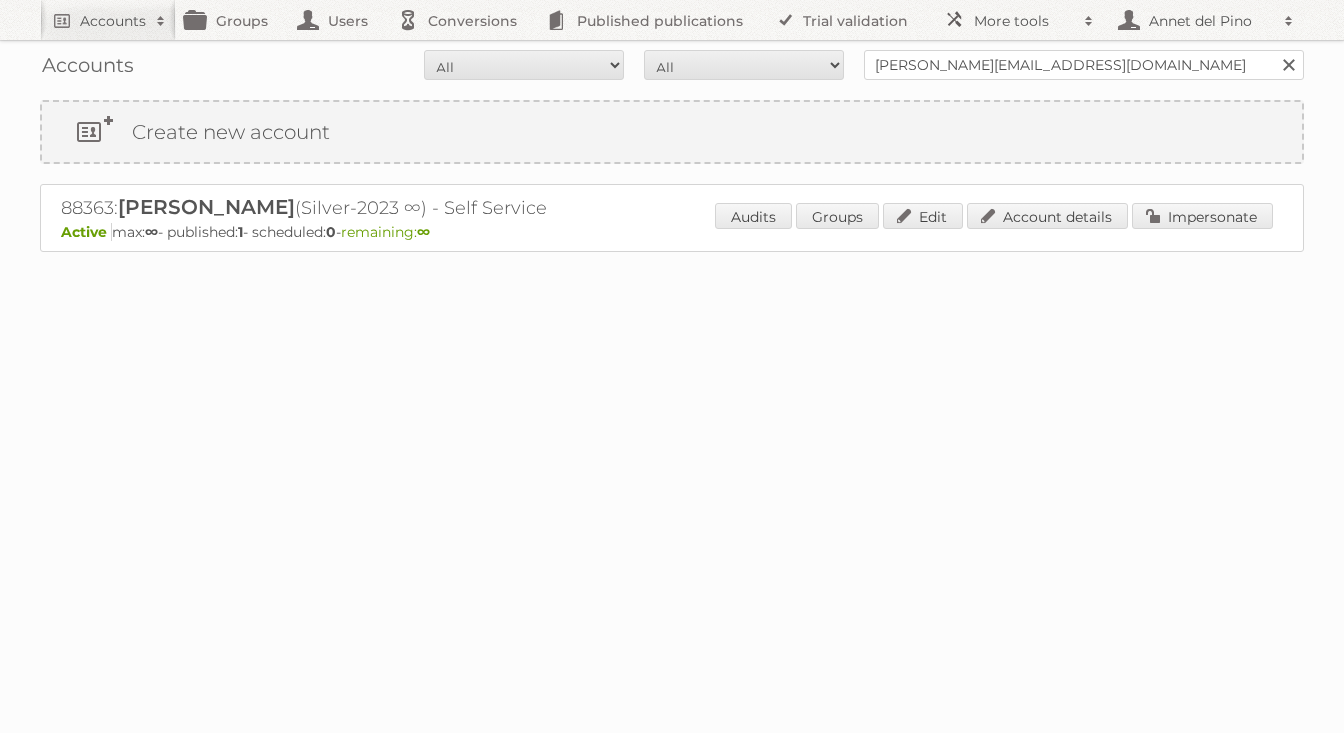scroll, scrollTop: 0, scrollLeft: 0, axis: both 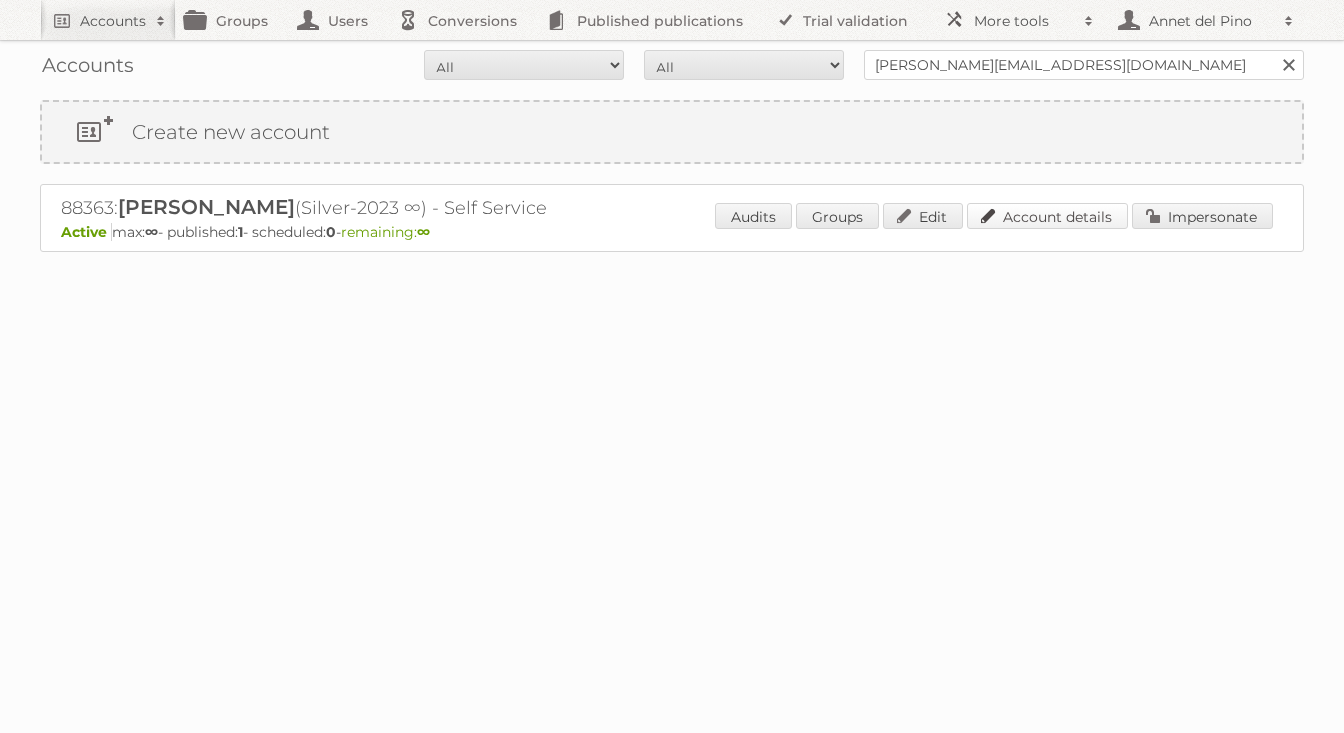 click on "Account details" at bounding box center (1047, 216) 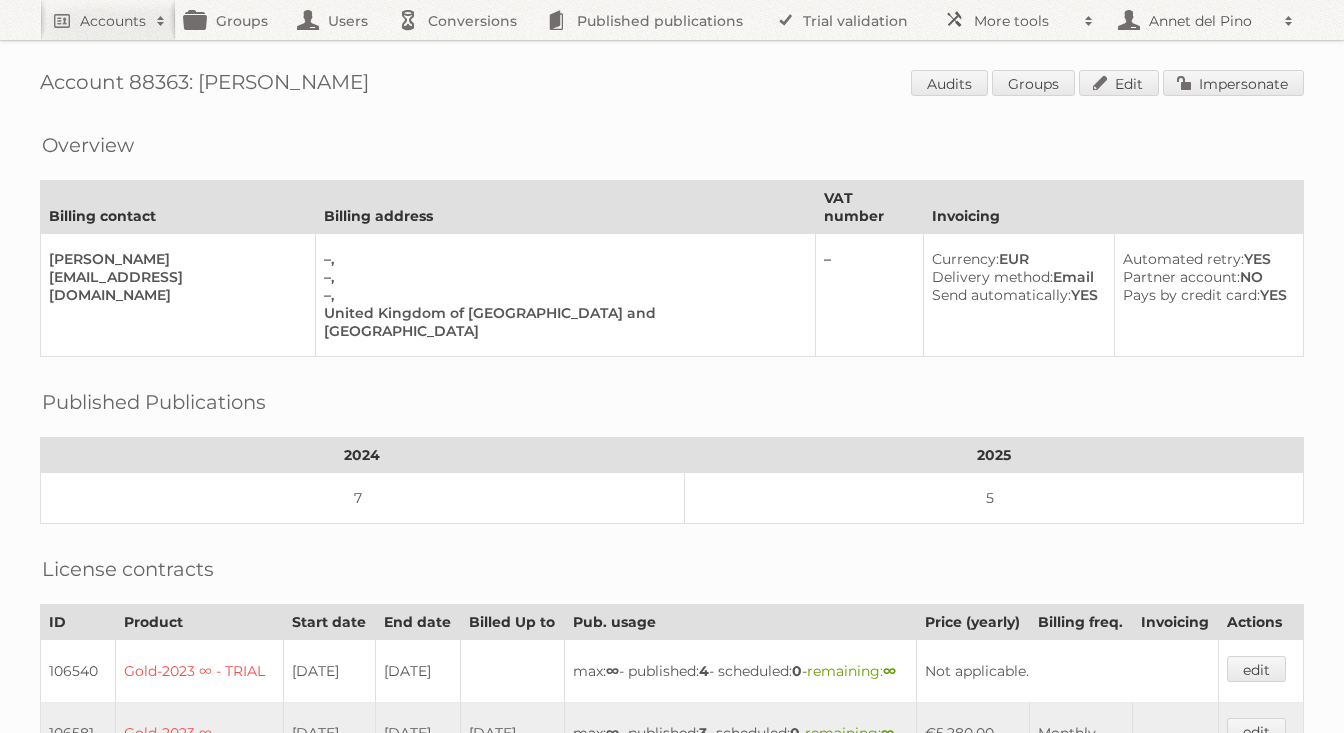 scroll, scrollTop: 0, scrollLeft: 0, axis: both 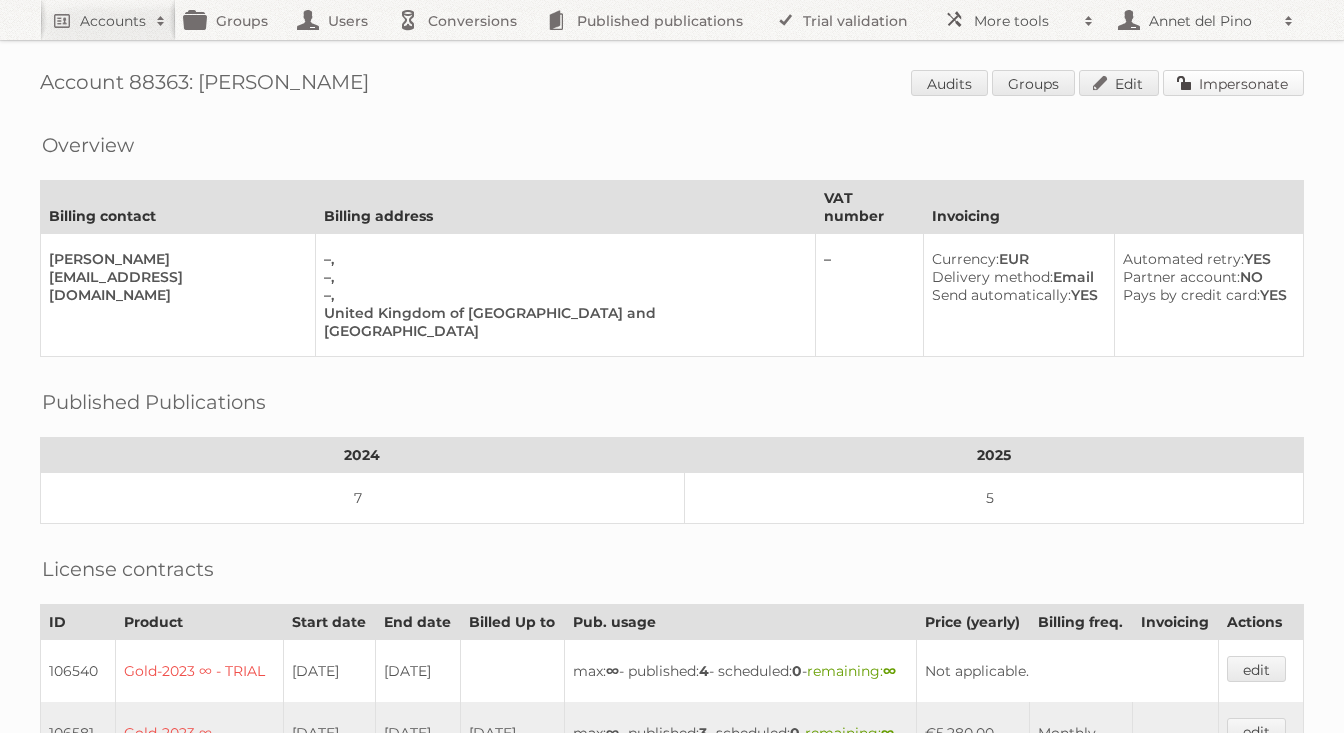 click on "Impersonate" at bounding box center [1233, 83] 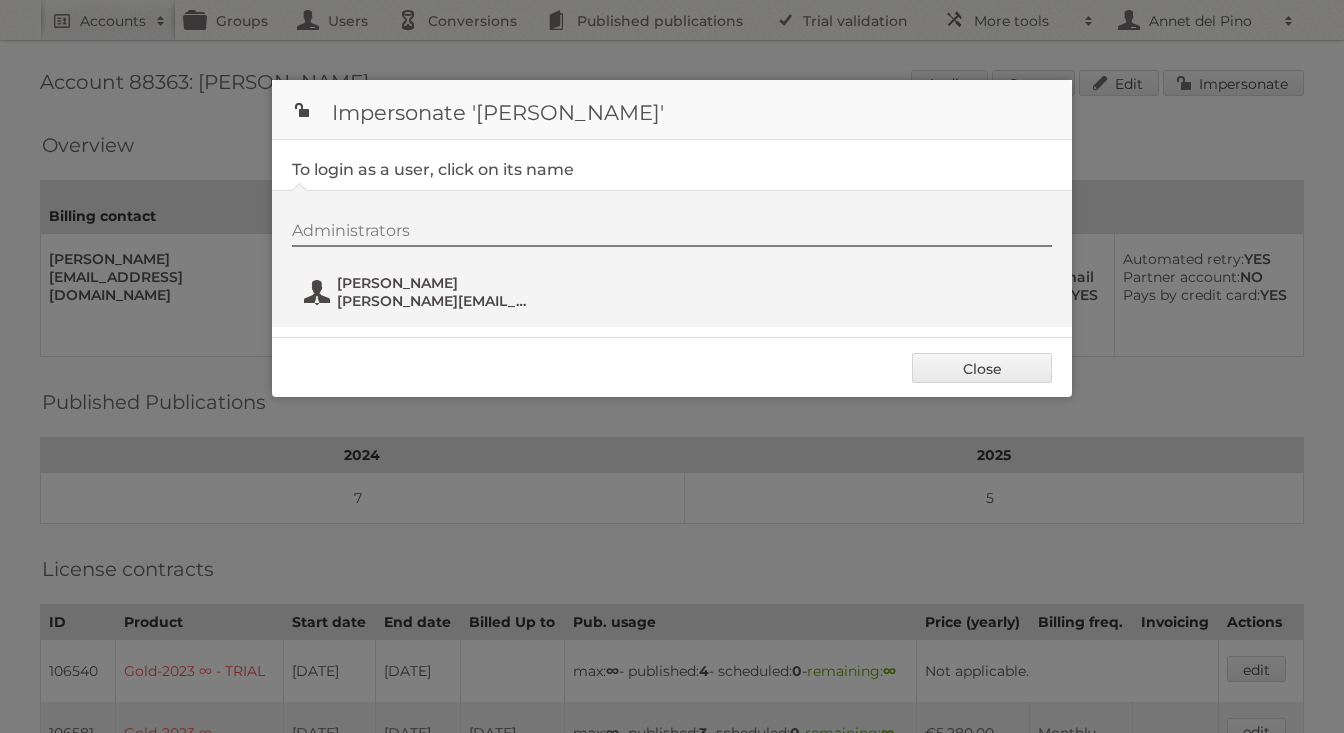 click on "Graham
[EMAIL_ADDRESS][DOMAIN_NAME]" at bounding box center (419, 292) 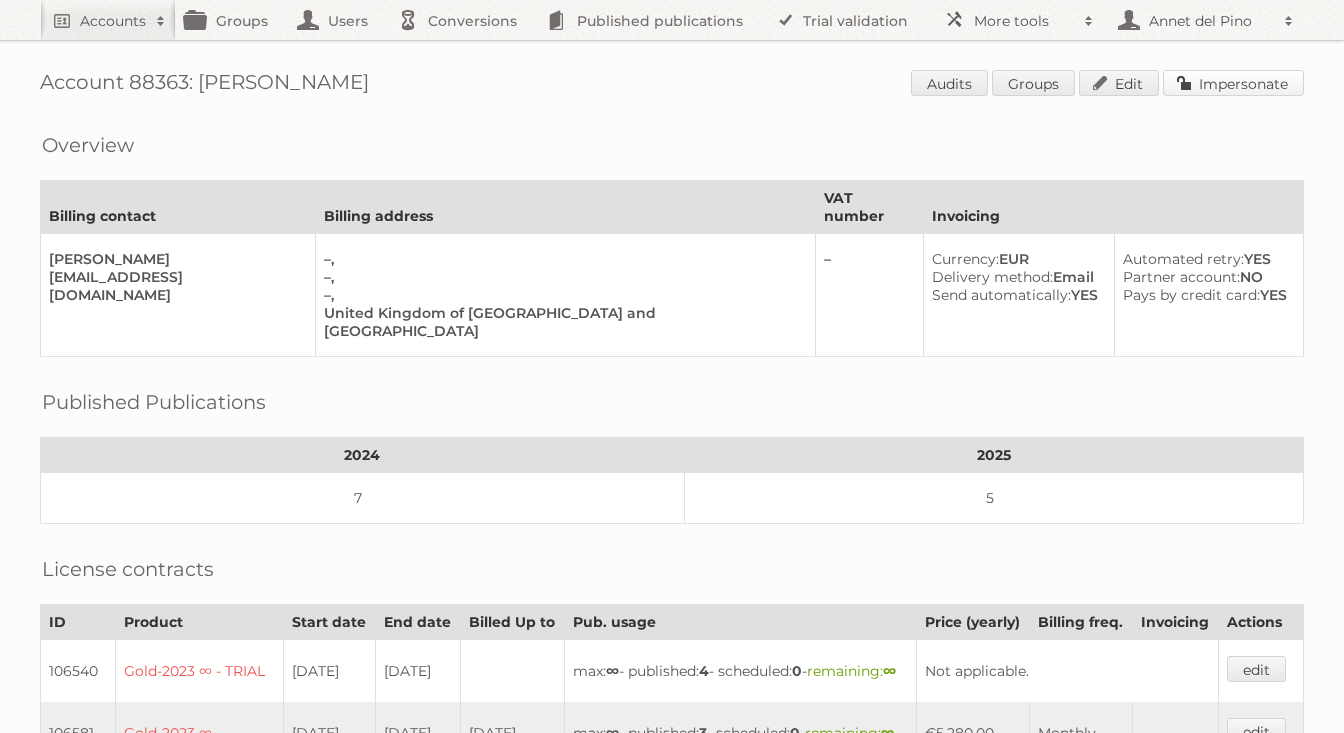 click on "Impersonate" at bounding box center [1233, 83] 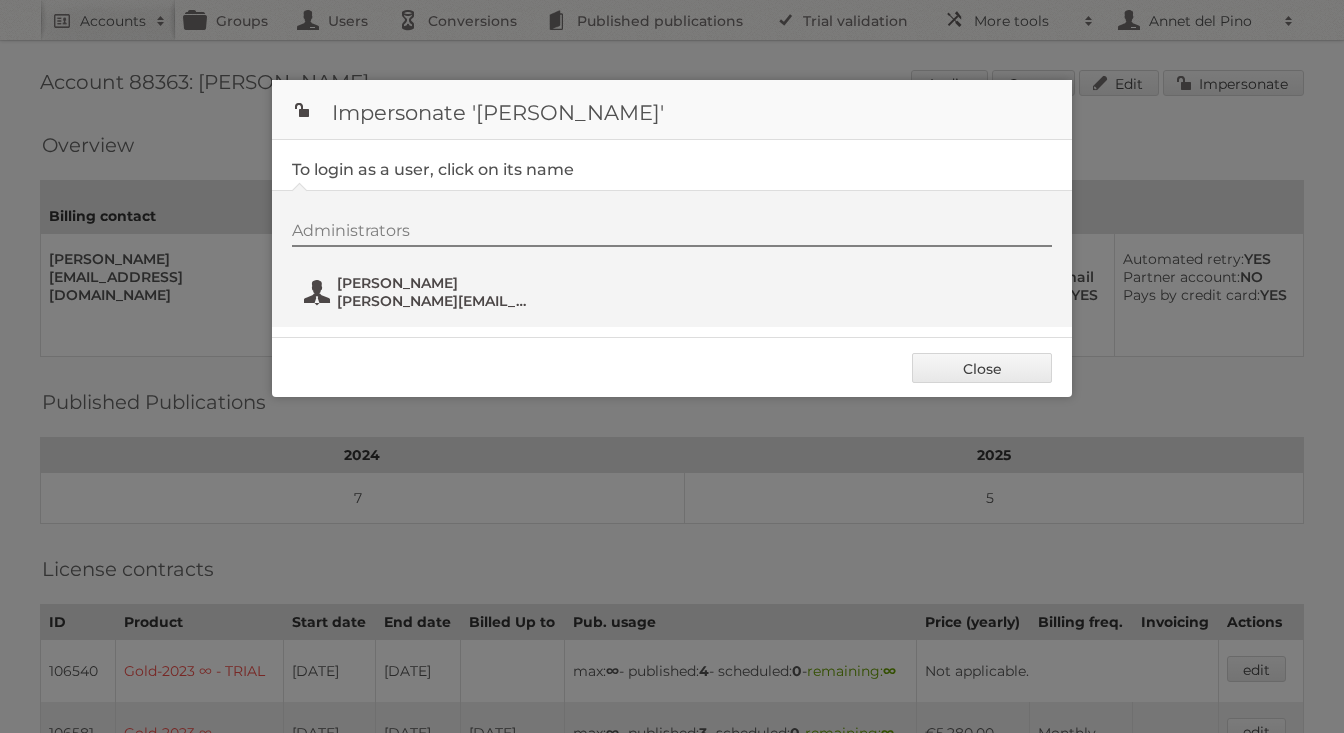 click on "[PERSON_NAME][EMAIL_ADDRESS][DOMAIN_NAME]" at bounding box center [434, 301] 